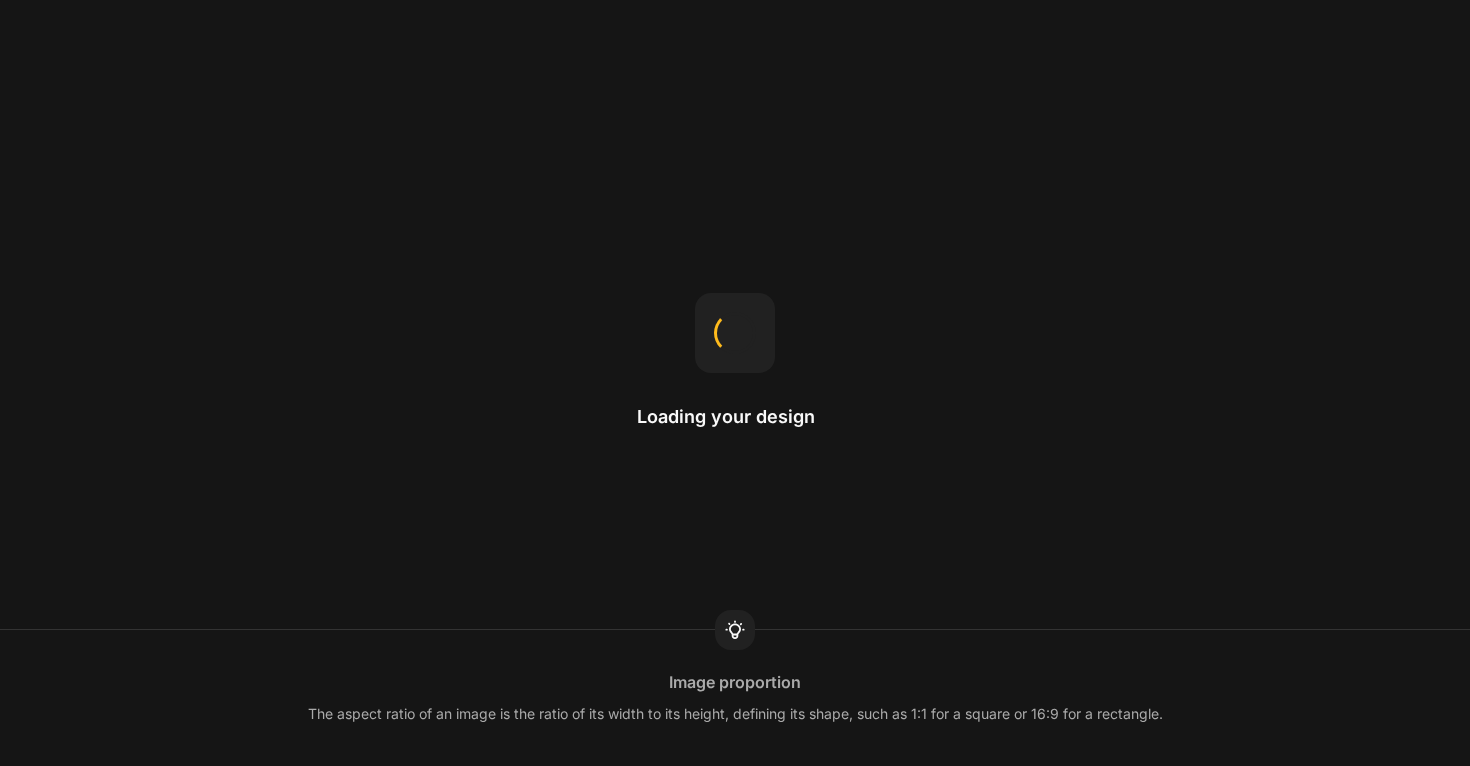 scroll, scrollTop: 0, scrollLeft: 0, axis: both 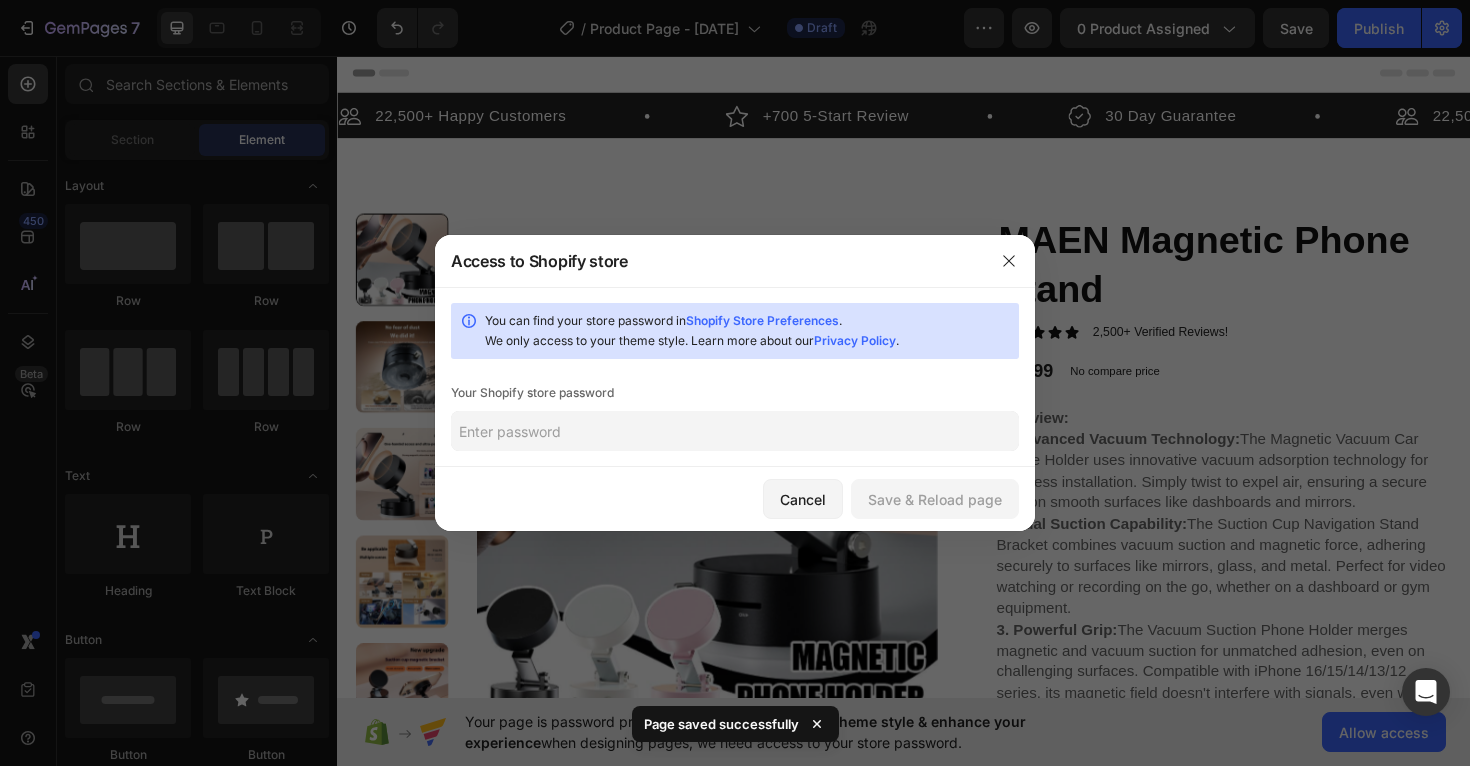 click 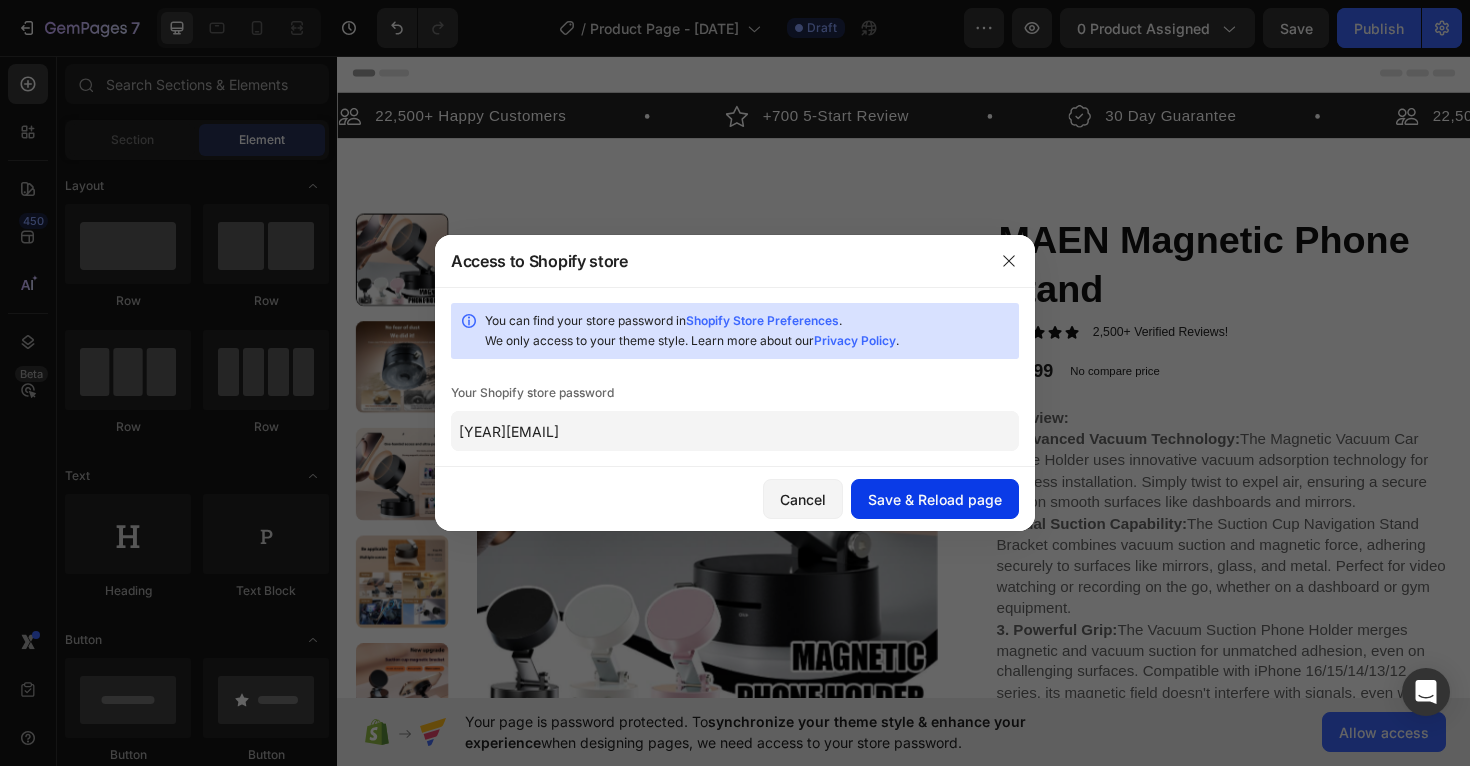 click on "Save & Reload page" at bounding box center (935, 499) 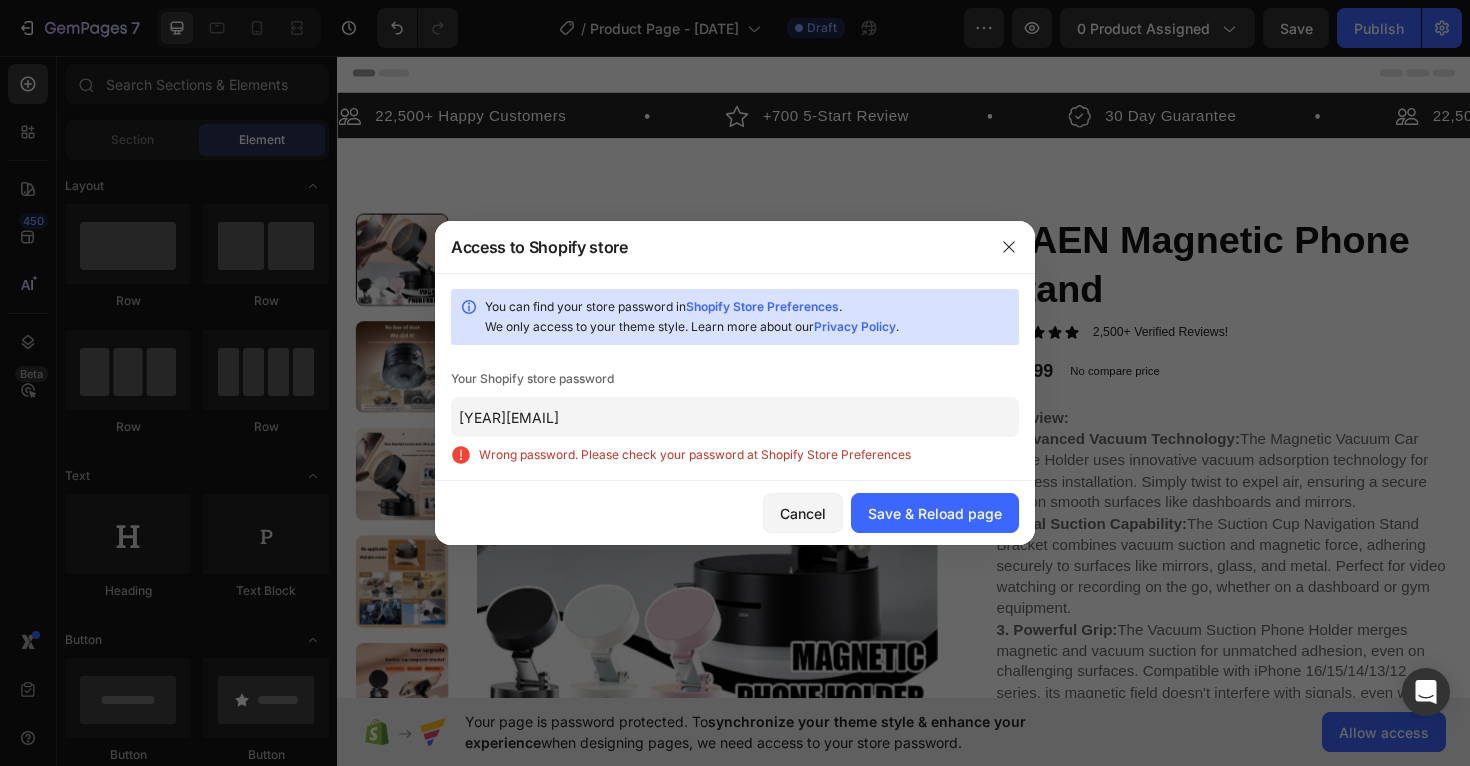 click on "Shopify Store Preferences" at bounding box center (762, 306) 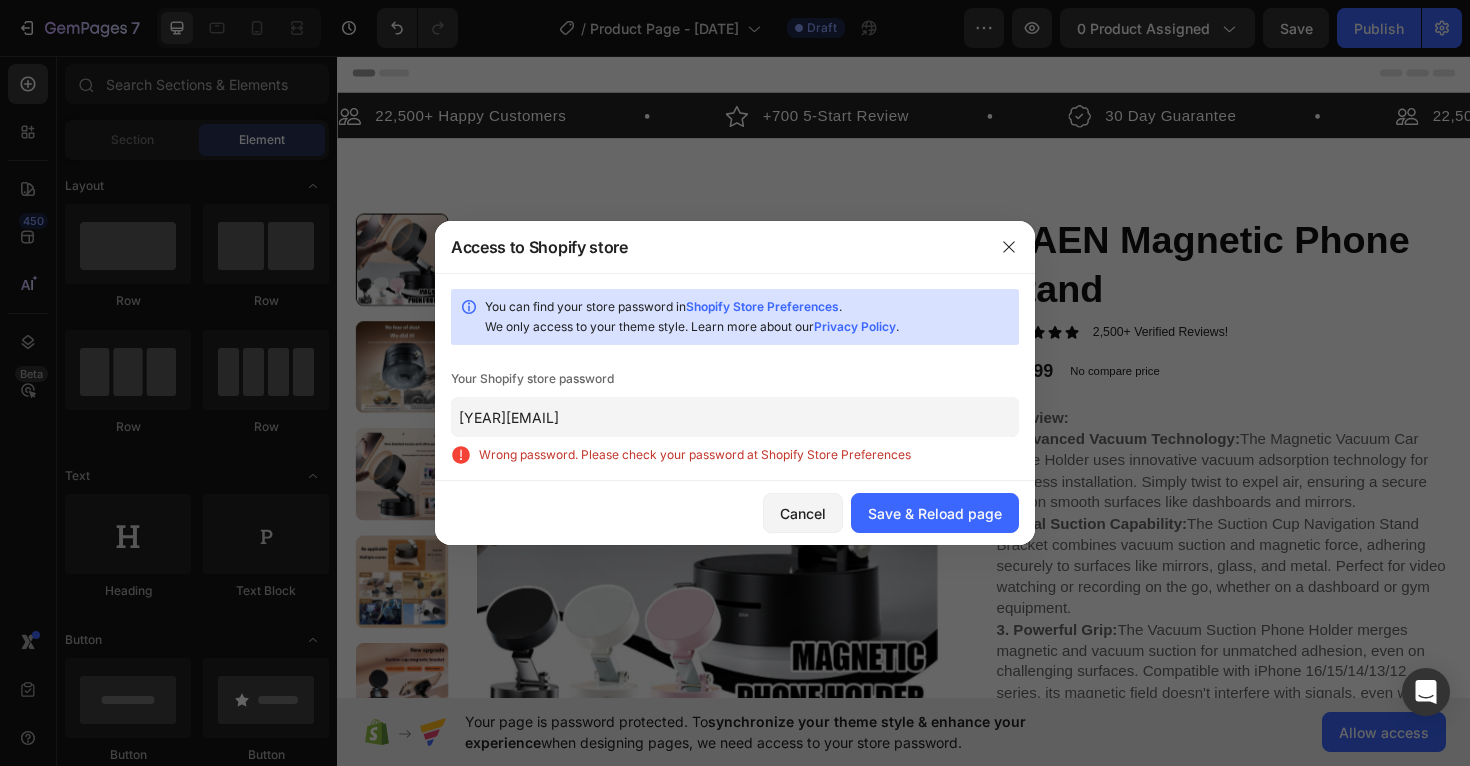 click on "[YEAR][EMAIL]" 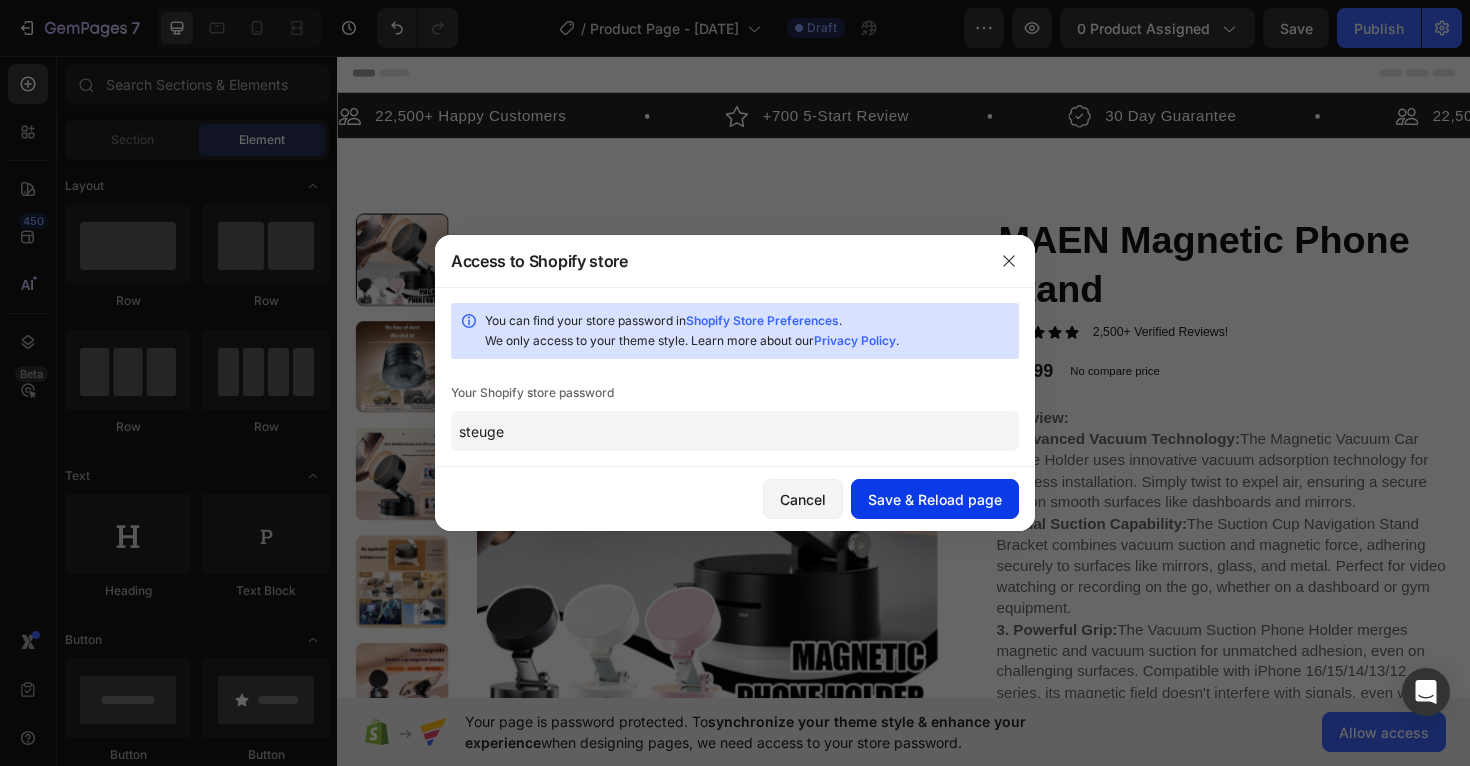 type on "steuge" 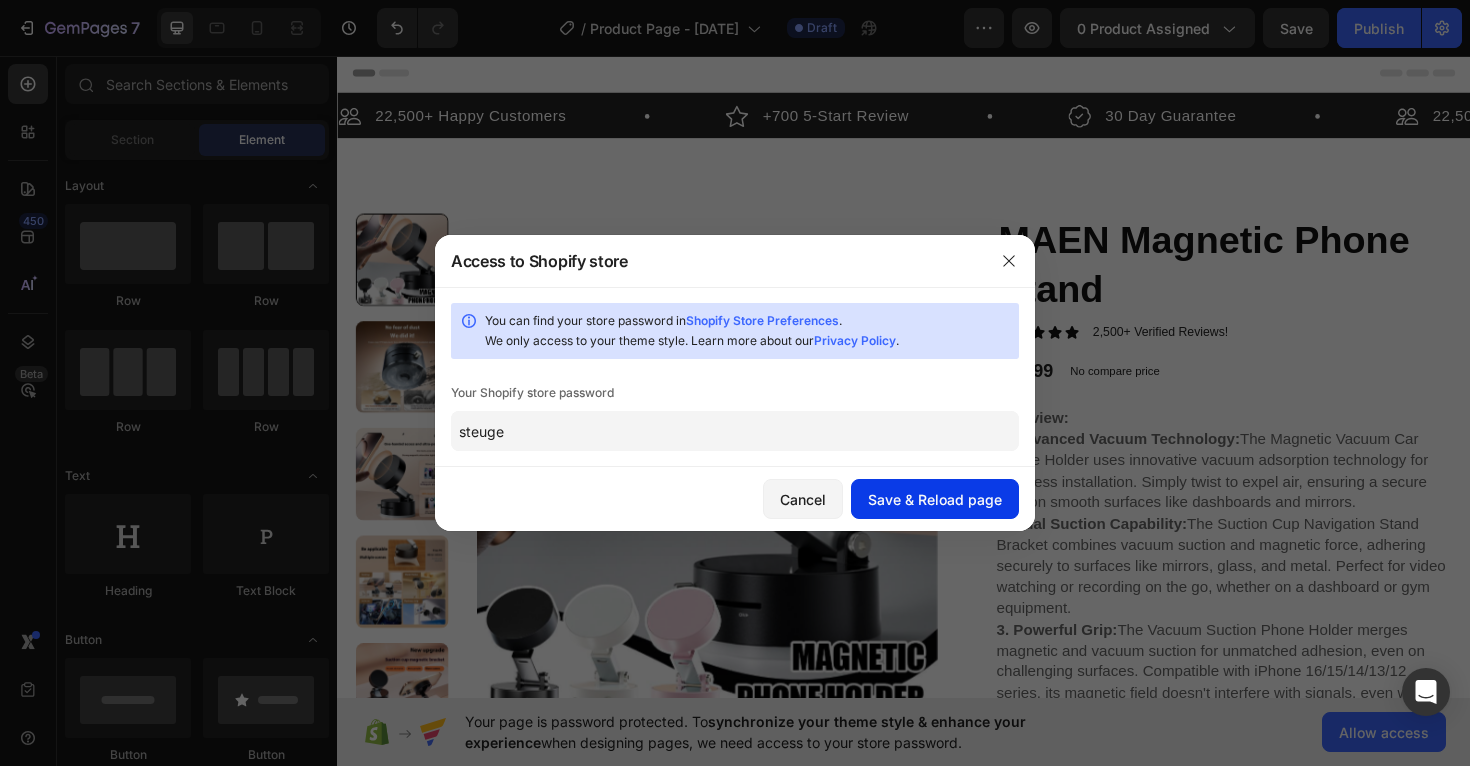 click on "Save & Reload page" at bounding box center [935, 499] 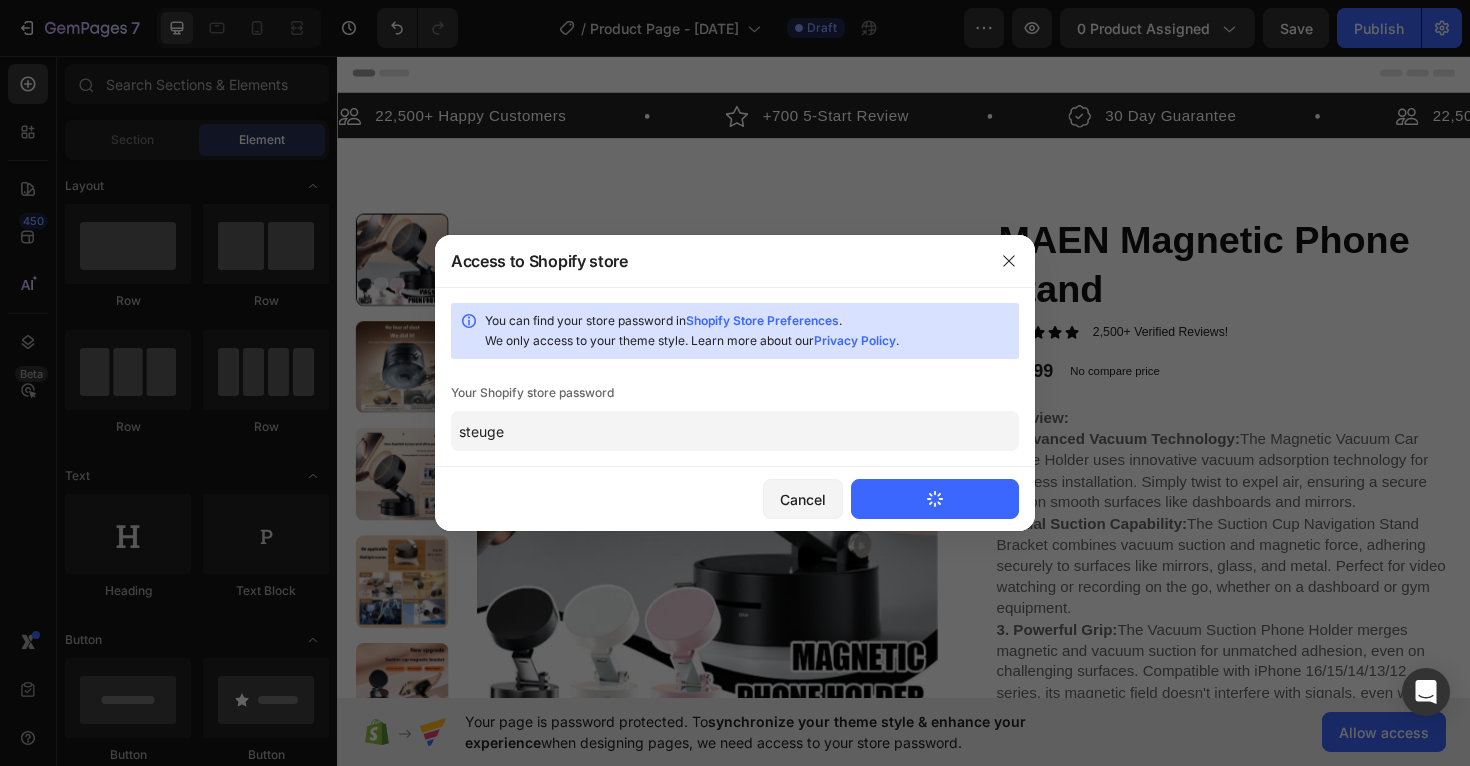 type 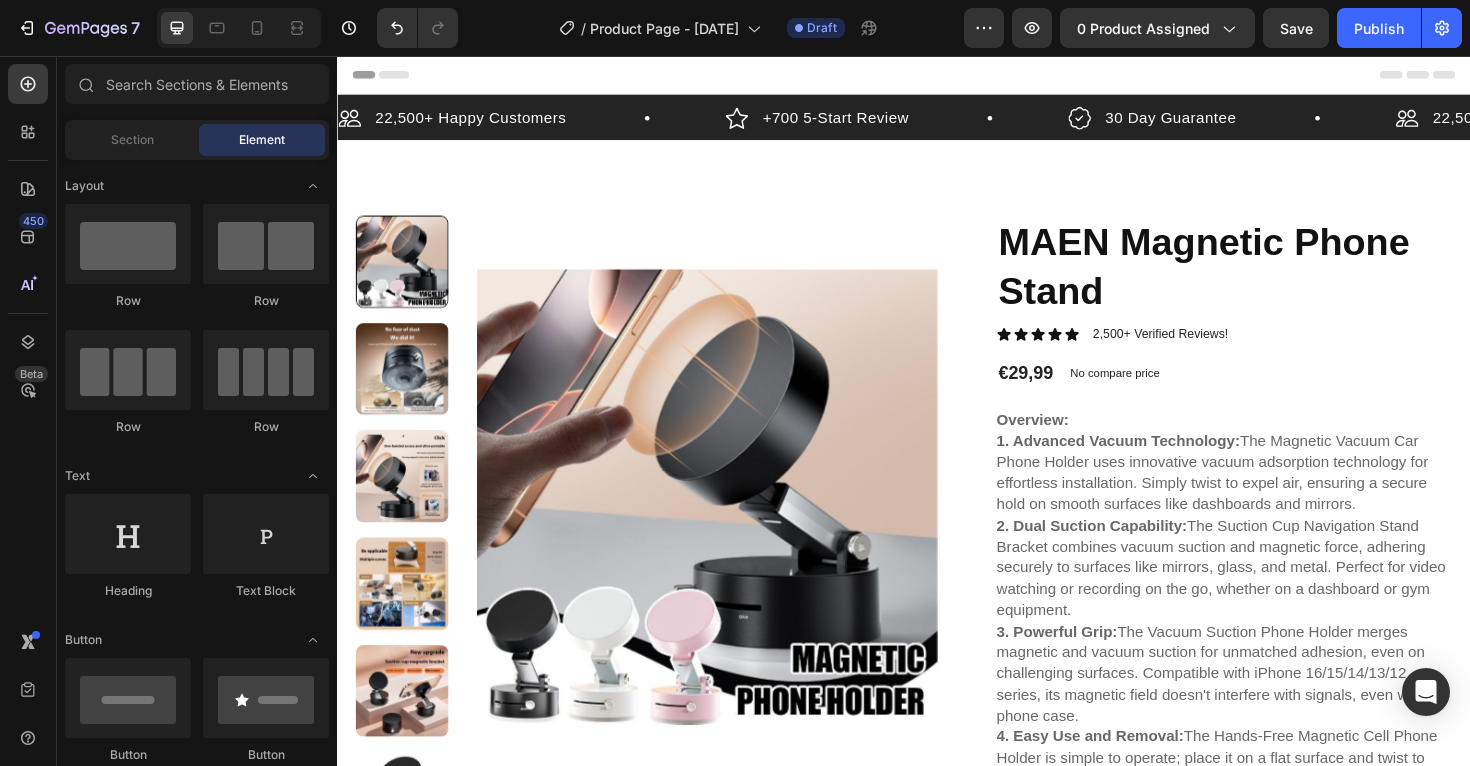 scroll, scrollTop: 0, scrollLeft: 0, axis: both 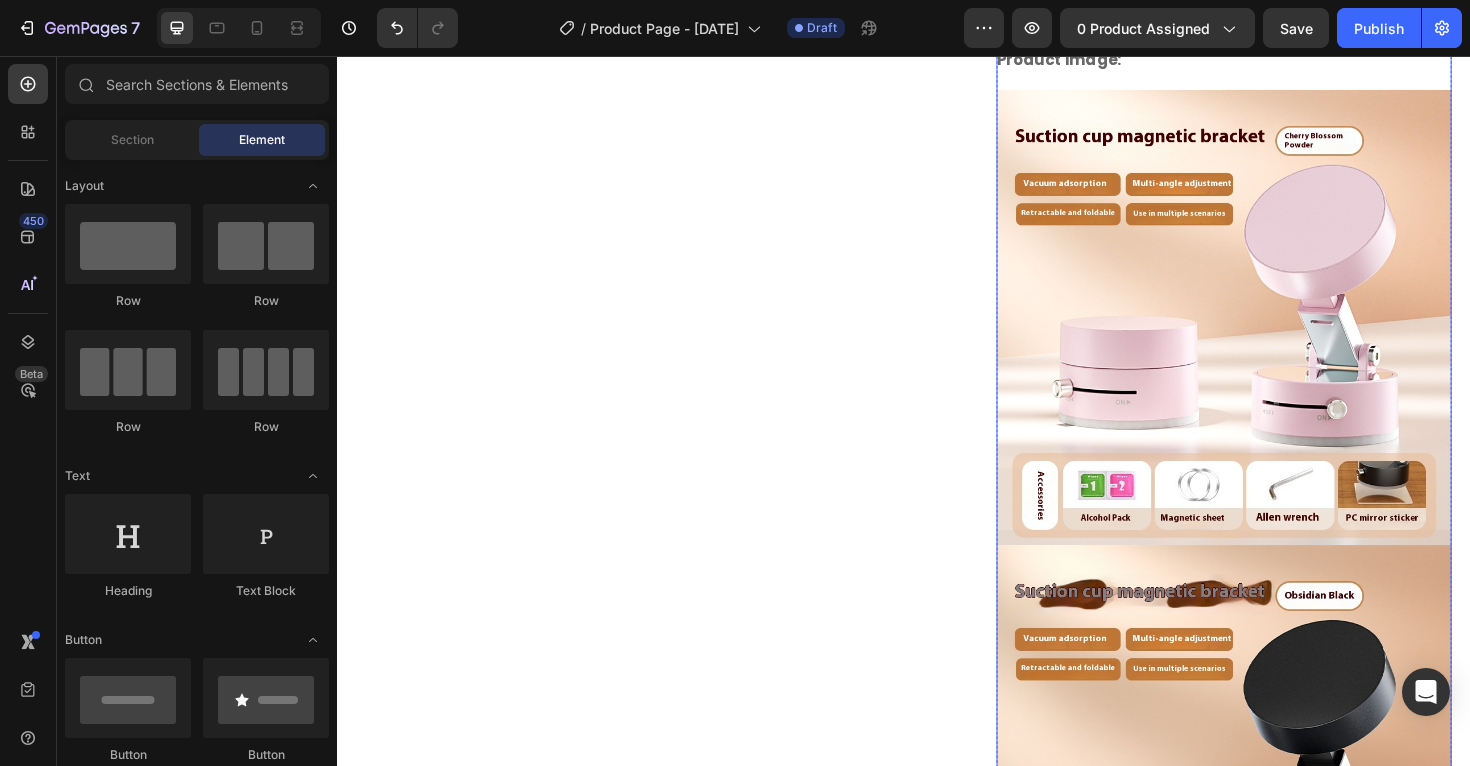 click at bounding box center (1276, 333) 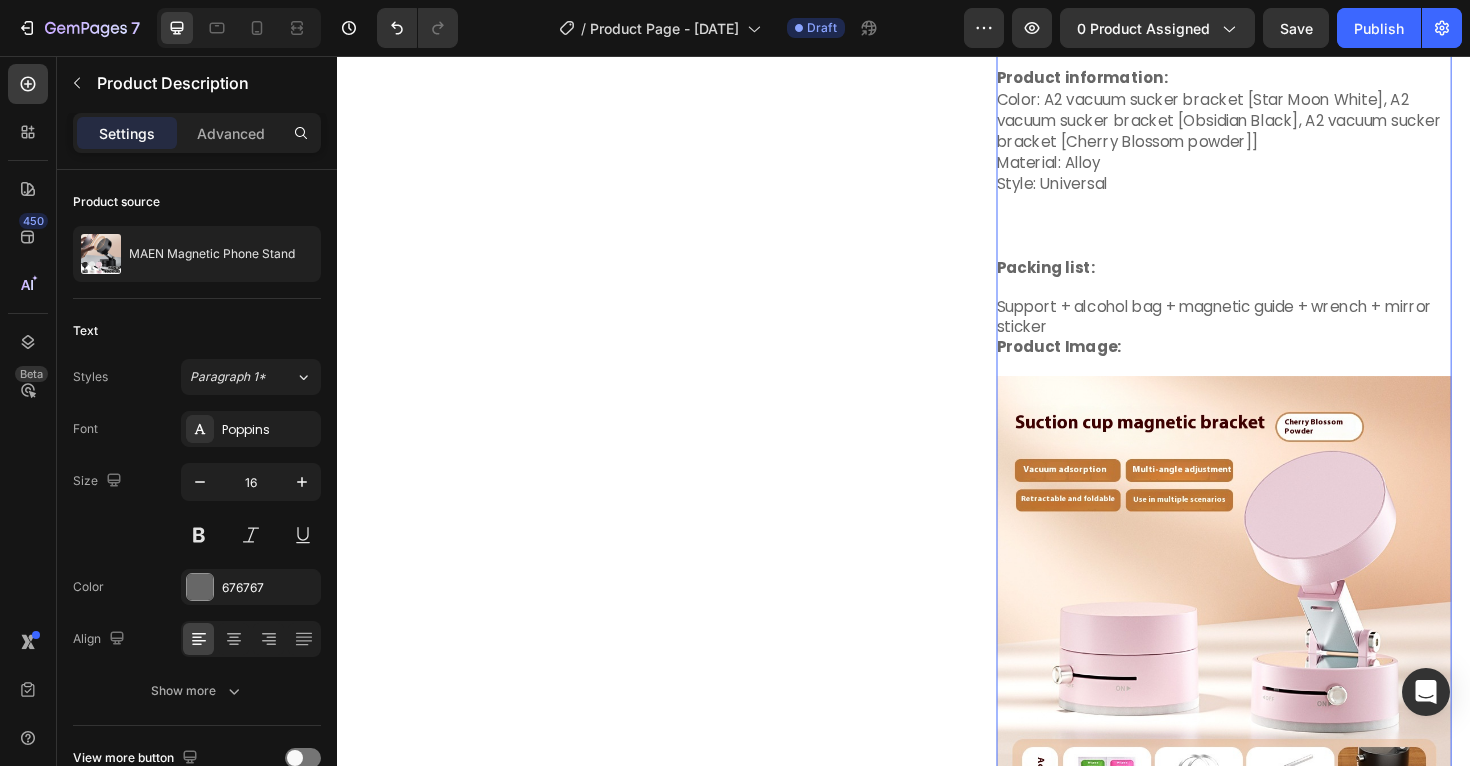 scroll, scrollTop: 884, scrollLeft: 0, axis: vertical 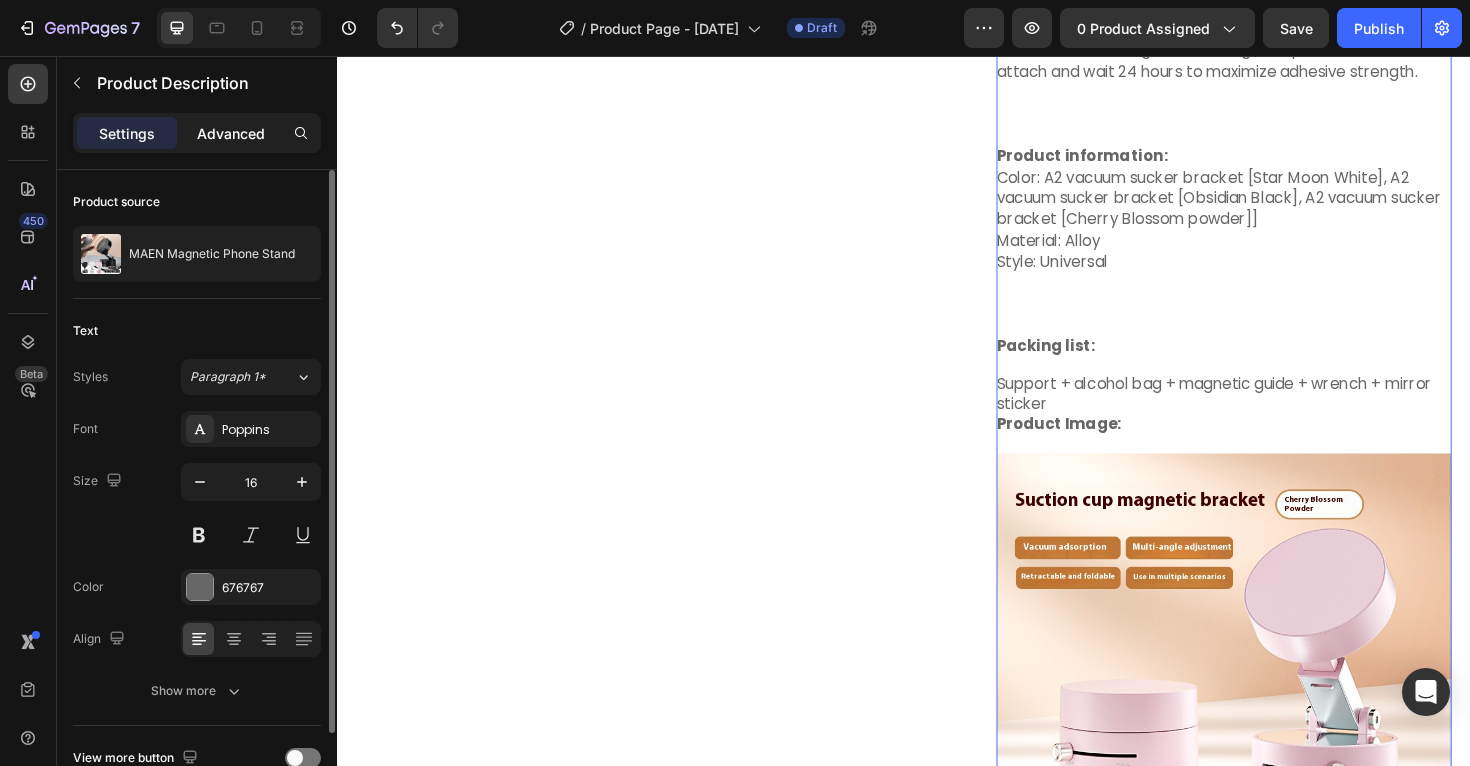 click on "Advanced" 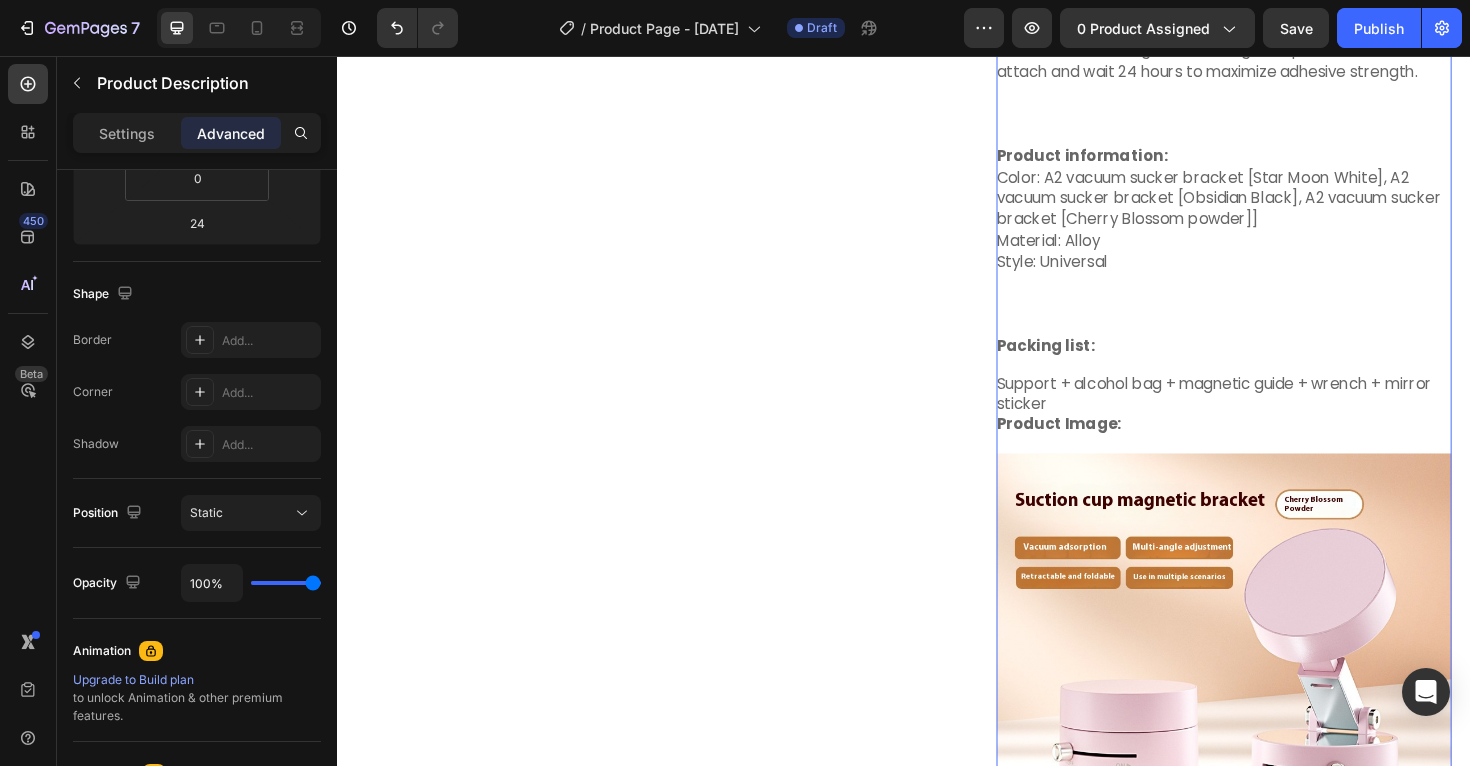 scroll, scrollTop: 0, scrollLeft: 0, axis: both 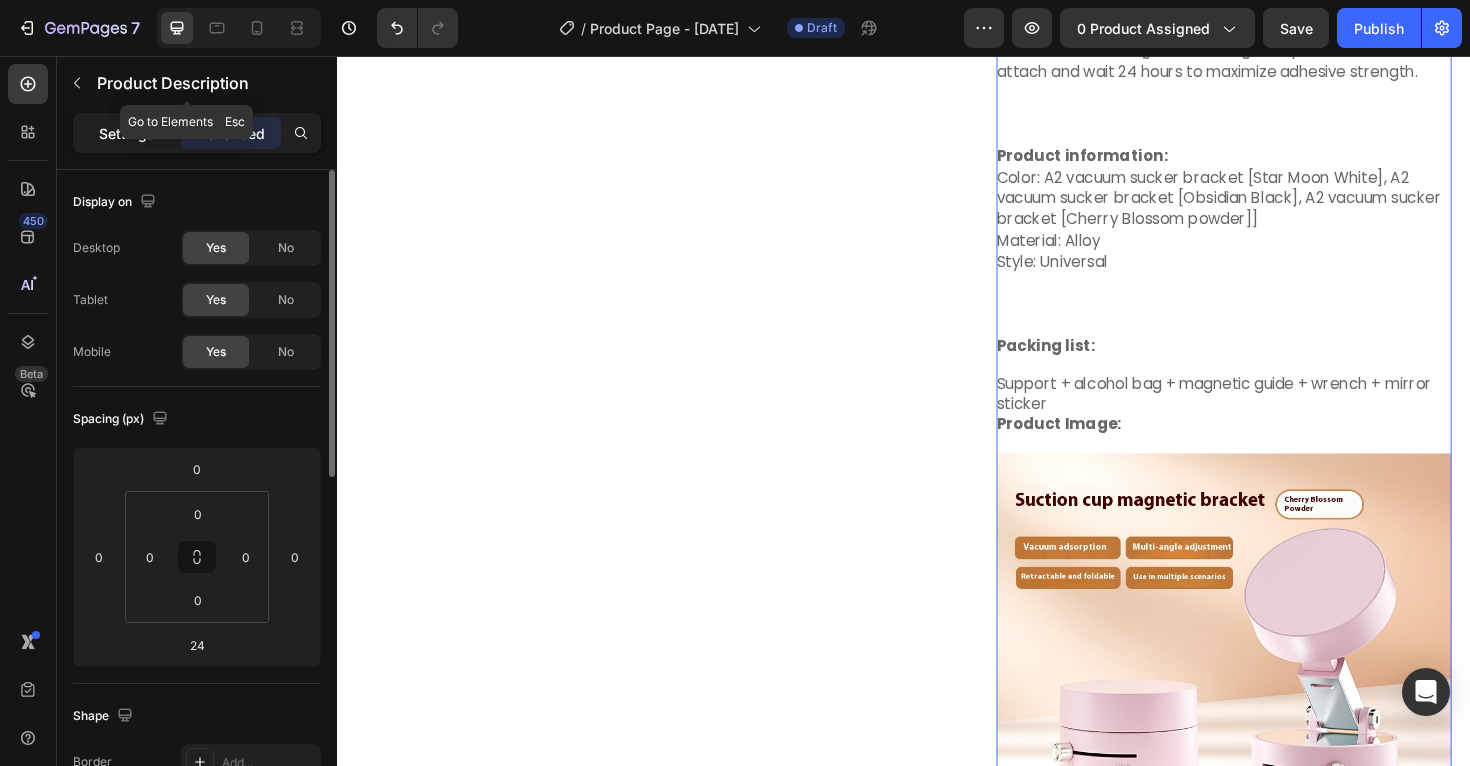 click on "Settings" 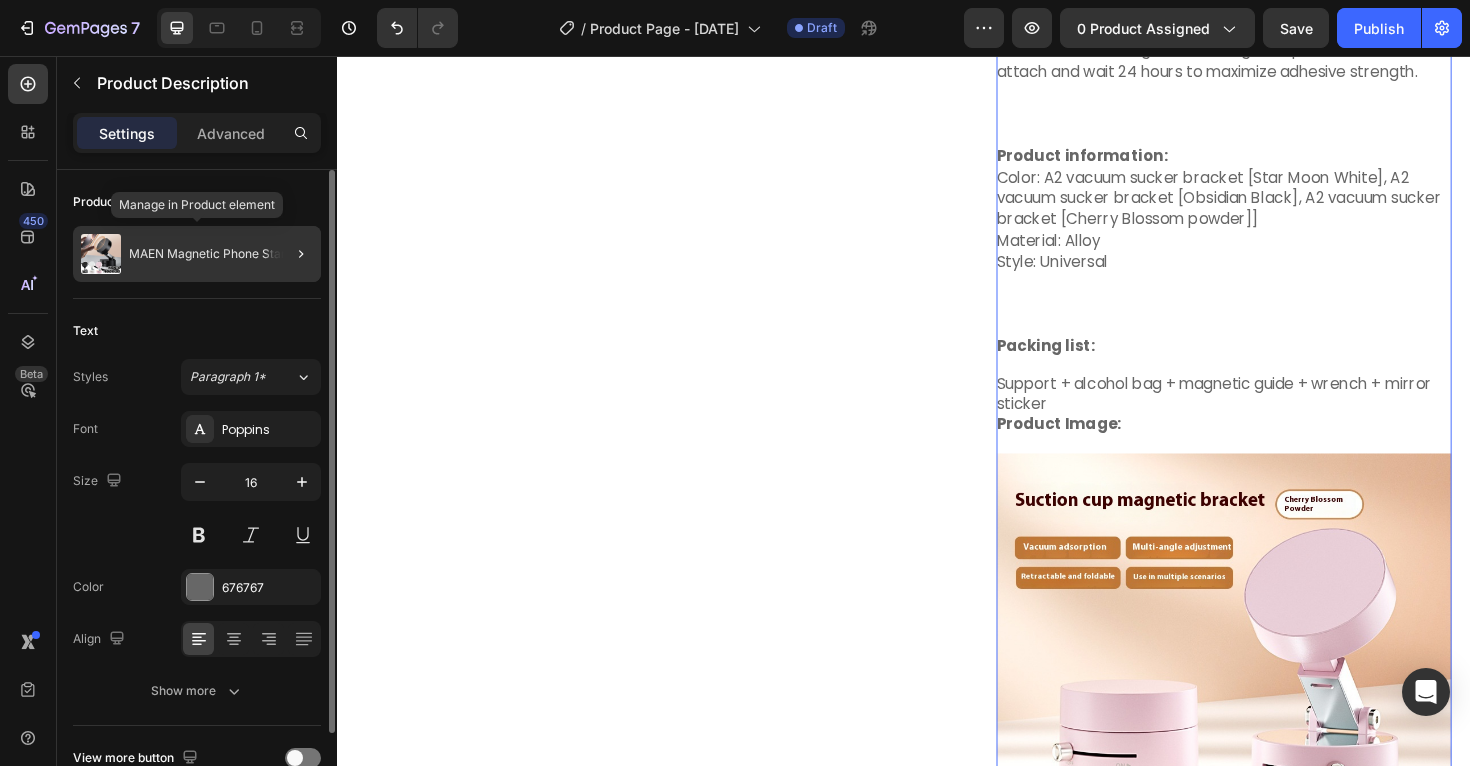 click on "MAEN Magnetic Phone Stand" at bounding box center (212, 254) 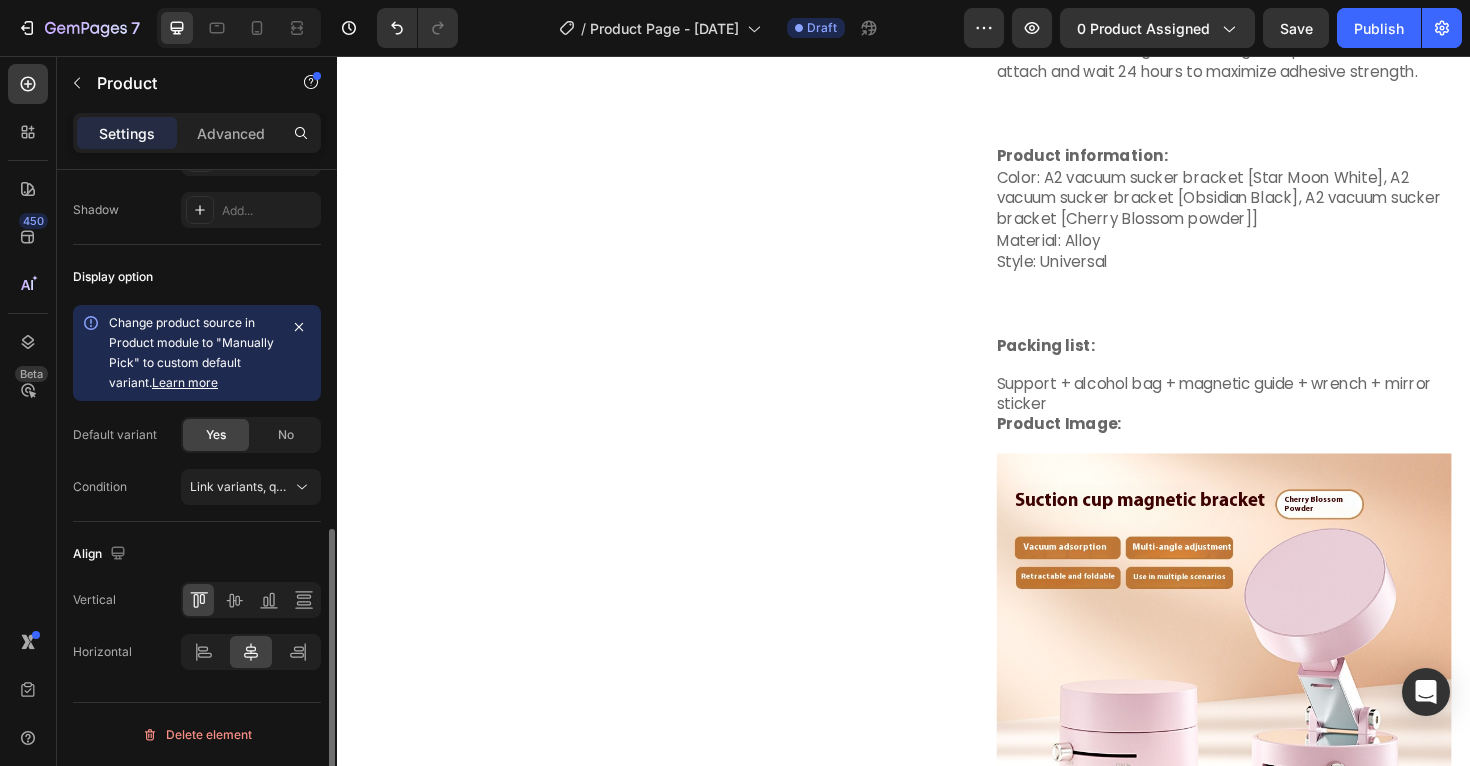 scroll, scrollTop: 0, scrollLeft: 0, axis: both 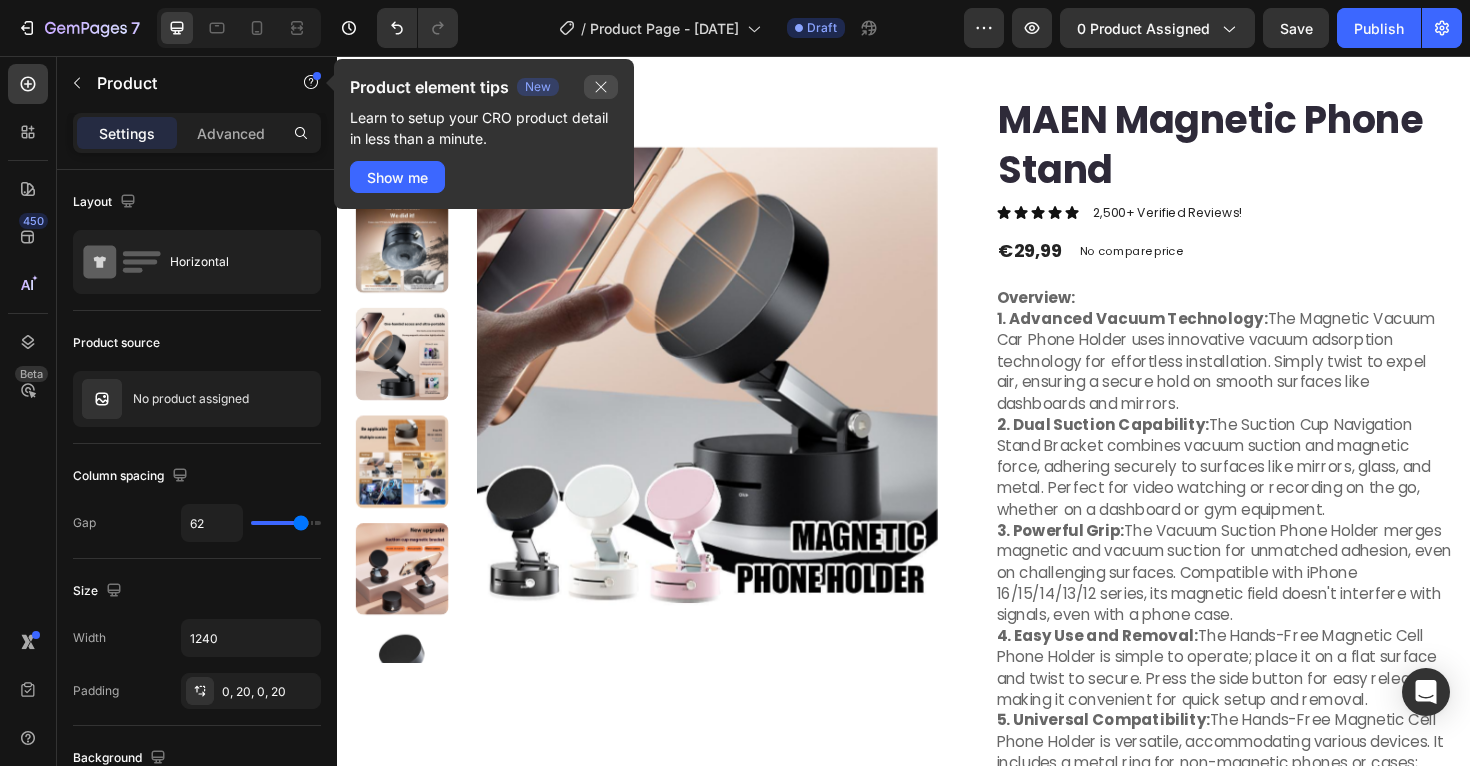 click 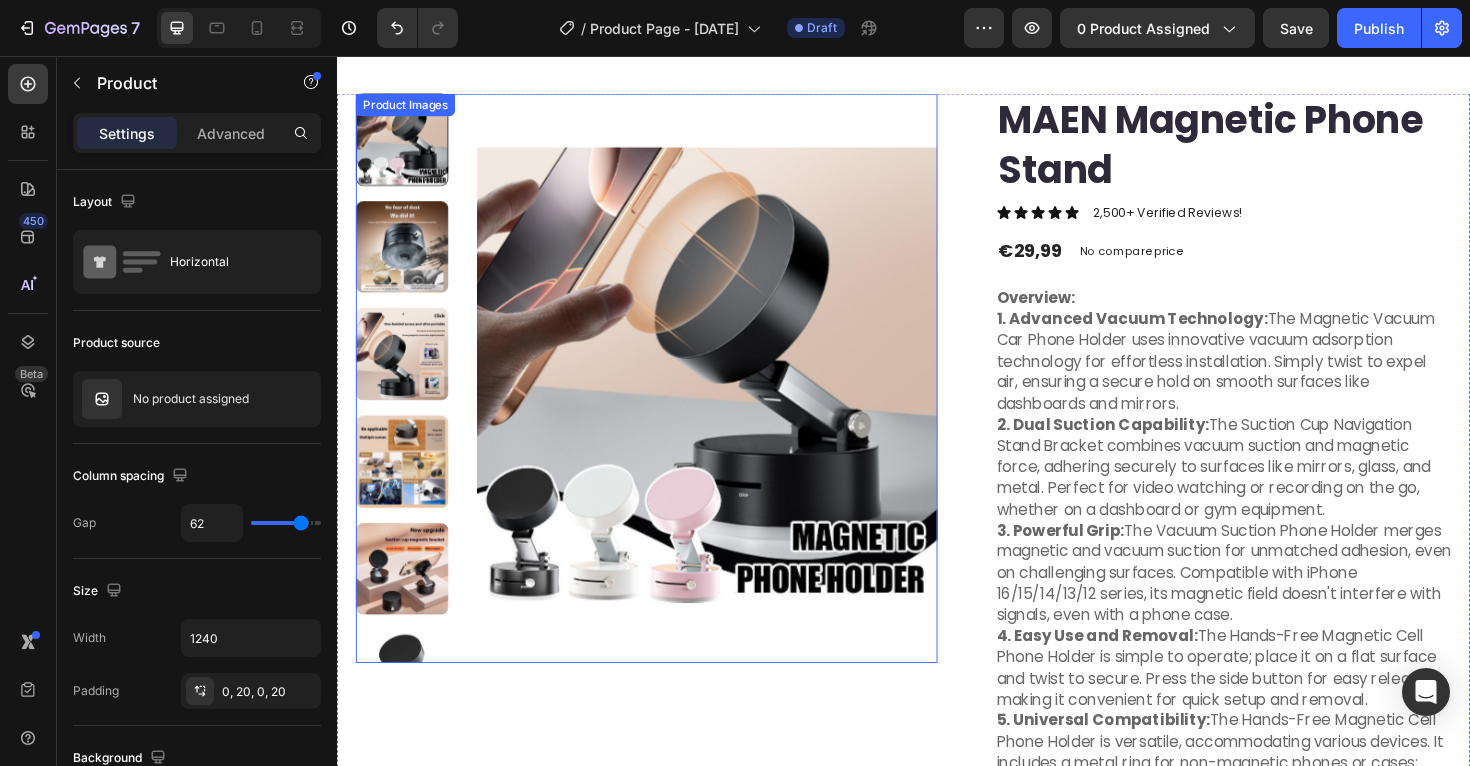 click at bounding box center (729, 397) 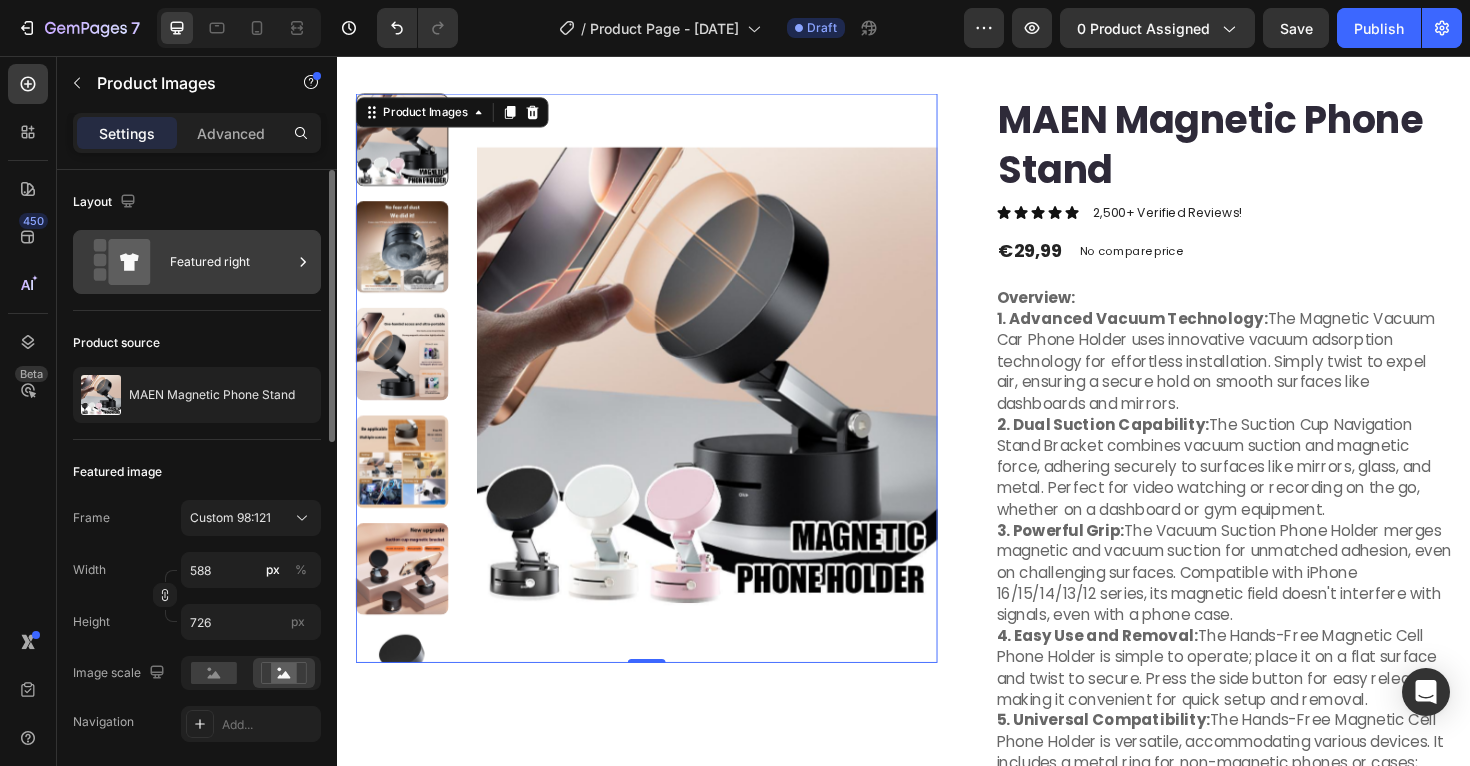 click on "Featured right" at bounding box center (231, 262) 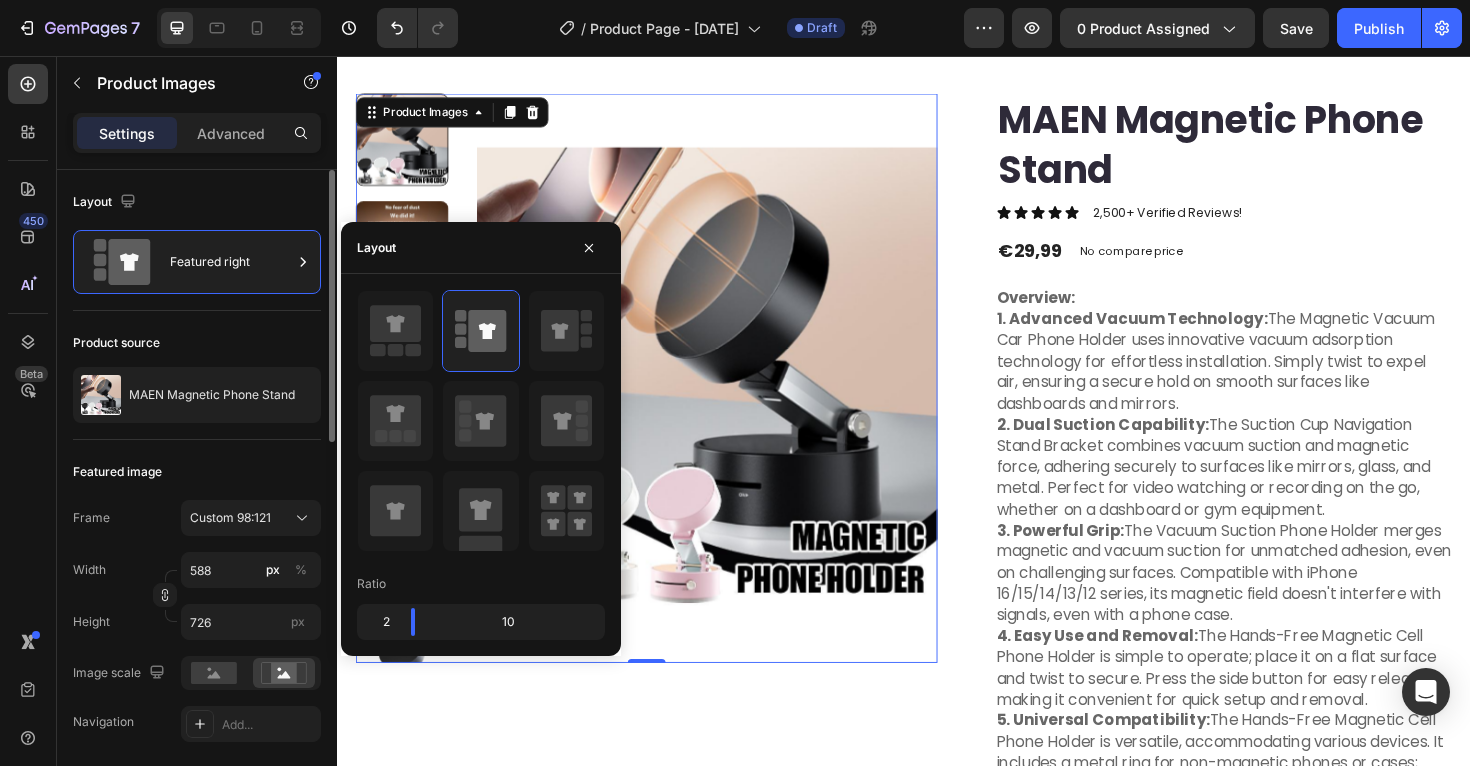 click on "Product source MAEN Magnetic Phone Stand" 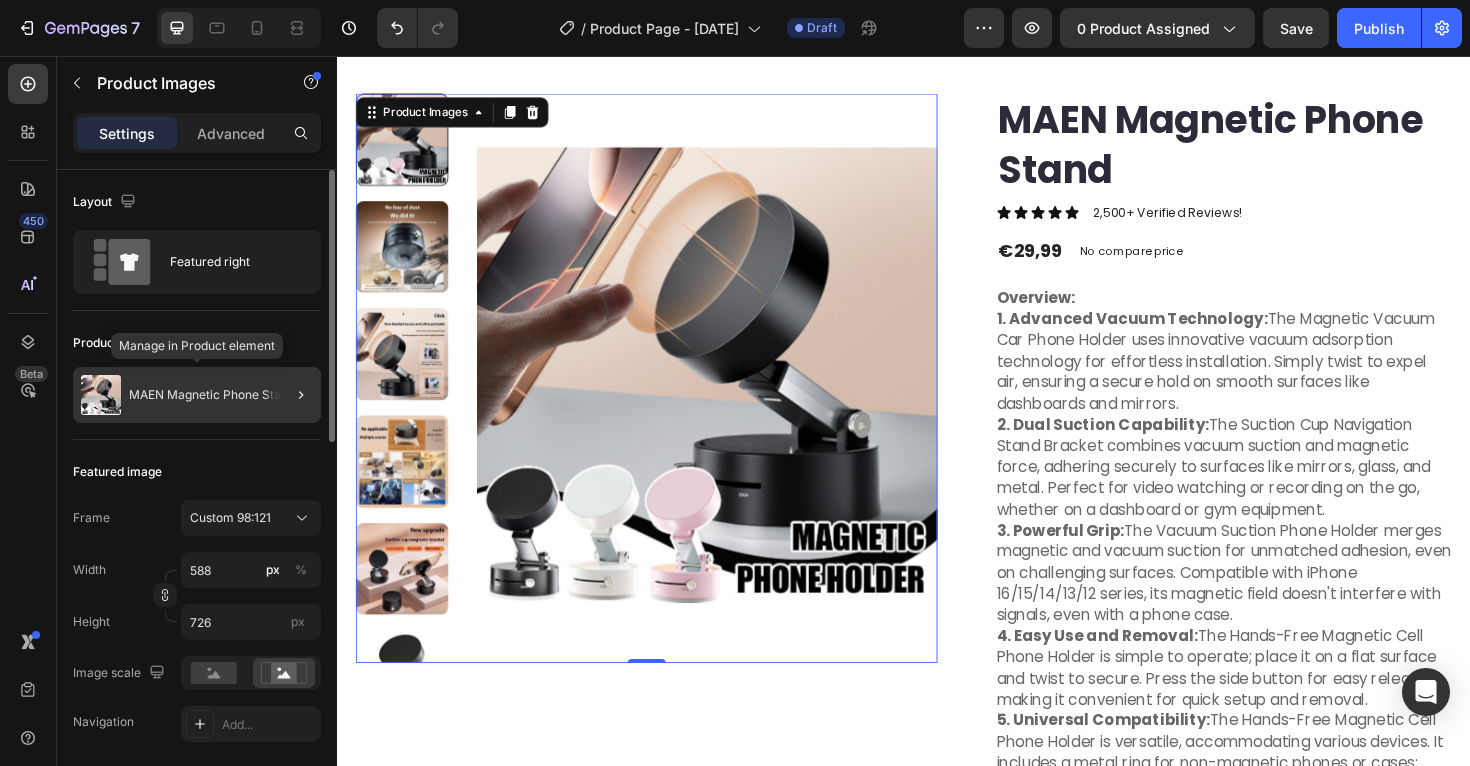 click on "MAEN Magnetic Phone Stand" 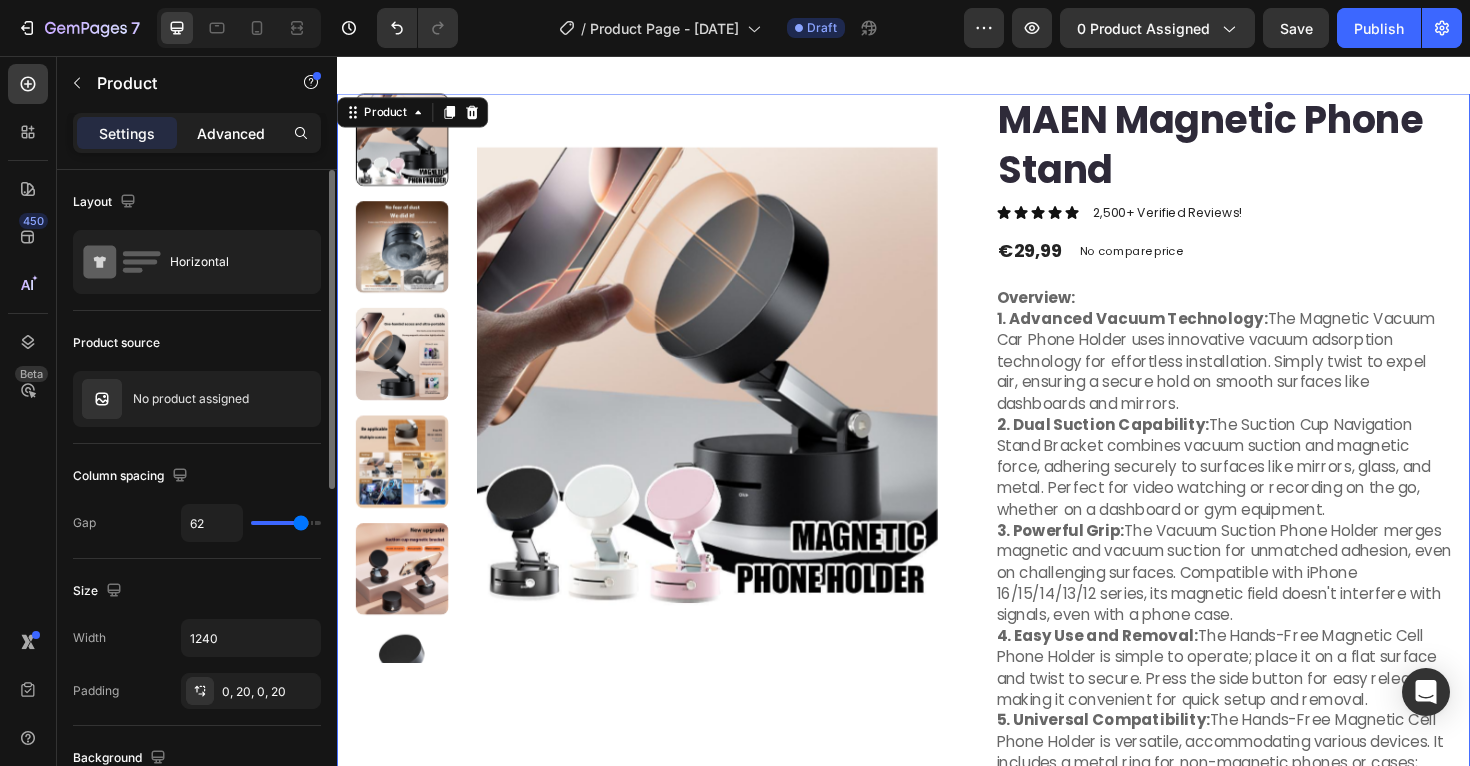 click on "Advanced" at bounding box center (231, 133) 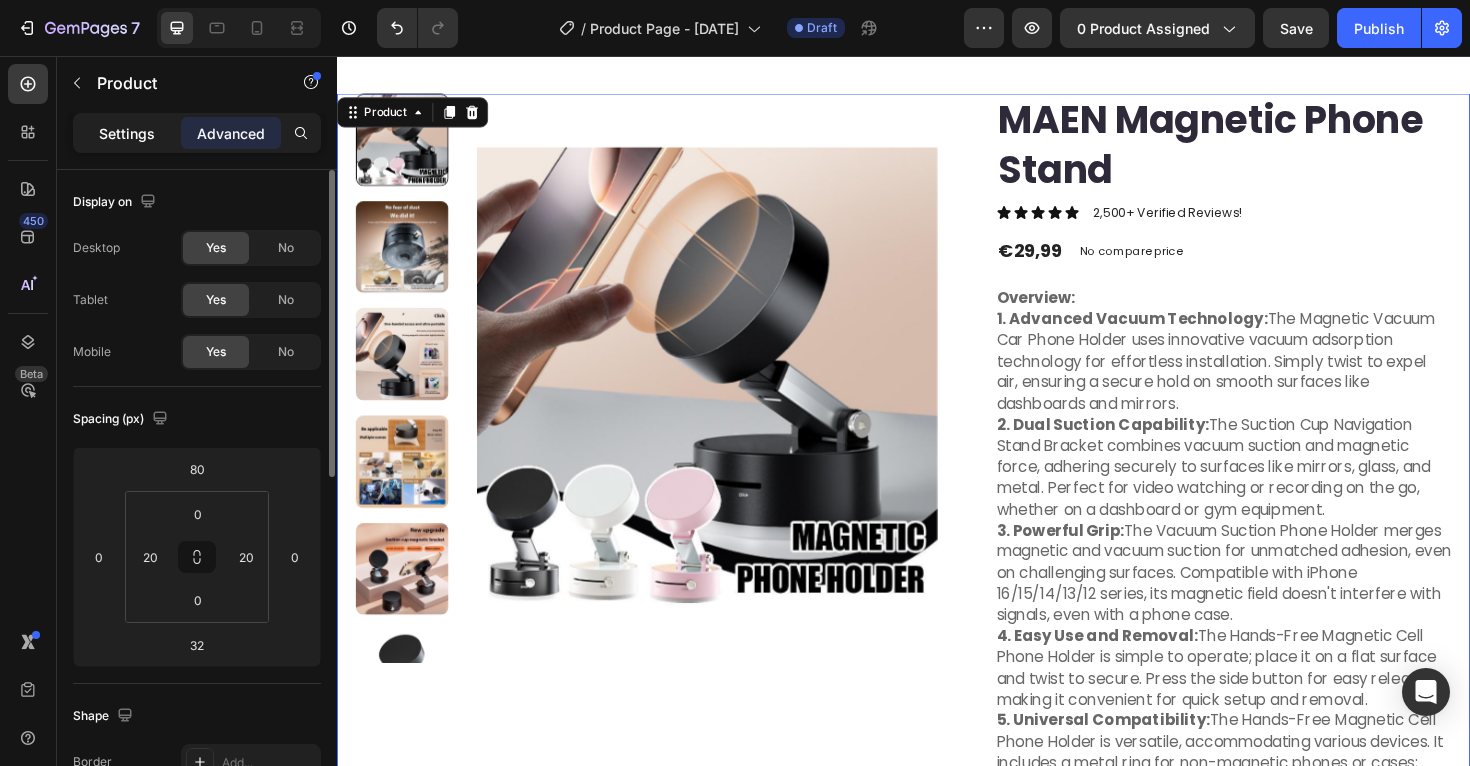 click on "Settings" at bounding box center (127, 133) 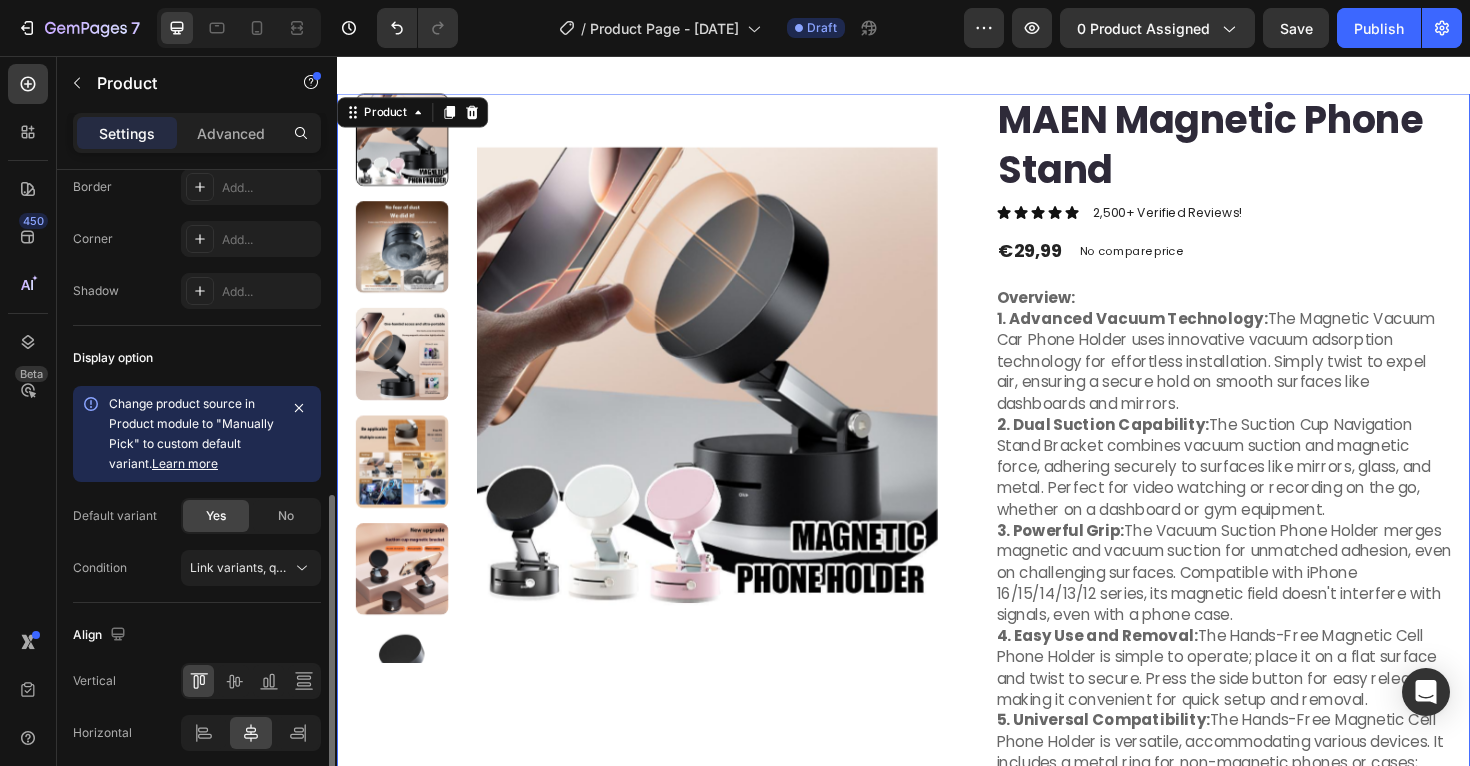 scroll, scrollTop: 786, scrollLeft: 0, axis: vertical 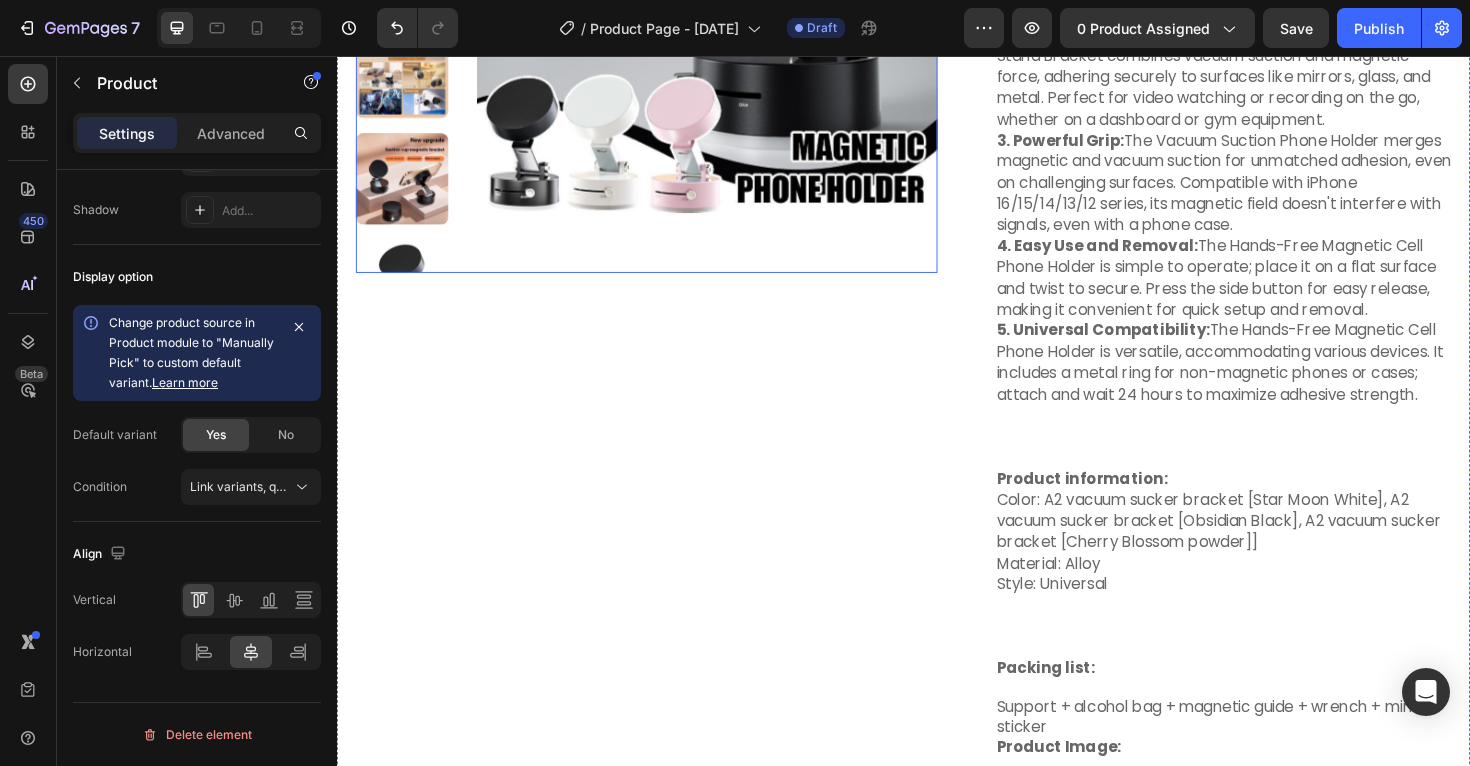 click at bounding box center [729, -16] 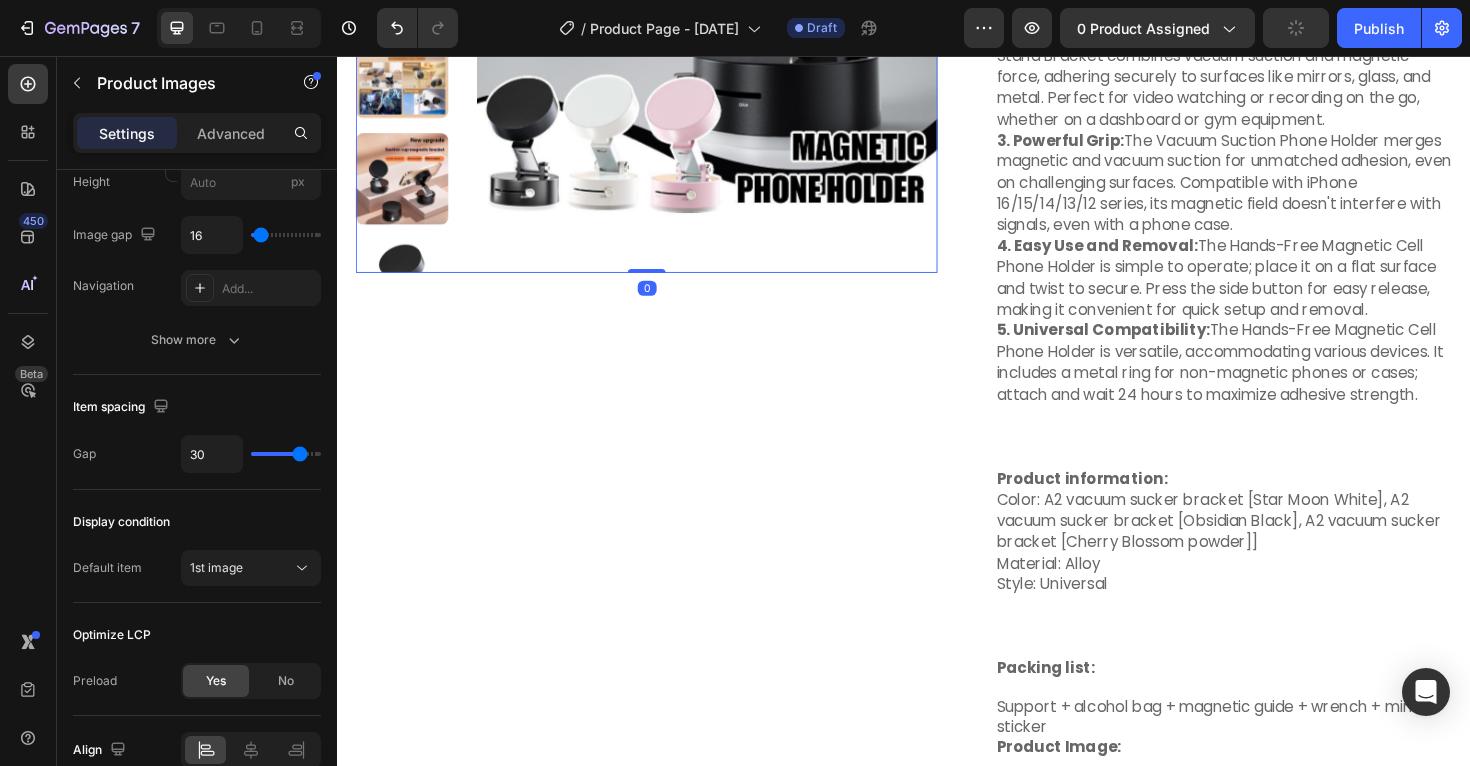 scroll, scrollTop: 0, scrollLeft: 0, axis: both 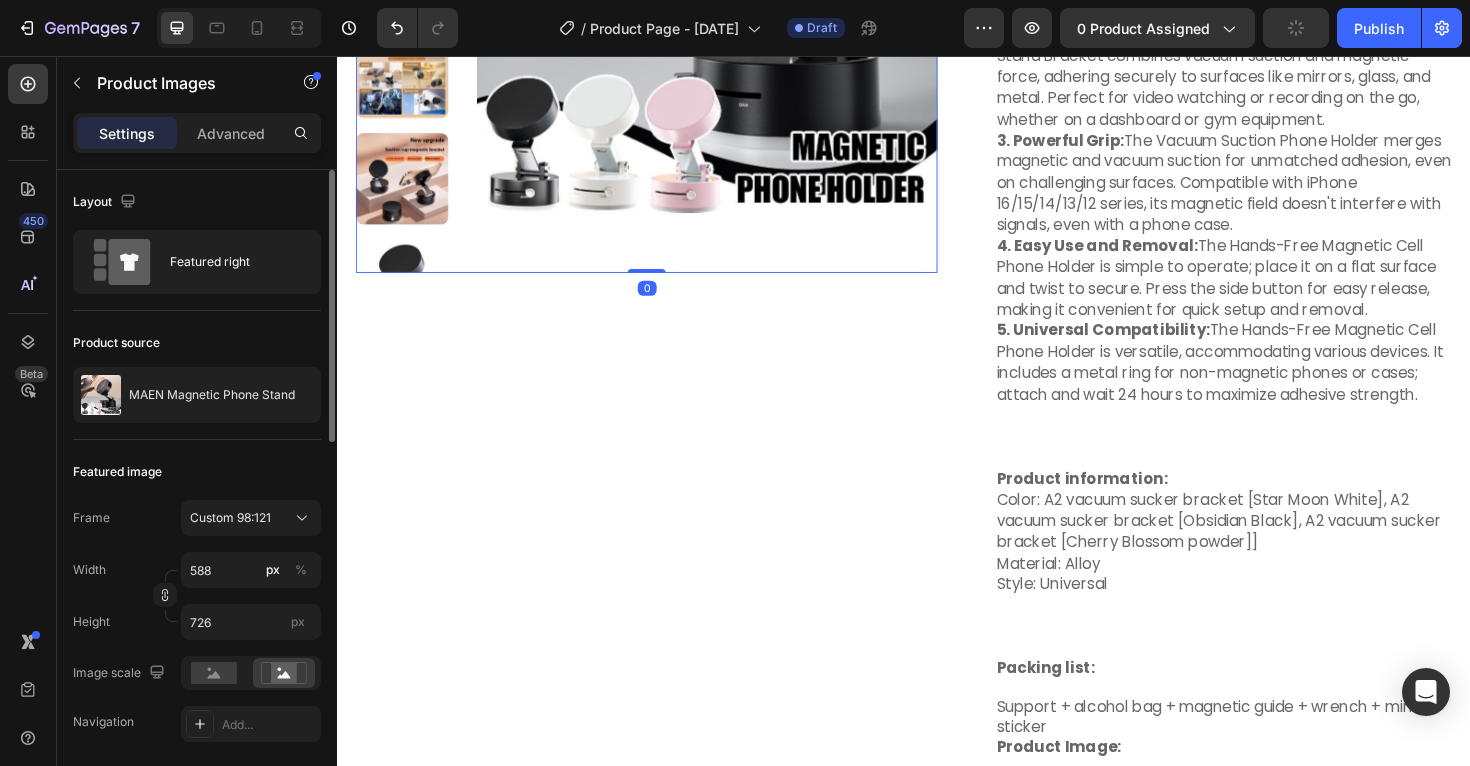 click at bounding box center (729, -16) 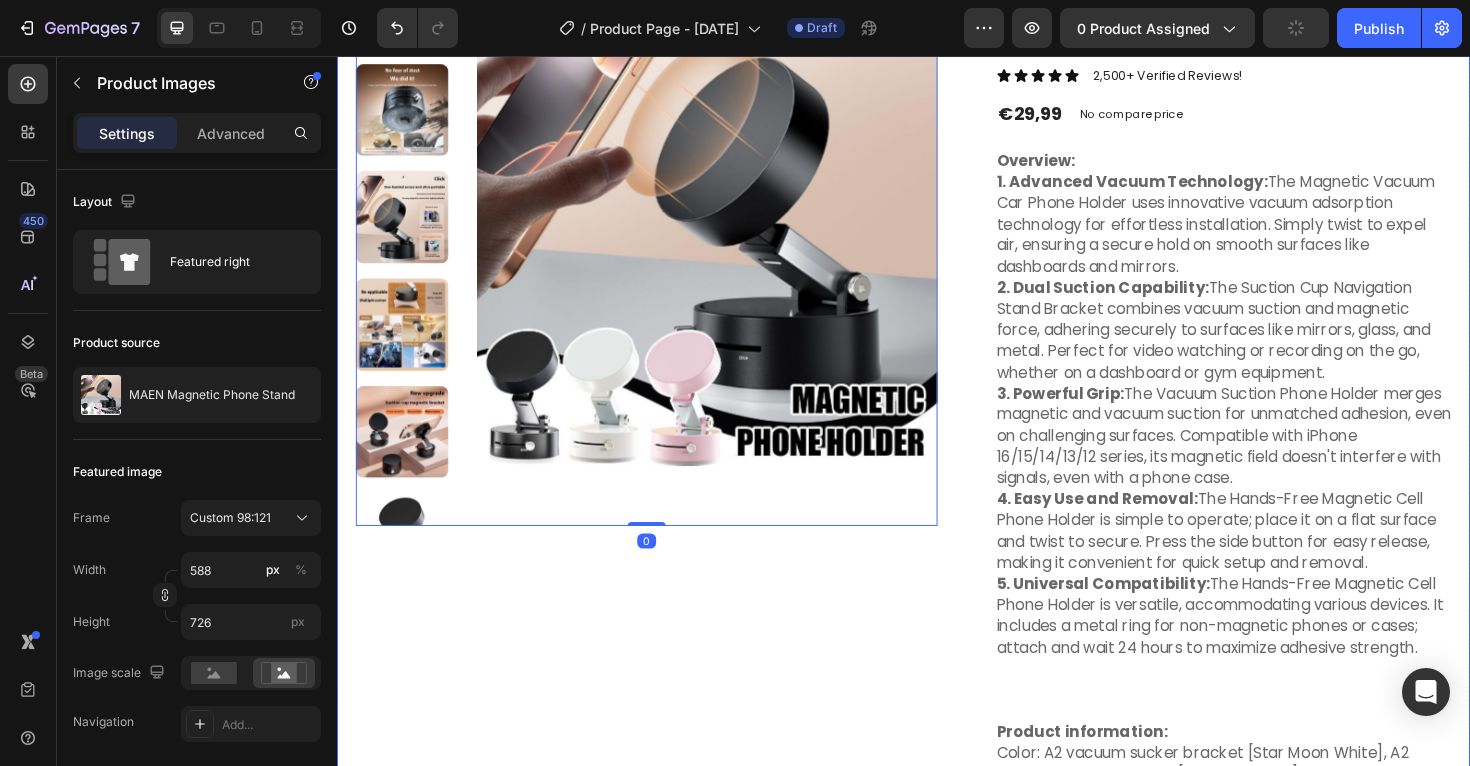 scroll, scrollTop: 128, scrollLeft: 0, axis: vertical 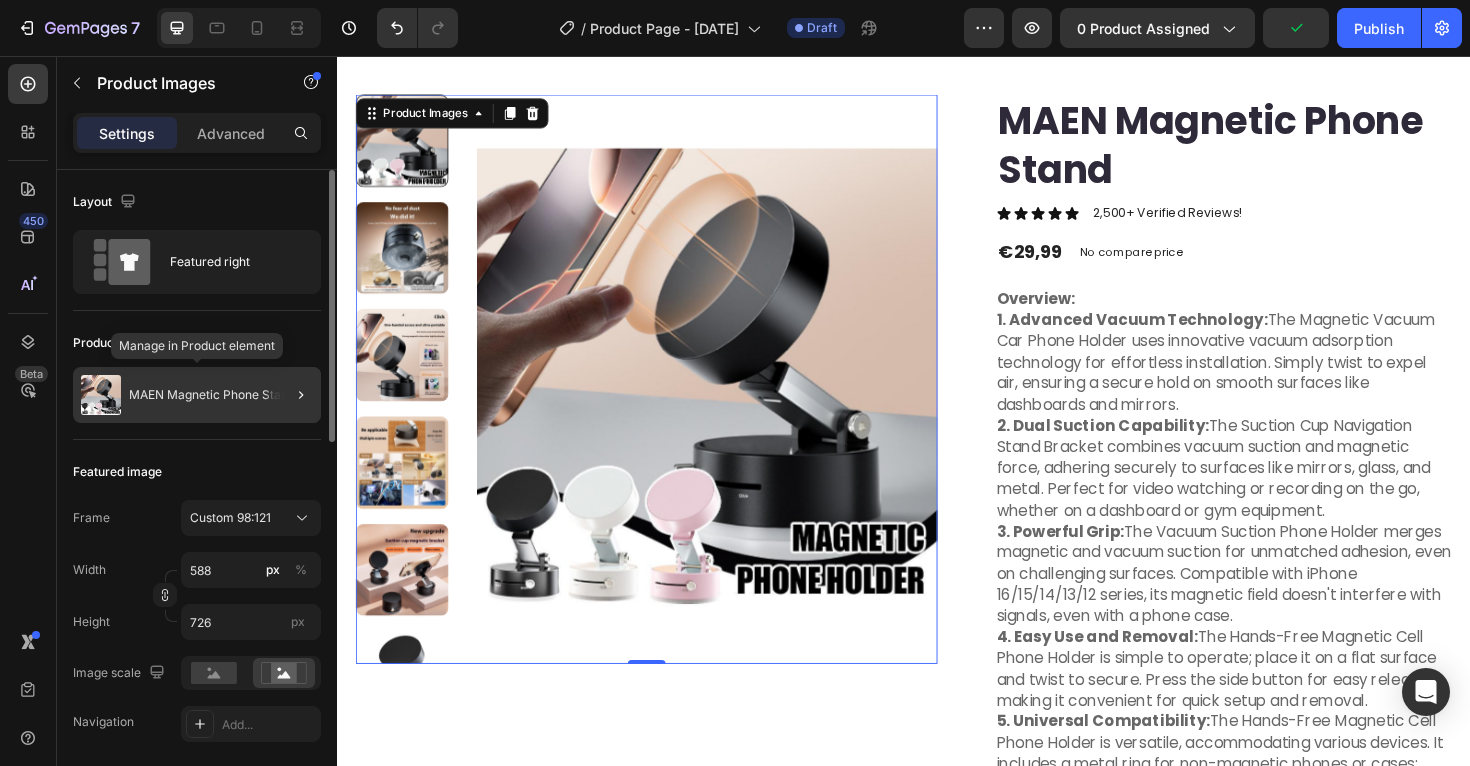 click on "MAEN Magnetic Phone Stand" at bounding box center (212, 395) 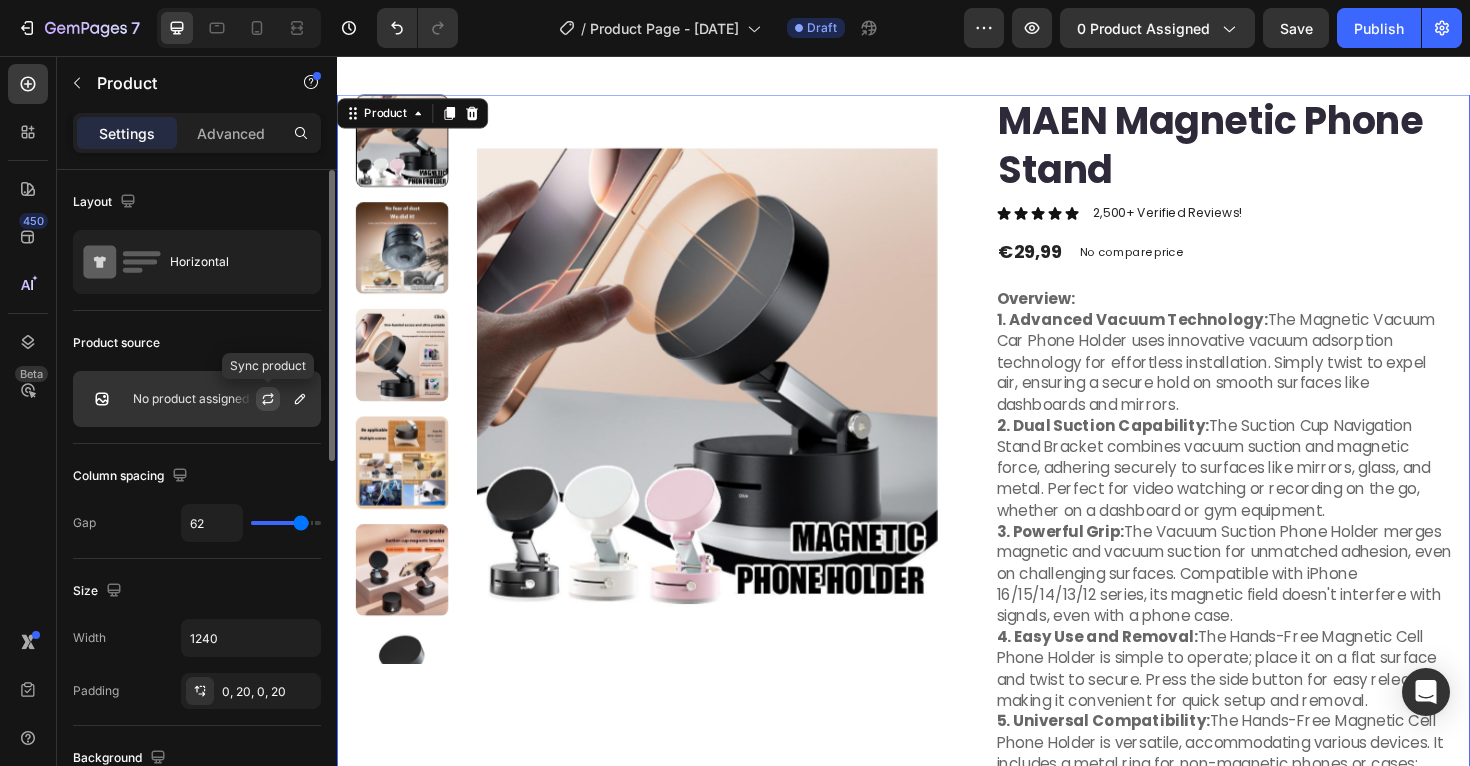 click 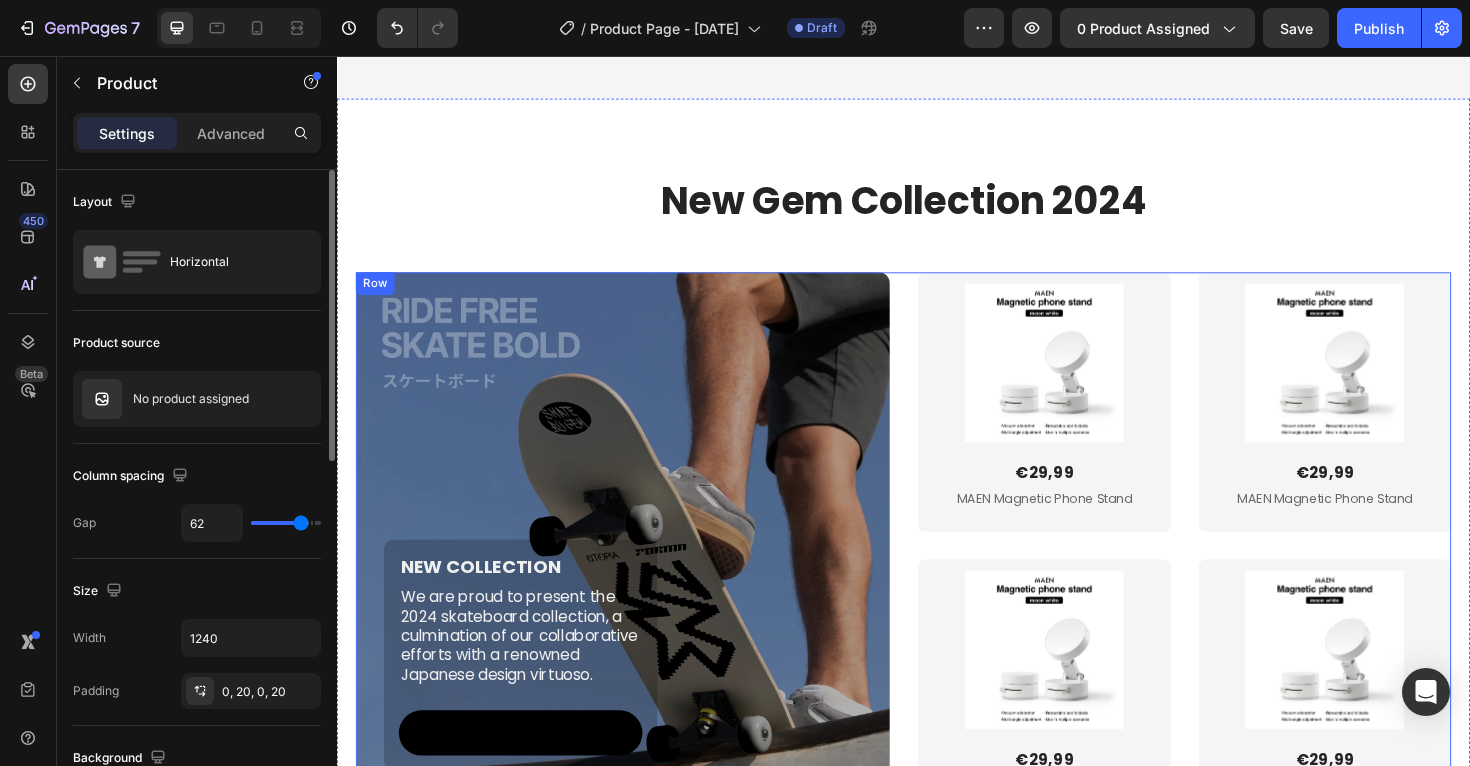 scroll, scrollTop: 4474, scrollLeft: 0, axis: vertical 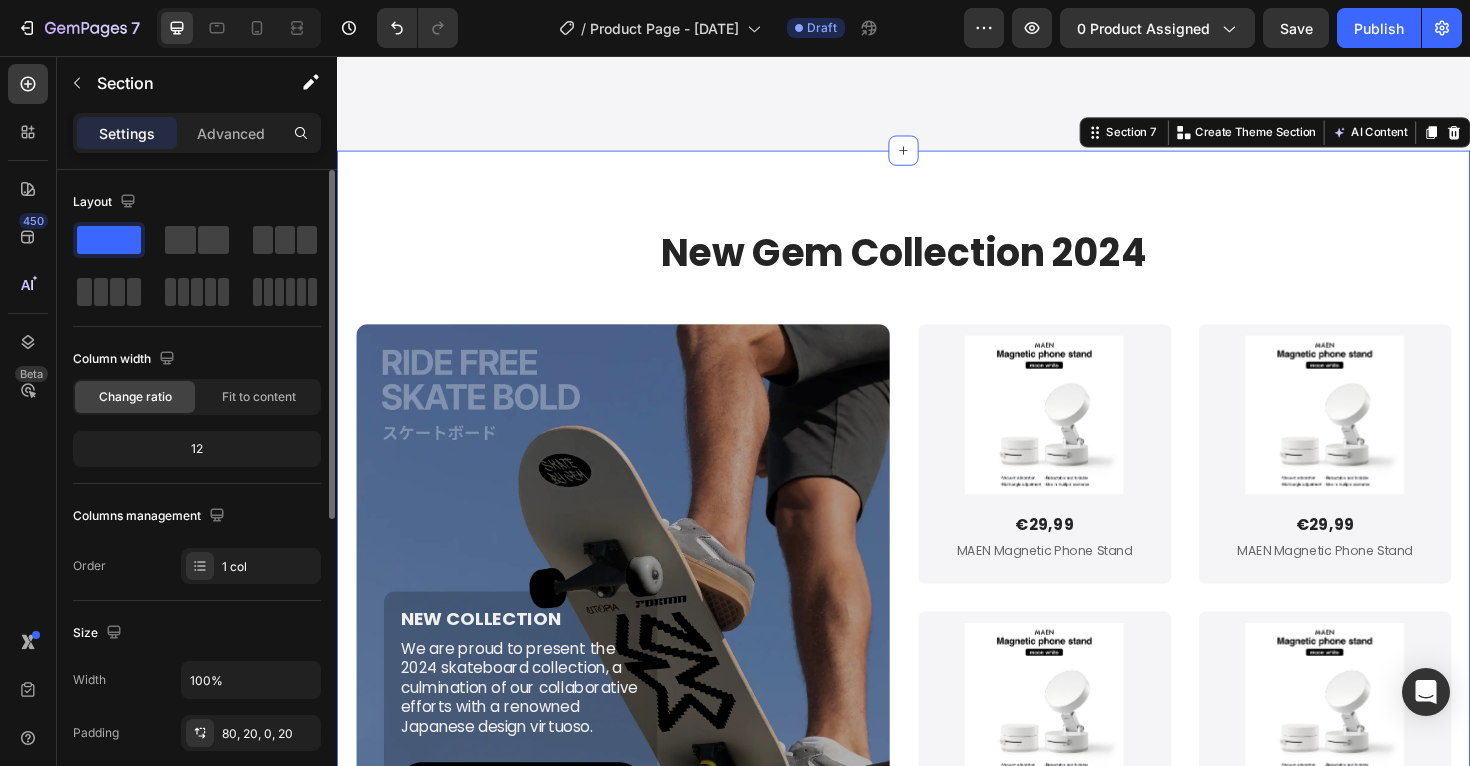 click on "New Gem Collection 2024 Heading NEW COLLECTION Text Block We are proud to present the 2024 skateboard collection, a culmination of our collaborative efforts with a renowned Japanese design virtuoso. Text Block SHOP NOW Button Row Hero Banner Product Images €29,99 Product Price Product Price MAEN Magnetic Phone Stand Product Title Product Row Product Images €29,99 Product Price Product Price MAEN Magnetic Phone Stand Product Title Product Row Row Product Images €29,99 Product Price Product Price MAEN Magnetic Phone Stand Product Title Product Row Product Images €29,99 Product Price Product Price MAEN Magnetic Phone Stand Product Title Product Row Row Row Section 7 You can create reusable sections Create Theme Section AI Content Write with GemAI What would you like to describe here? Tone and Voice Persuasive Product Getting products... Show more Generate" at bounding box center (937, 578) 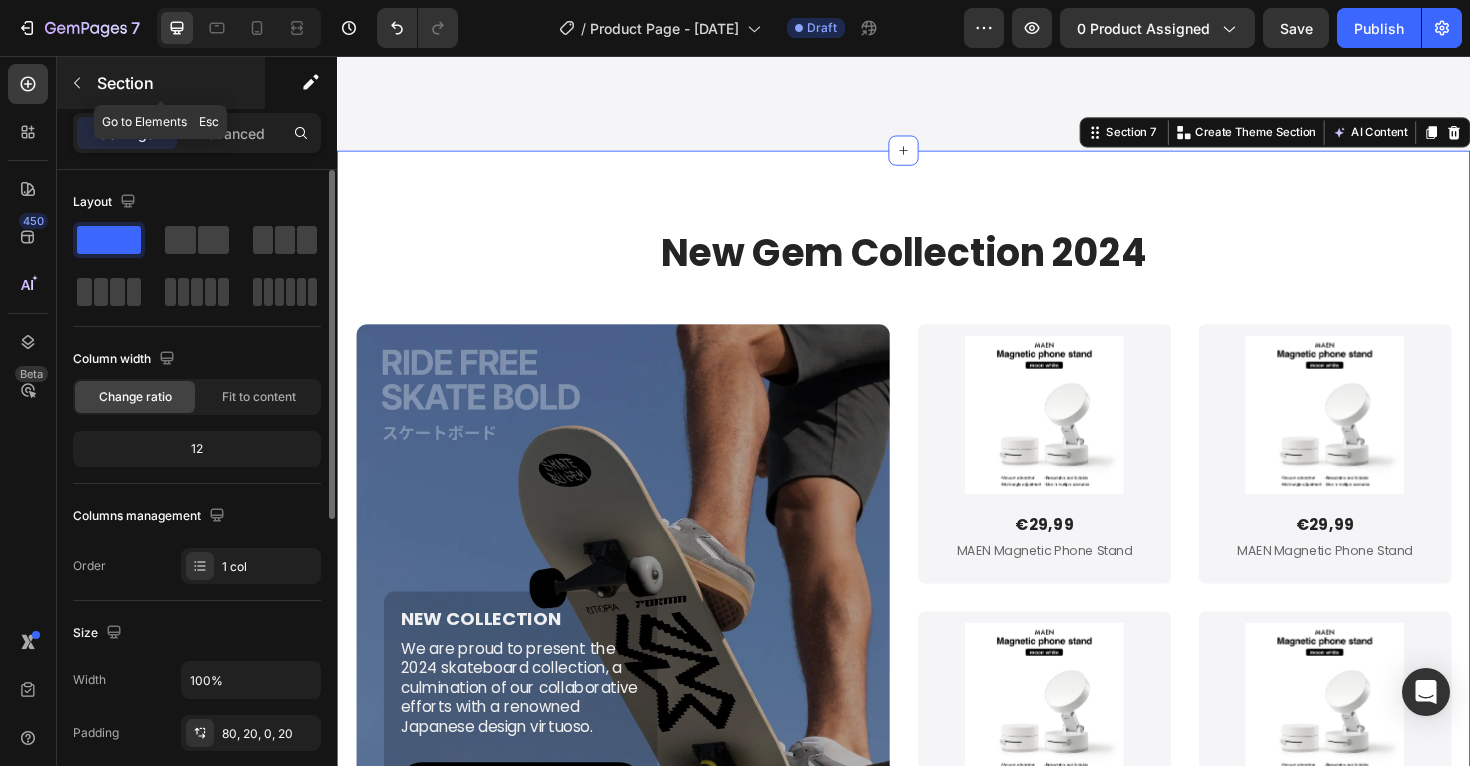 click 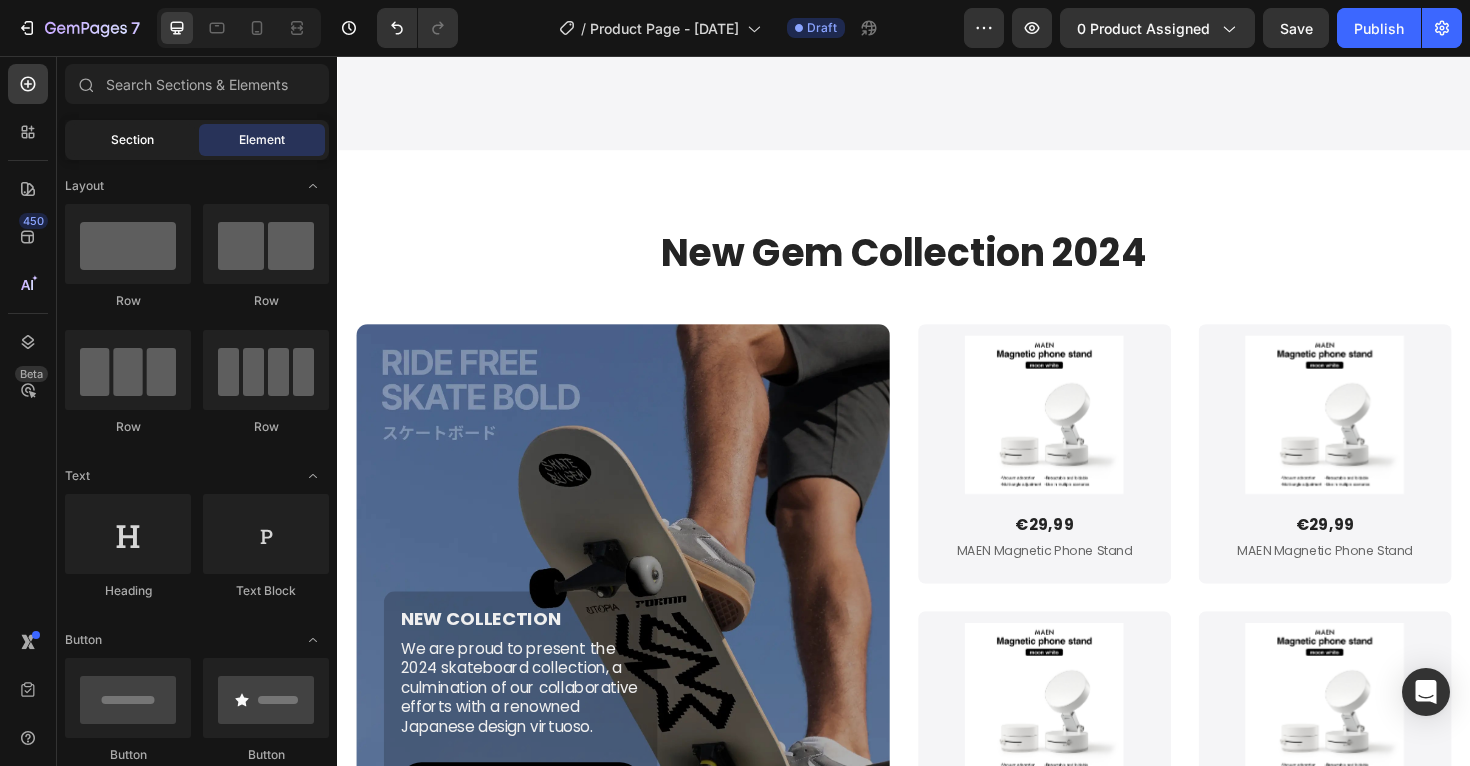 click on "Section" at bounding box center [132, 140] 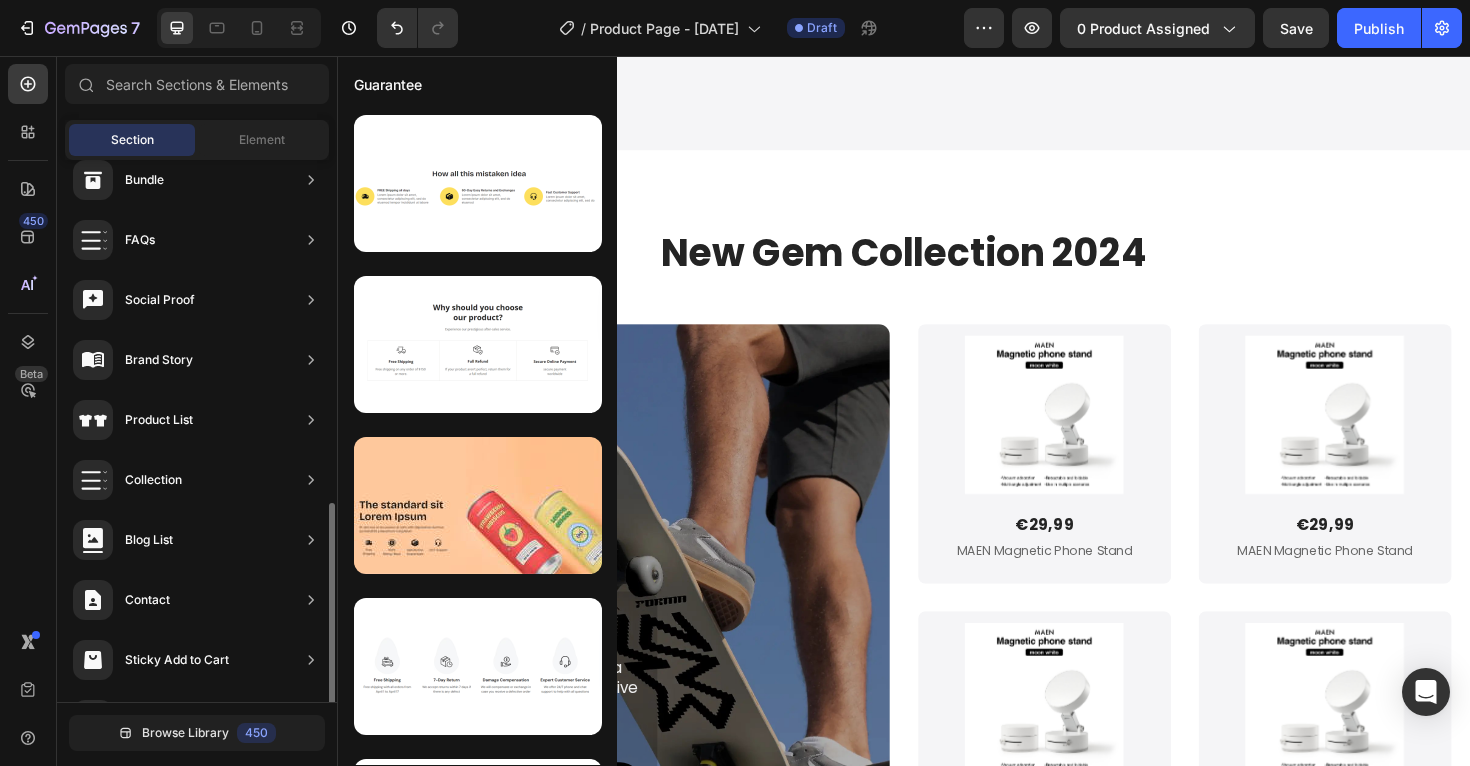 scroll, scrollTop: 618, scrollLeft: 0, axis: vertical 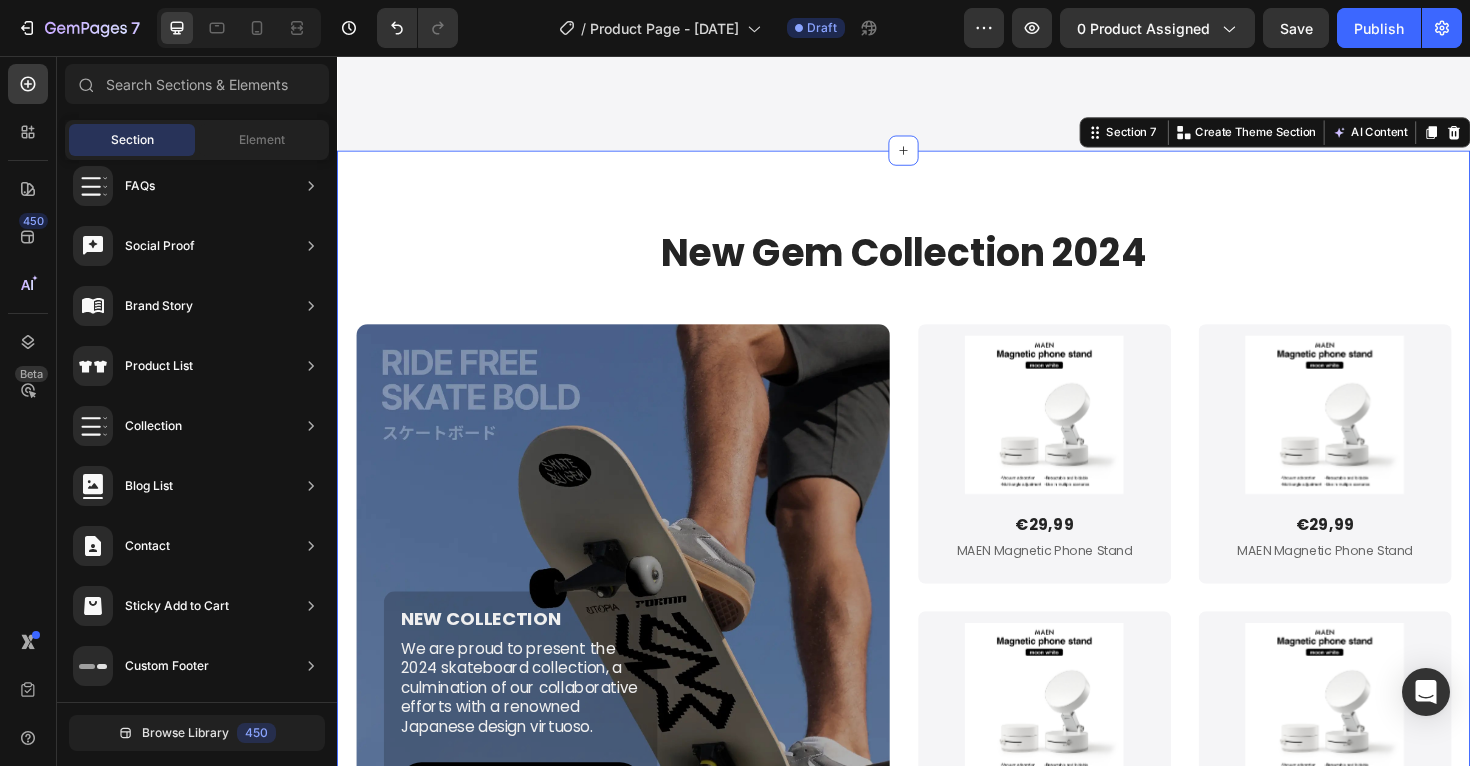 click on "New Gem Collection 2024 Heading NEW COLLECTION Text Block We are proud to present the 2024 skateboard collection, a culmination of our collaborative efforts with a renowned Japanese design virtuoso. Text Block SHOP NOW Button Row Hero Banner Product Images €29,99 Product Price Product Price MAEN Magnetic Phone Stand Product Title Product Row Product Images €29,99 Product Price Product Price MAEN Magnetic Phone Stand Product Title Product Row Row Product Images €29,99 Product Price Product Price MAEN Magnetic Phone Stand Product Title Product Row Product Images €29,99 Product Price Product Price MAEN Magnetic Phone Stand Product Title Product Row Row Row Section 7 You can create reusable sections Create Theme Section AI Content Write with GemAI What would you like to describe here? Tone and Voice Persuasive Product MAEN Magnetic Phone Stand Show more Generate" at bounding box center [937, 578] 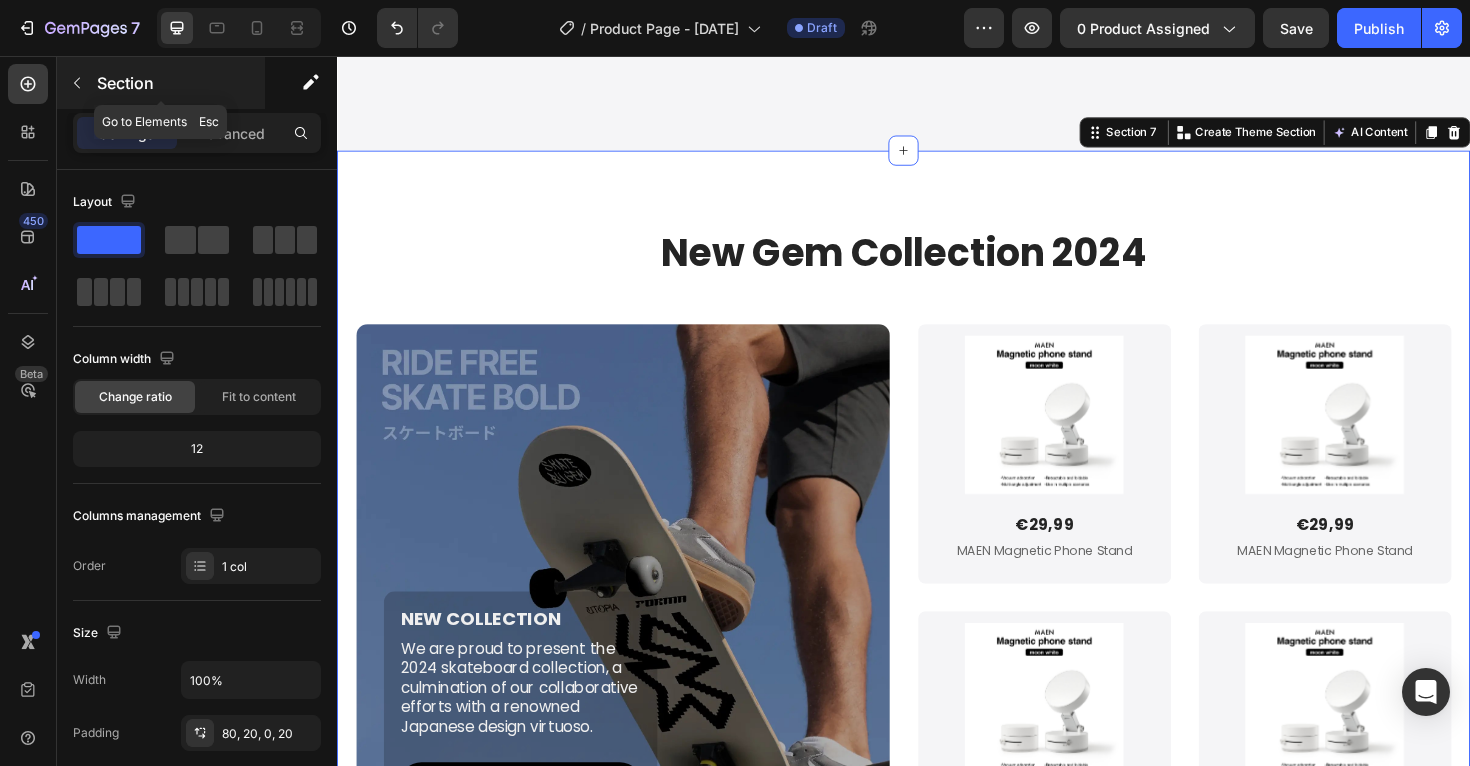 click 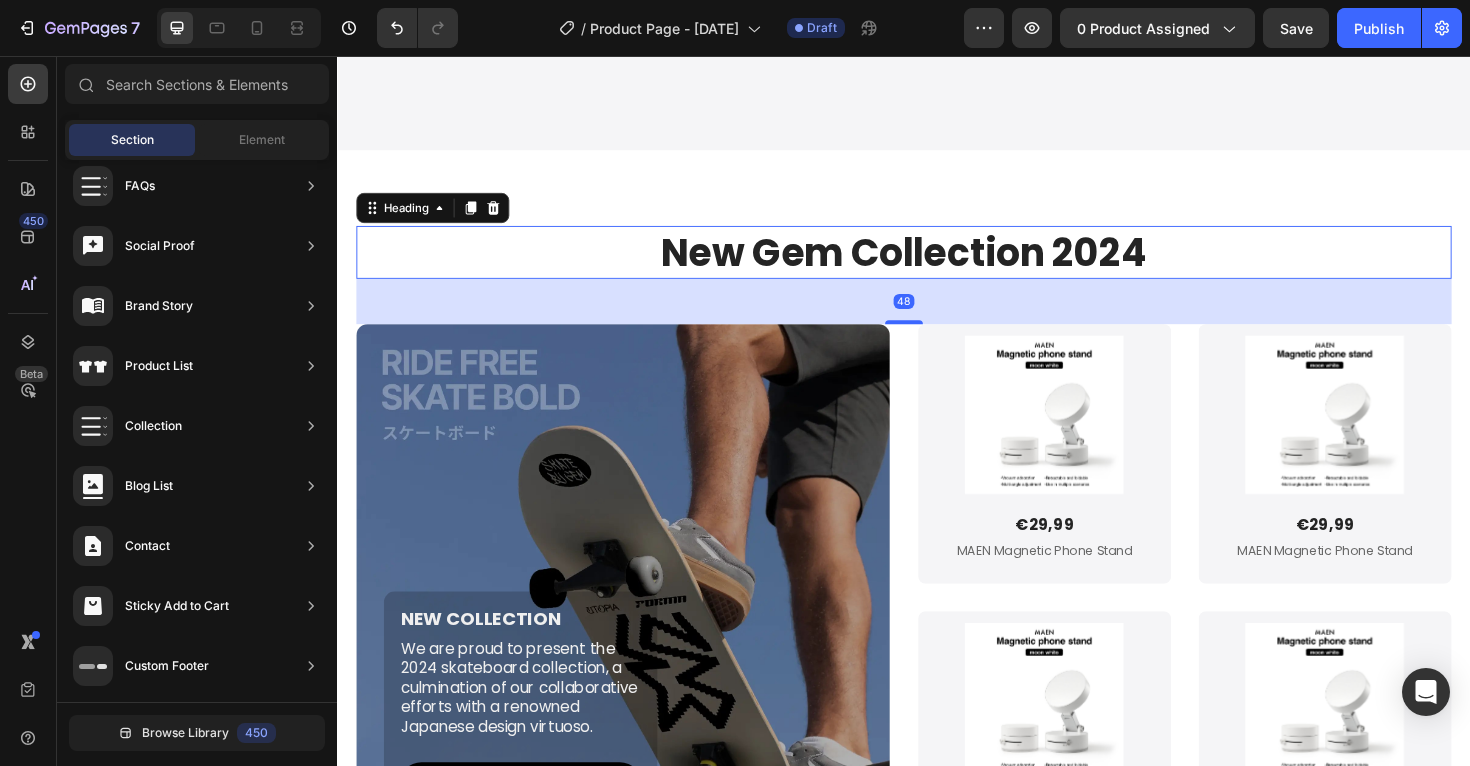 click on "New Gem Collection 2024" at bounding box center [937, 264] 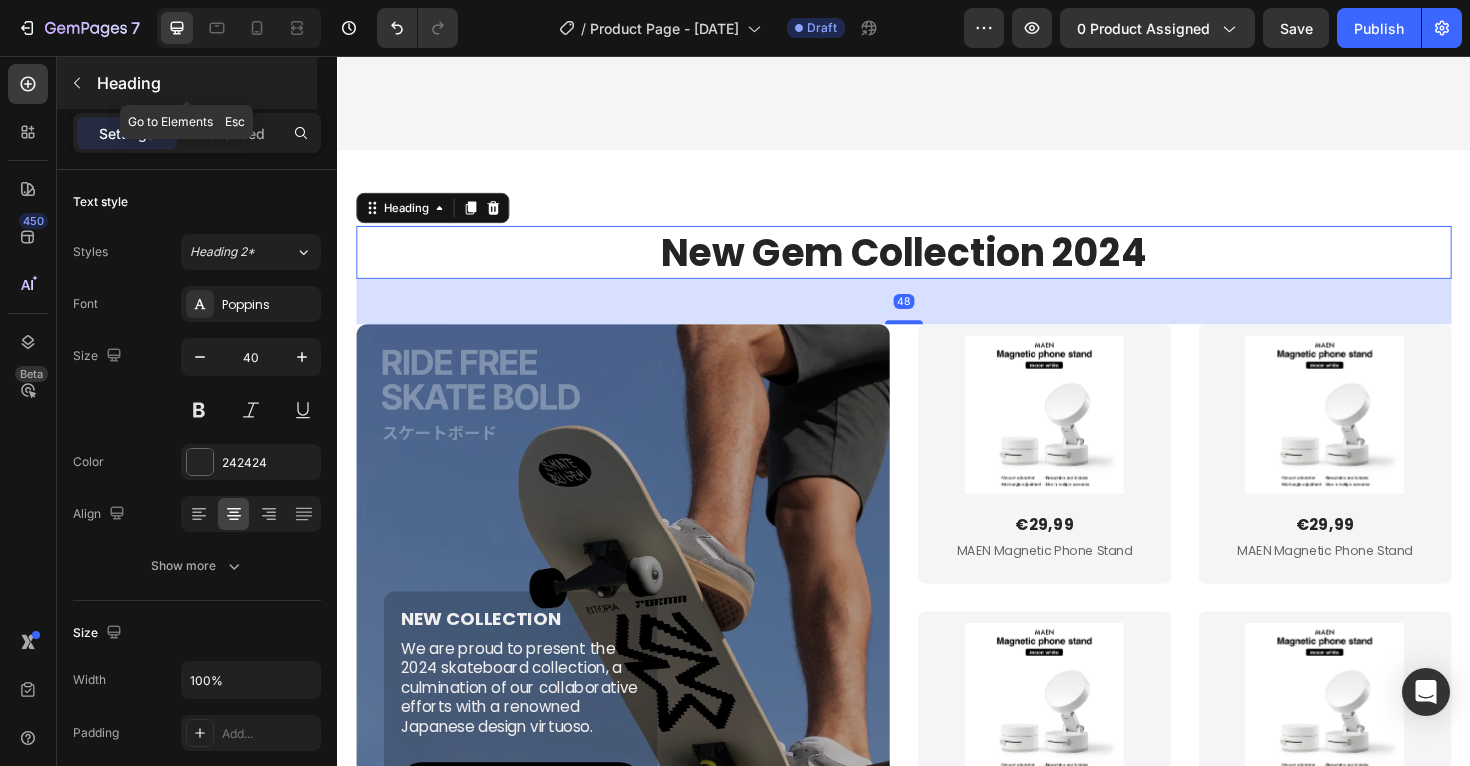 click 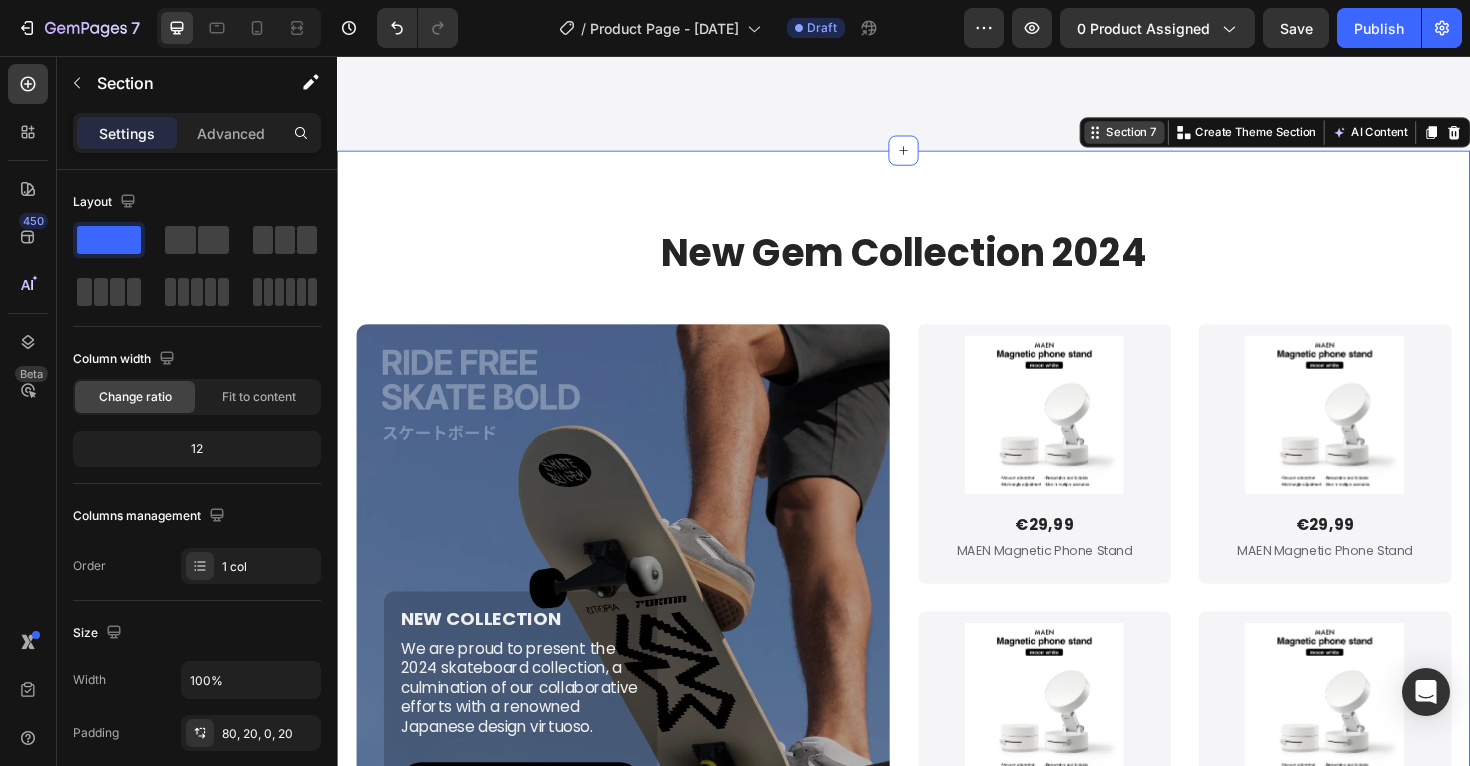 click on "Section 7 You can create reusable sections Create Theme Section AI Content Write with GemAI What would you like to describe here? Tone and Voice Persuasive Product MAEN Magnetic Phone Stand Show more Generate" at bounding box center [1330, 137] 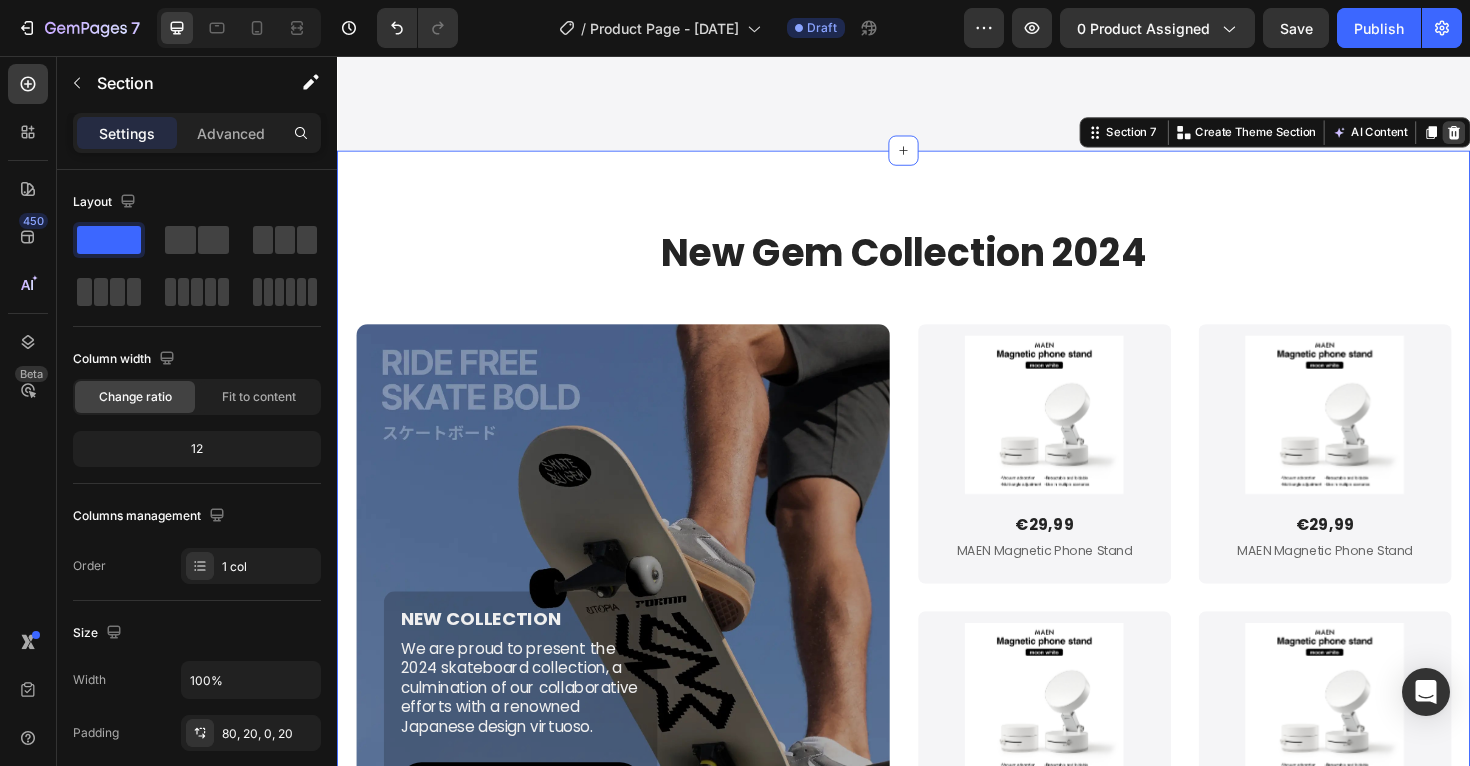 click 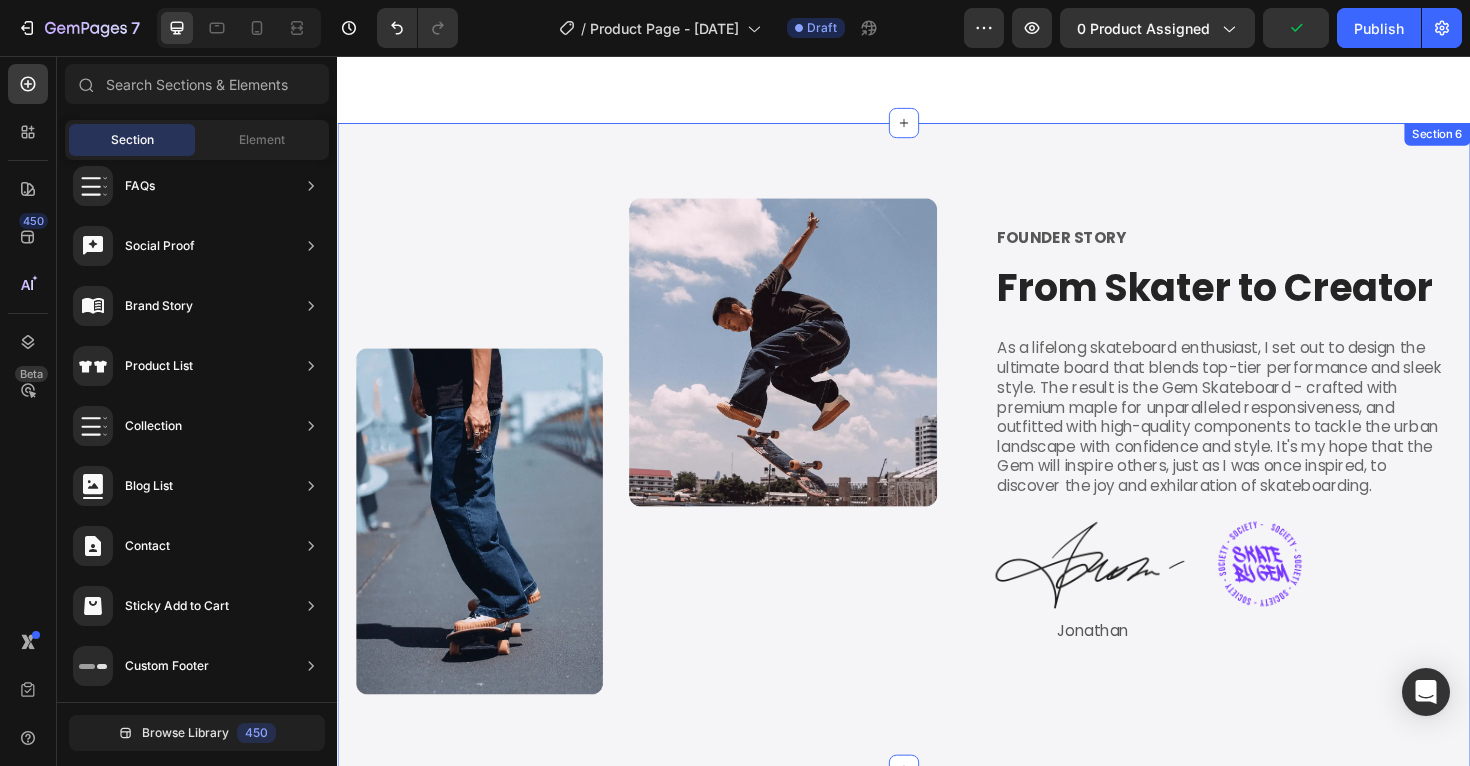 scroll, scrollTop: 4297, scrollLeft: 0, axis: vertical 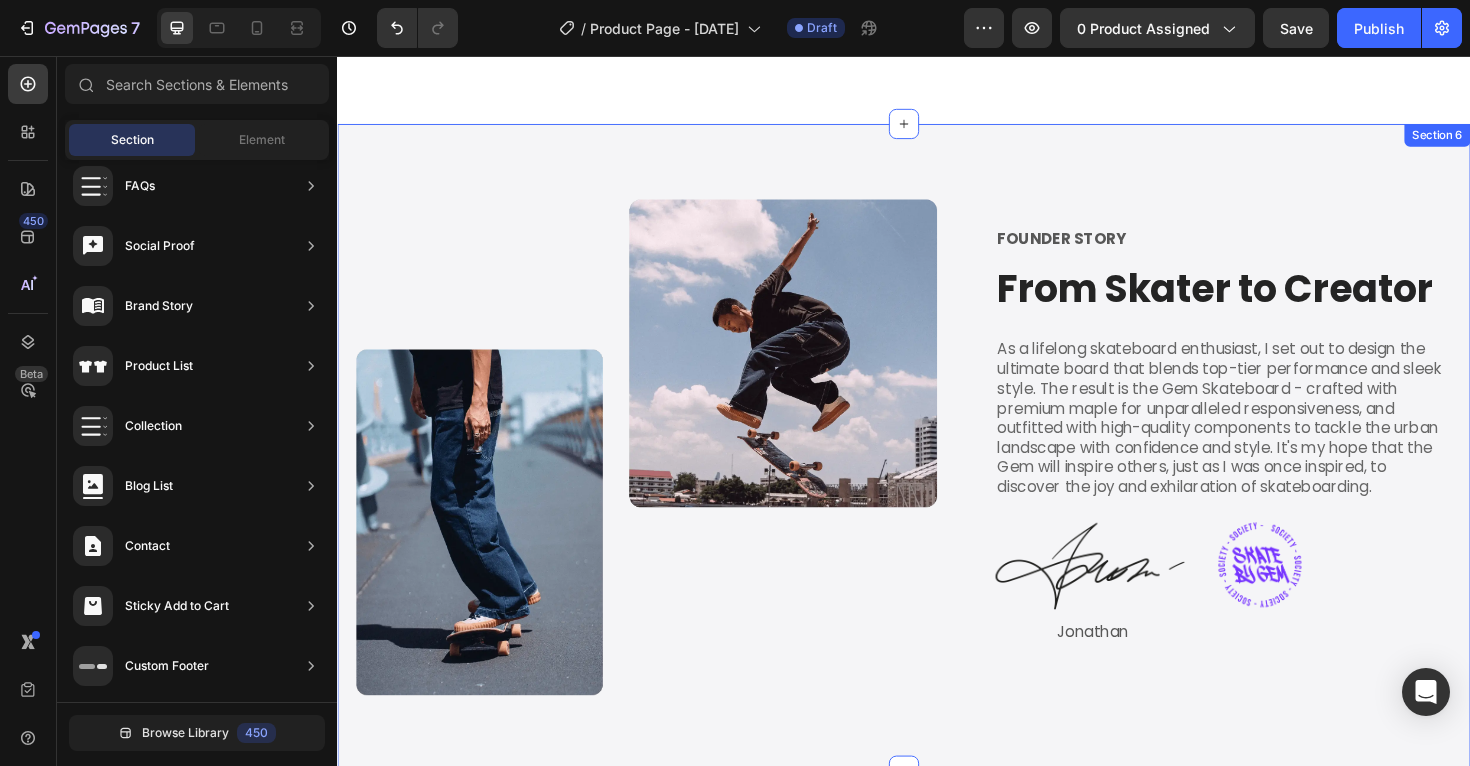 click on "Image FOUNDER STORY Text Block From Skater to Creator Heading As a lifelong skateboard enthusiast, I set out to design the ultimate board that blends top-tier performance and sleek style. The result is the Gem Skateboard - crafted with premium maple for unparalleled responsiveness, and outfitted with high-quality components to tackle the urban landscape with confidence and style. It's my hope that the Gem will inspire others, just as I was once inspired, to discover the joy and exhilaration of skateboarding. Text Block Image Image Row Jonathan Text Block Row Section 6" at bounding box center (937, 470) 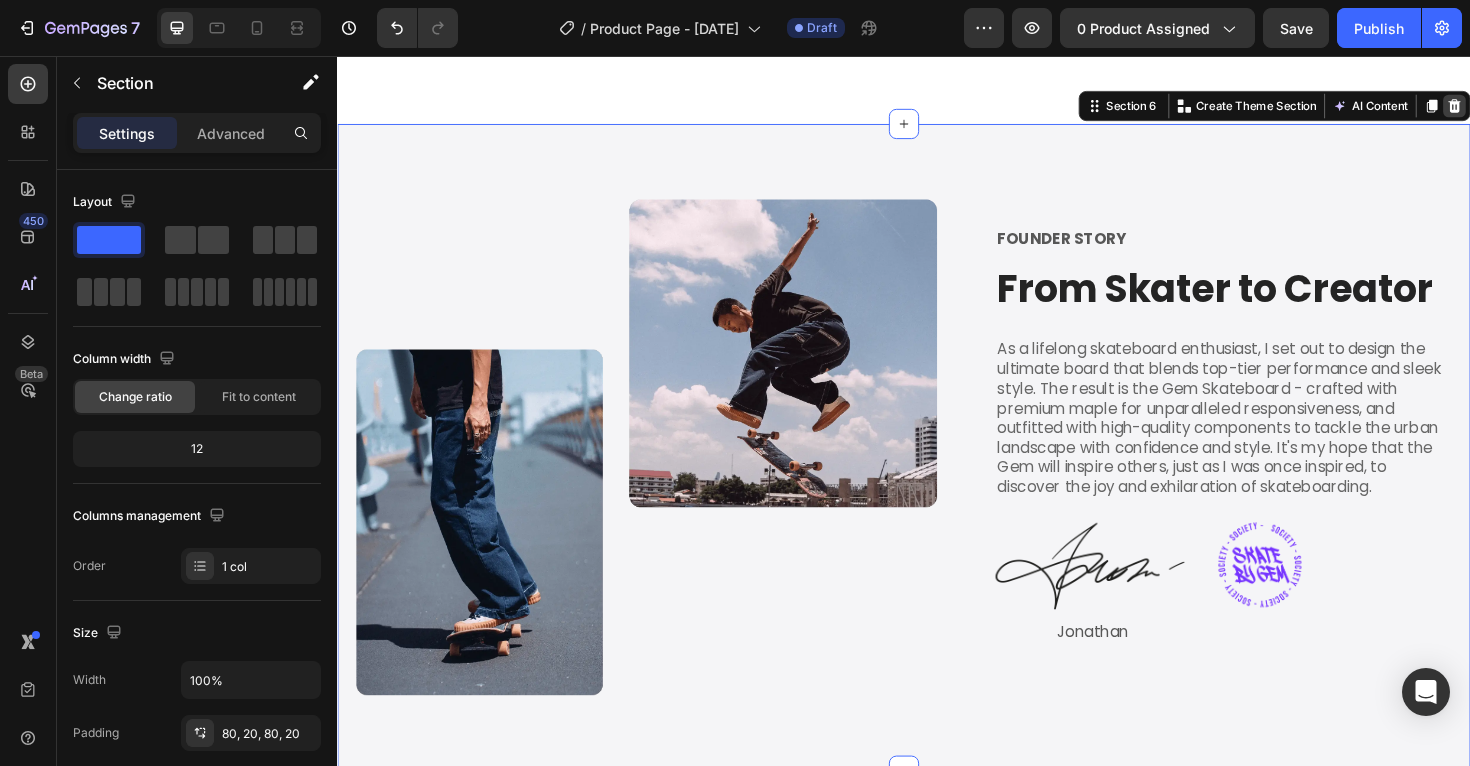 click 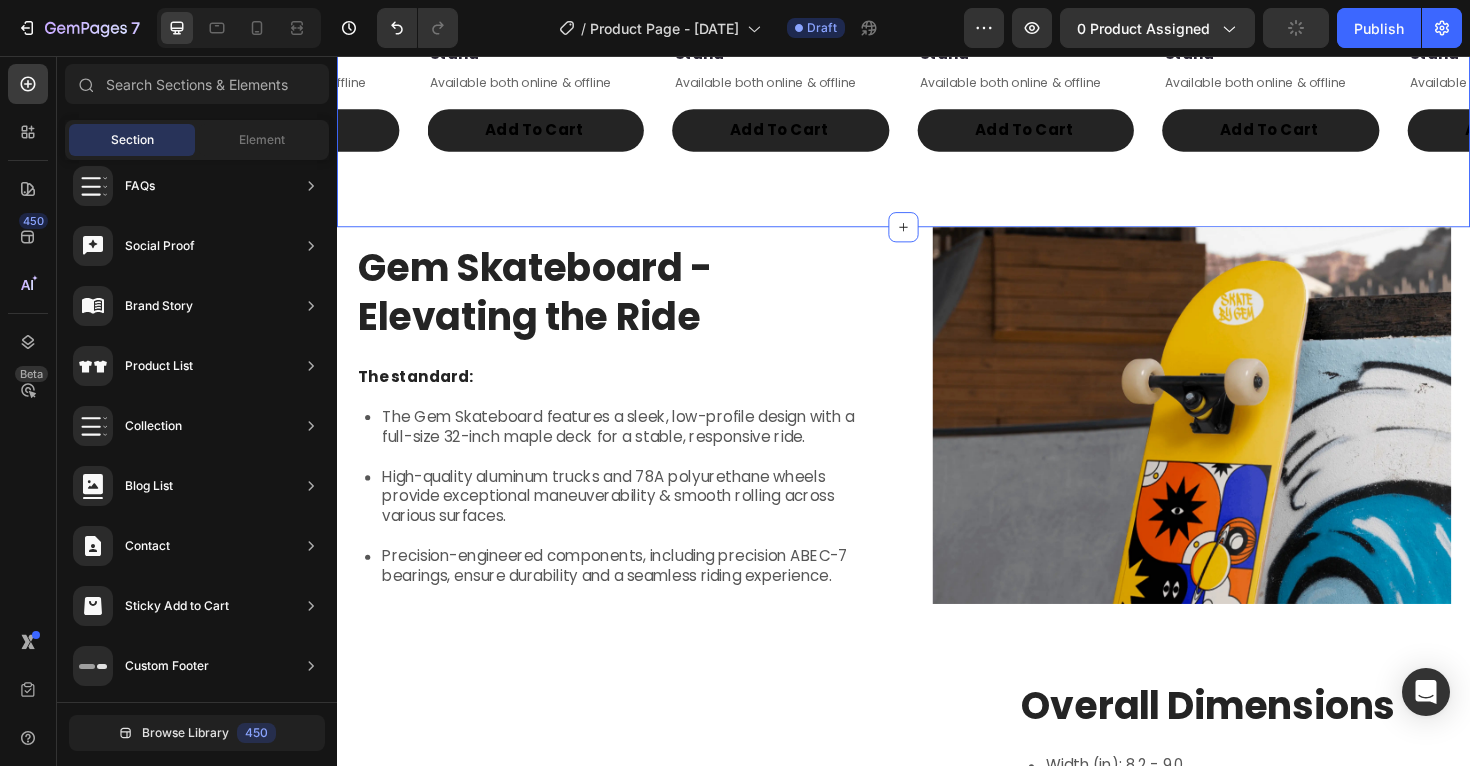 scroll, scrollTop: 2305, scrollLeft: 0, axis: vertical 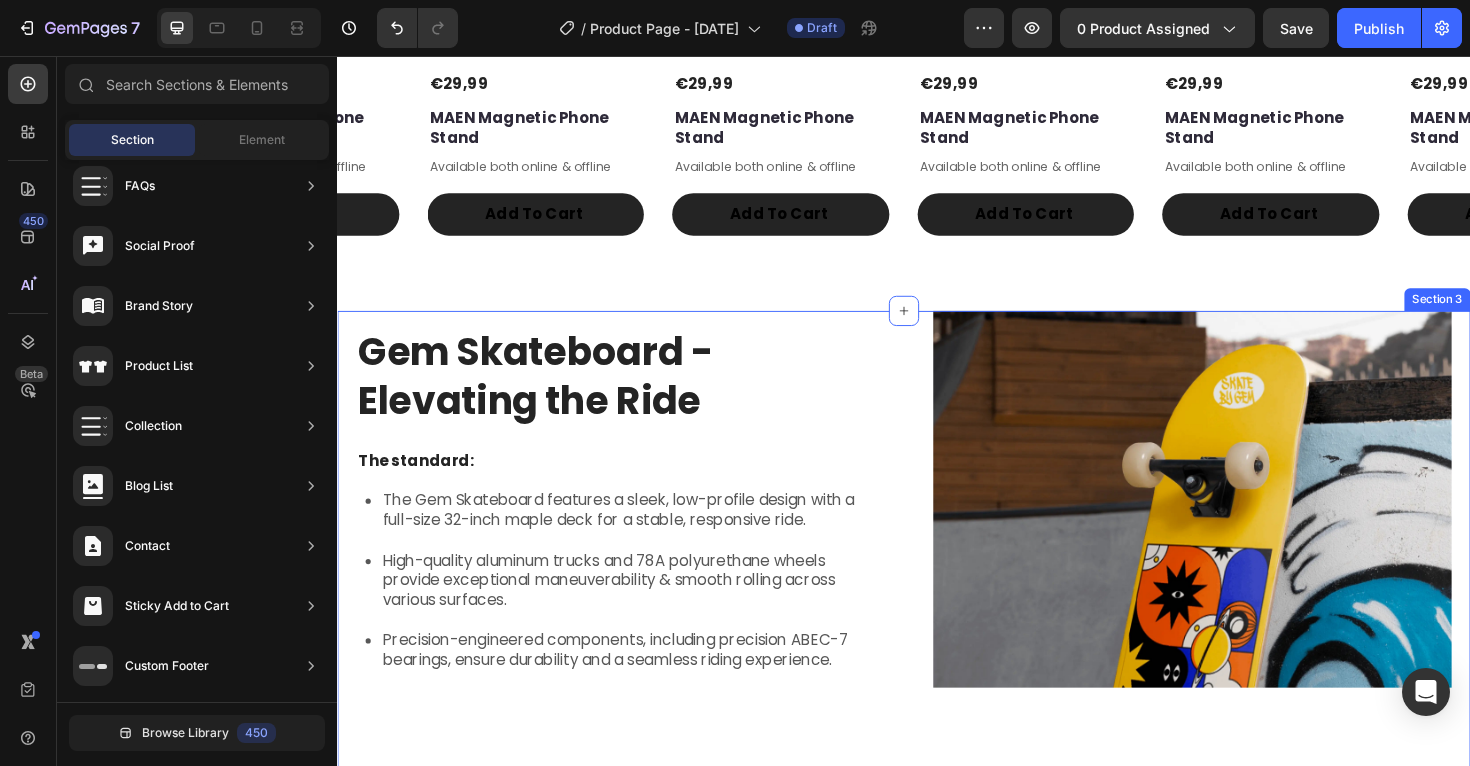 click on "Section 3" at bounding box center [1502, 314] 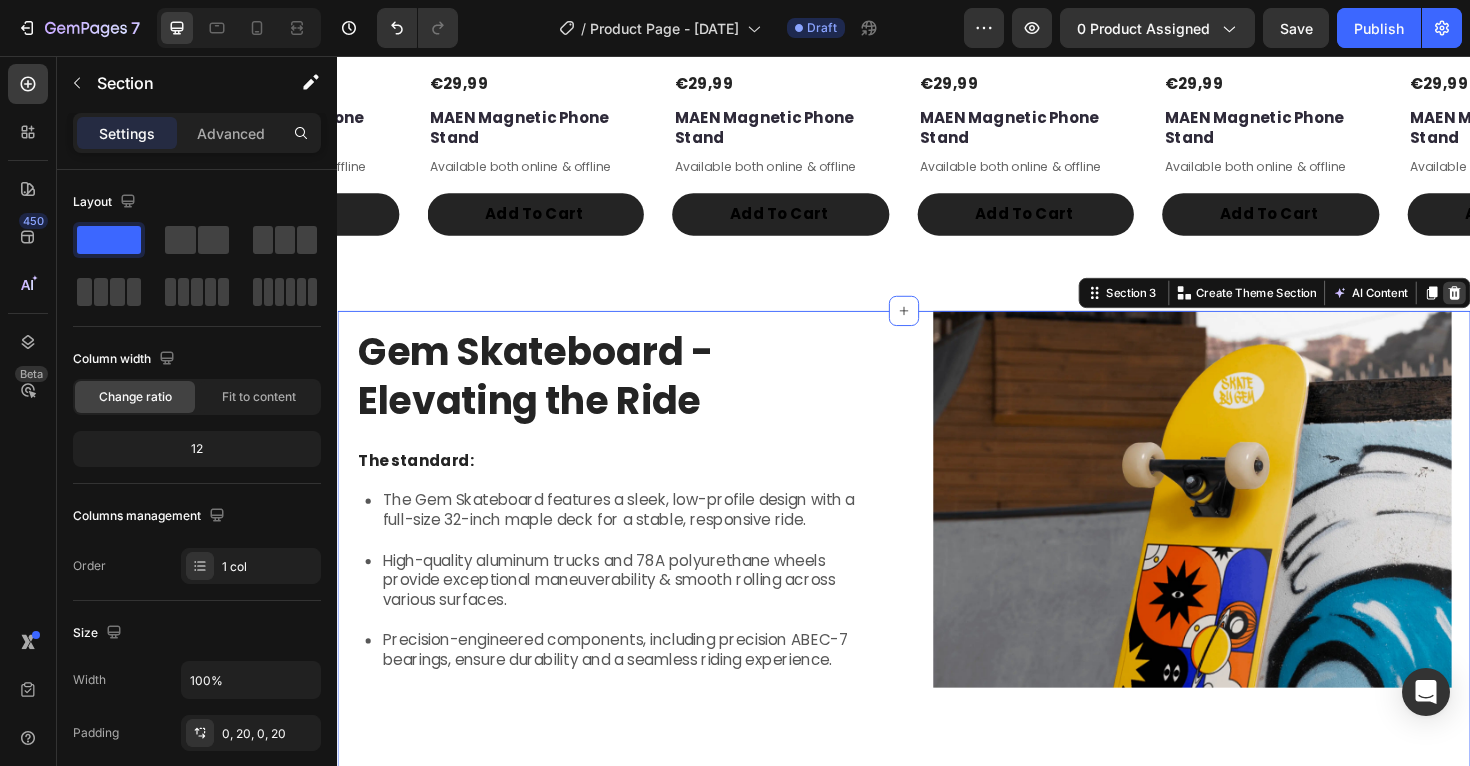 click at bounding box center (1520, 307) 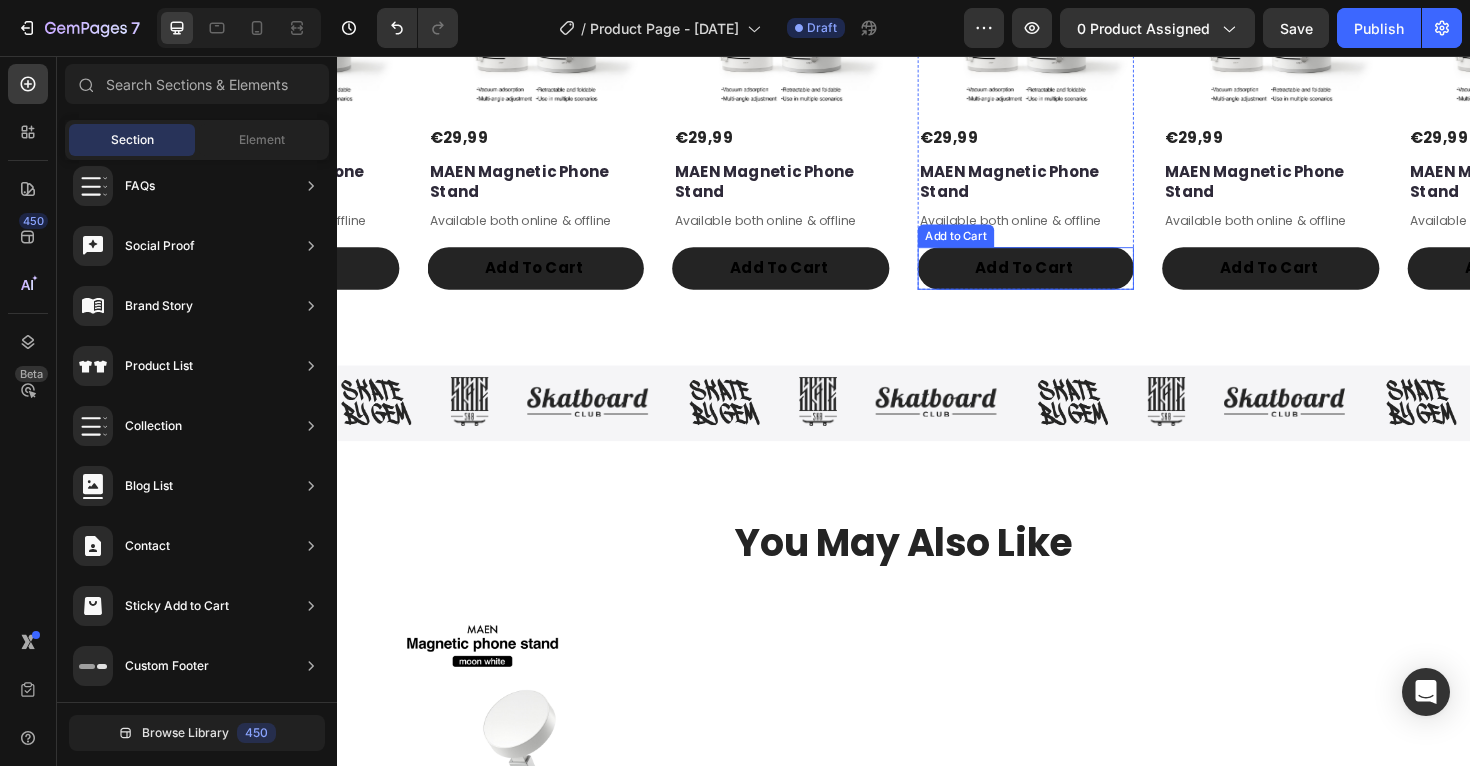 scroll, scrollTop: 2220, scrollLeft: 0, axis: vertical 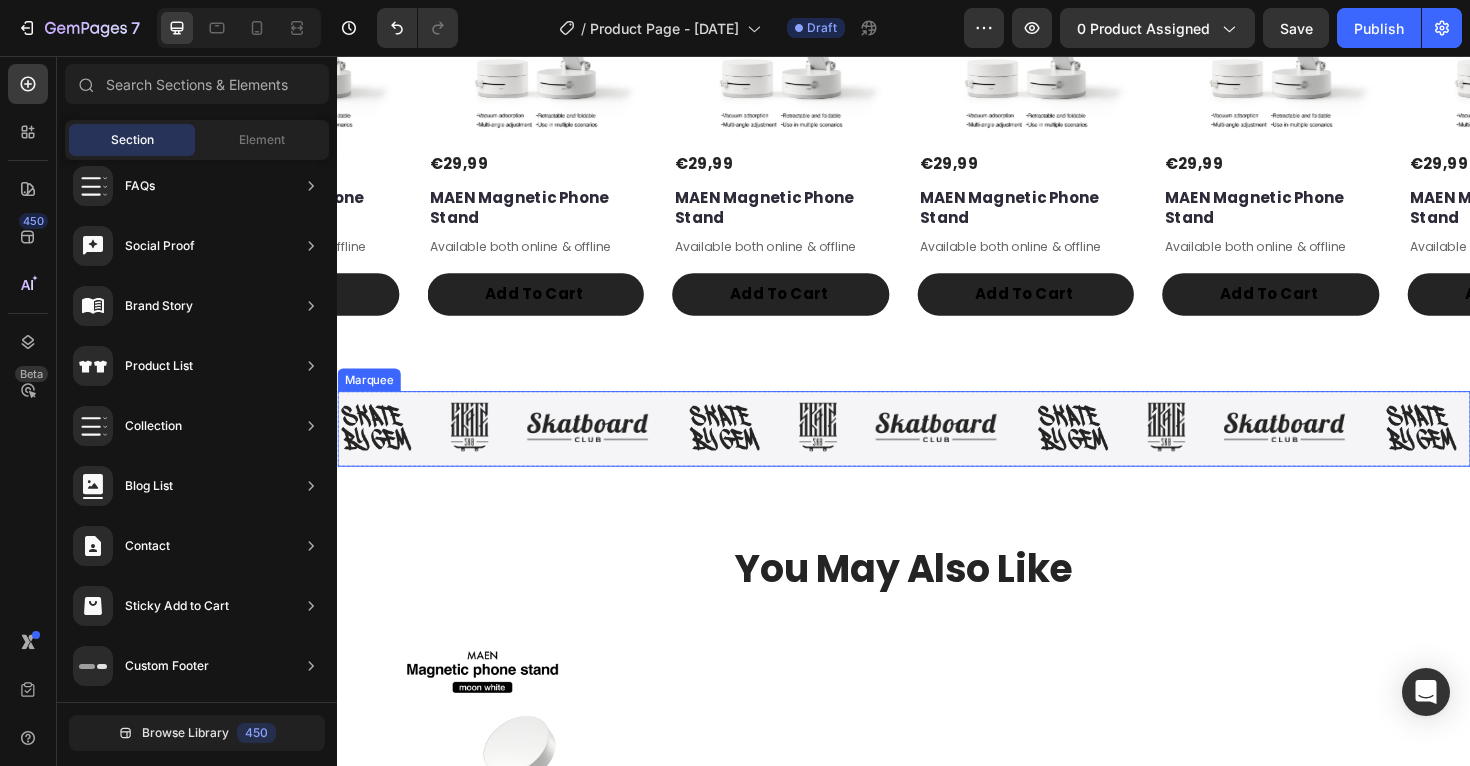 click on "Marquee" at bounding box center (370, 399) 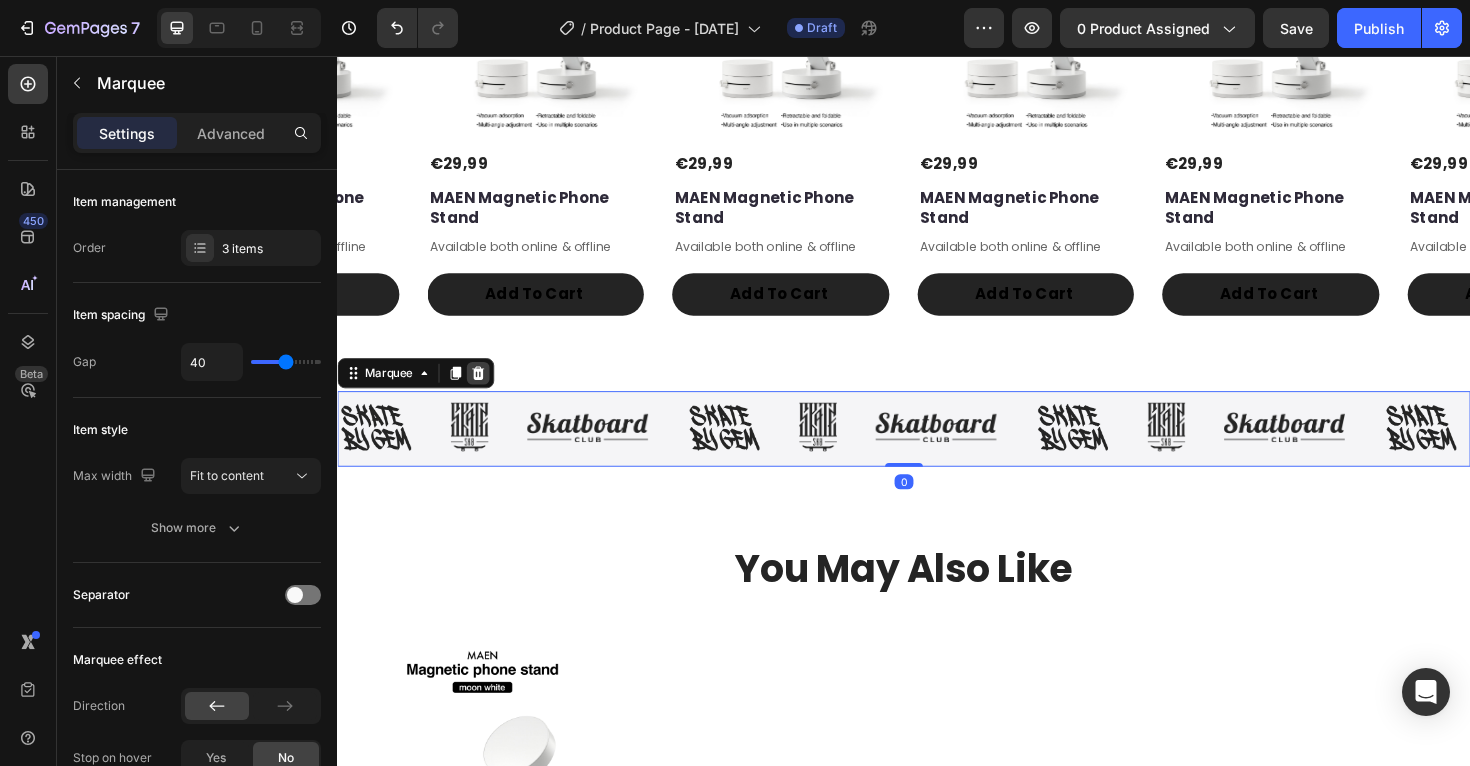 click 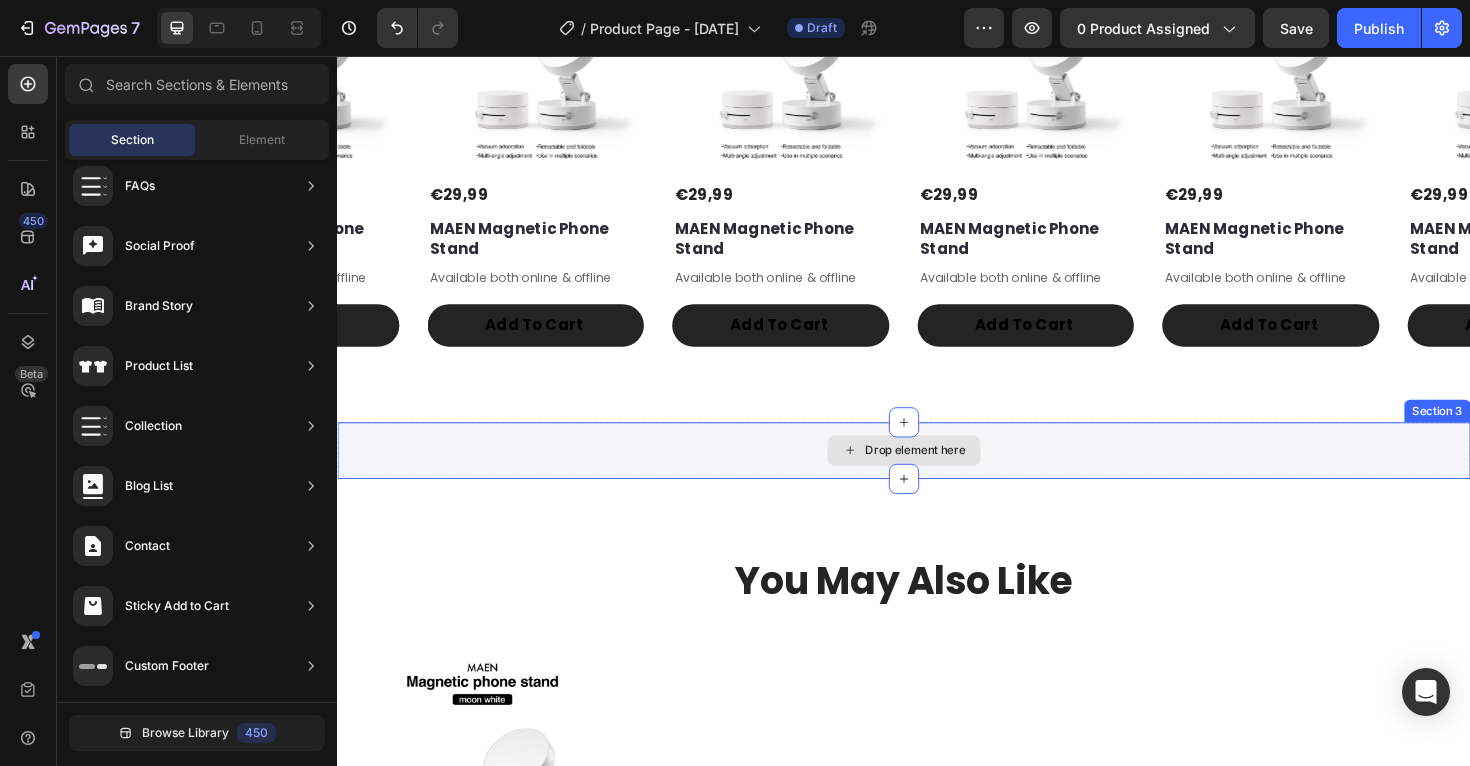 scroll, scrollTop: 2182, scrollLeft: 0, axis: vertical 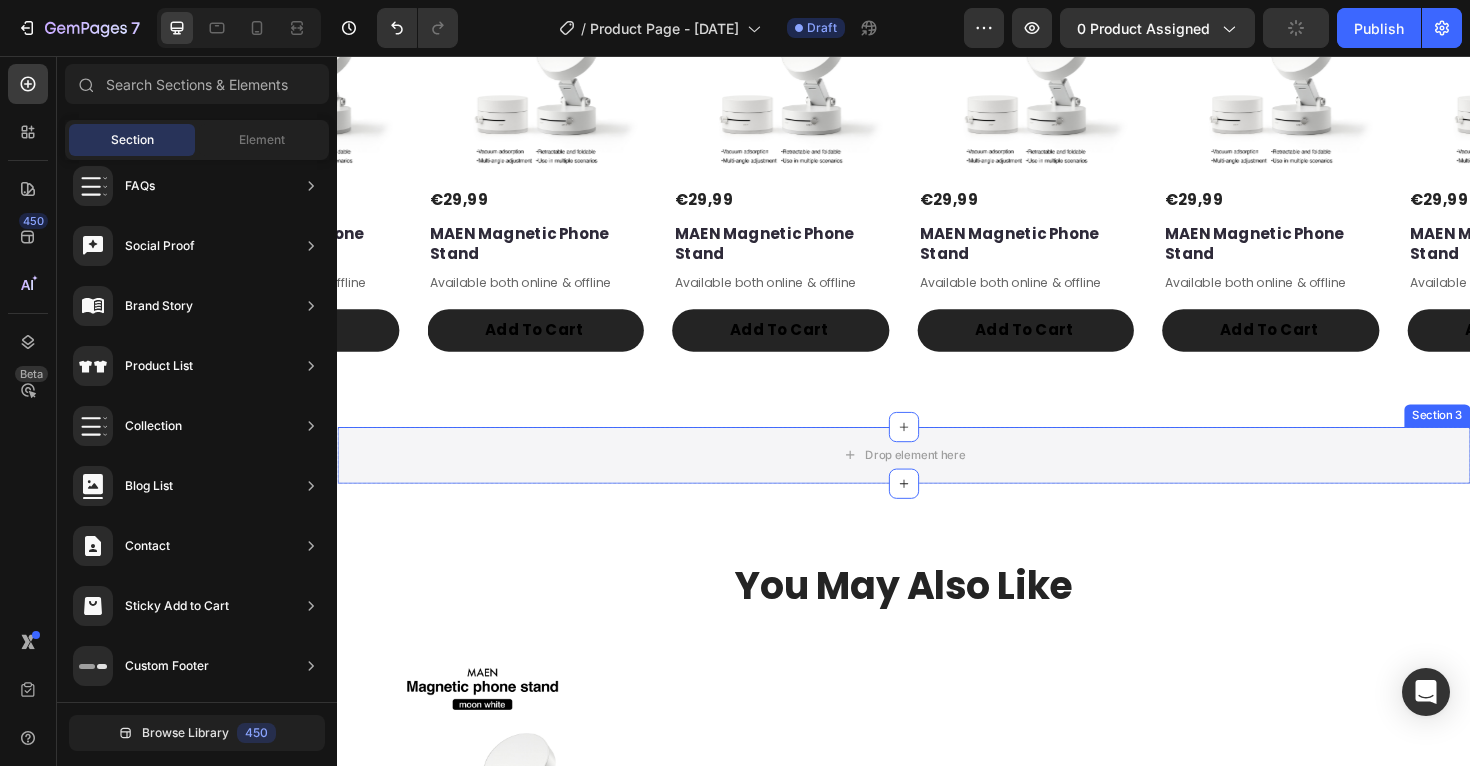 click on "Section 3" at bounding box center (1502, 437) 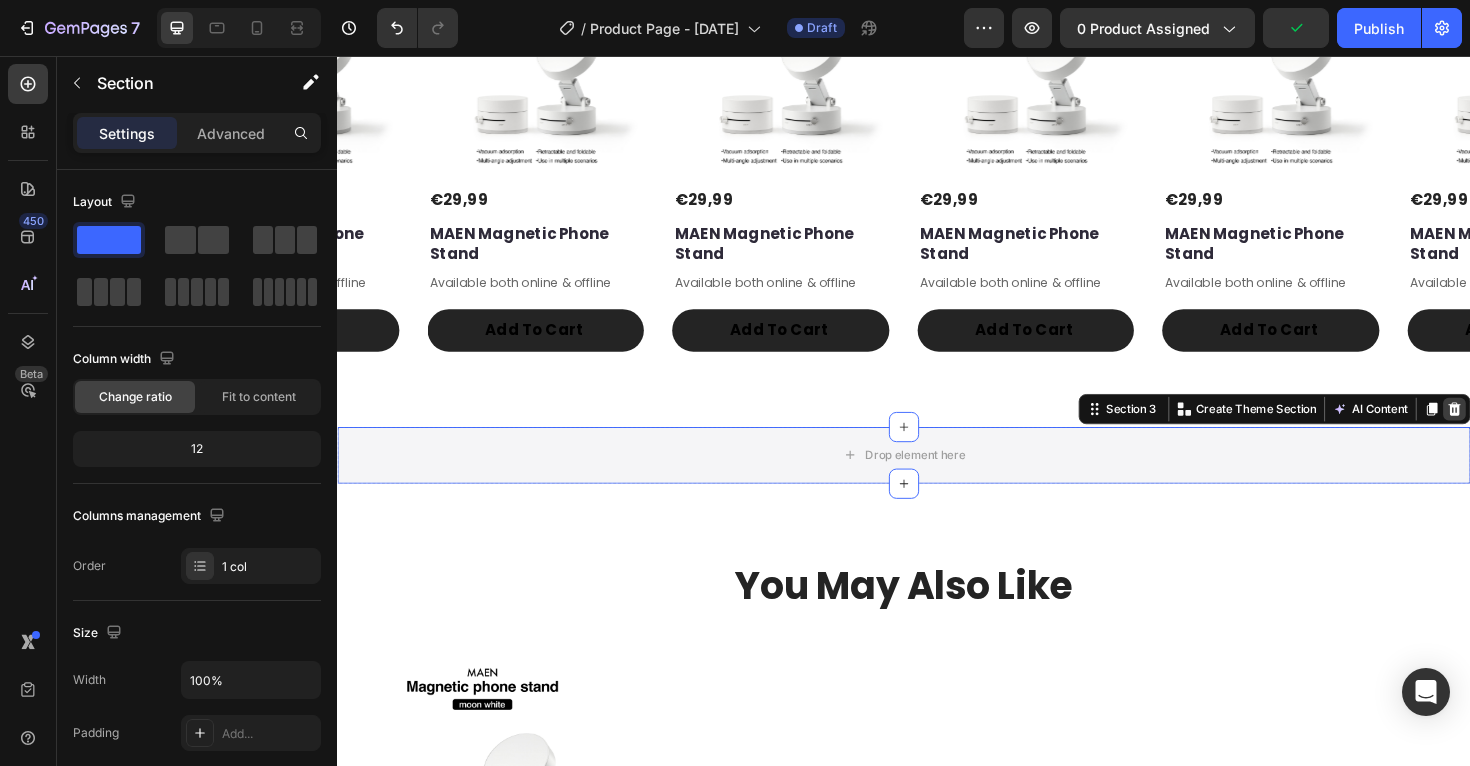 click 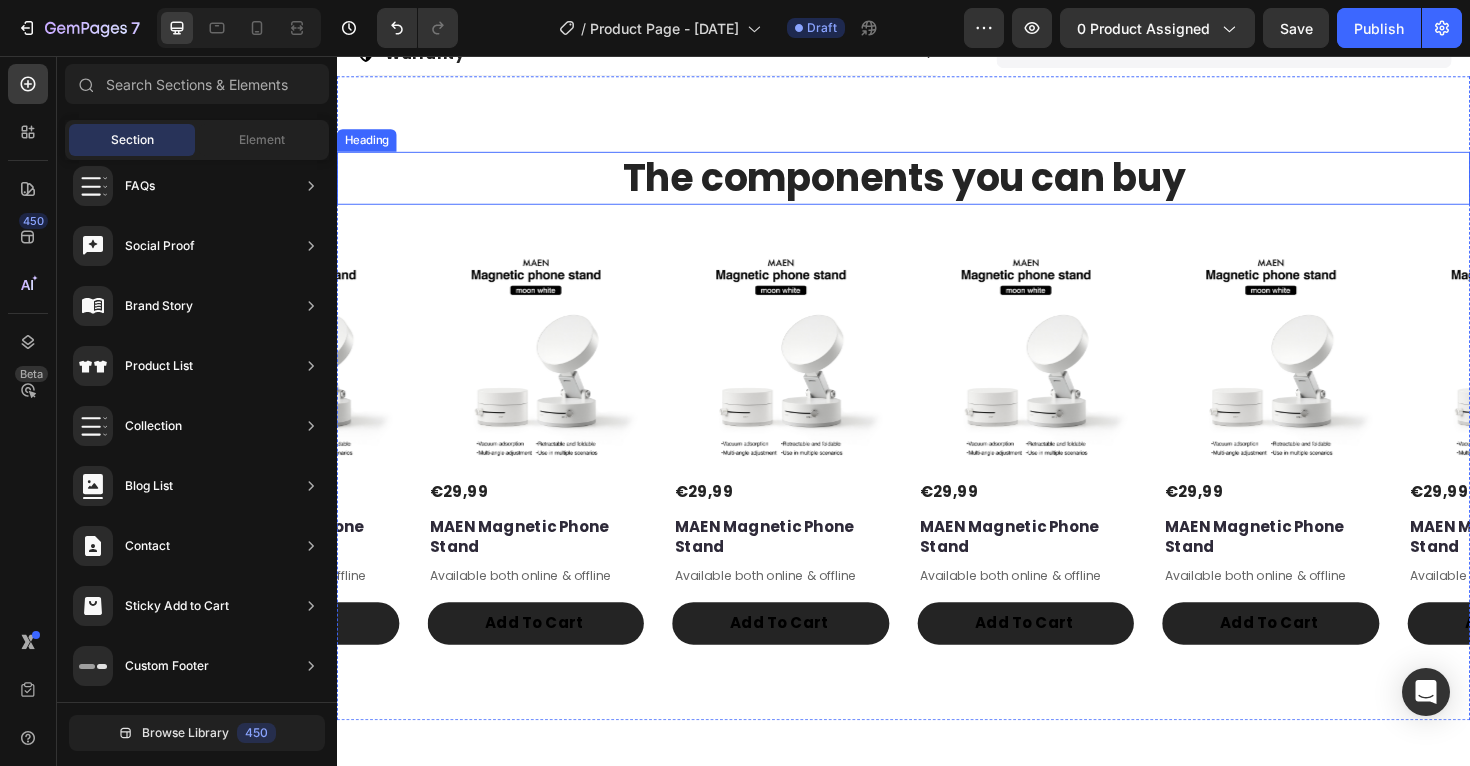 scroll, scrollTop: 1807, scrollLeft: 0, axis: vertical 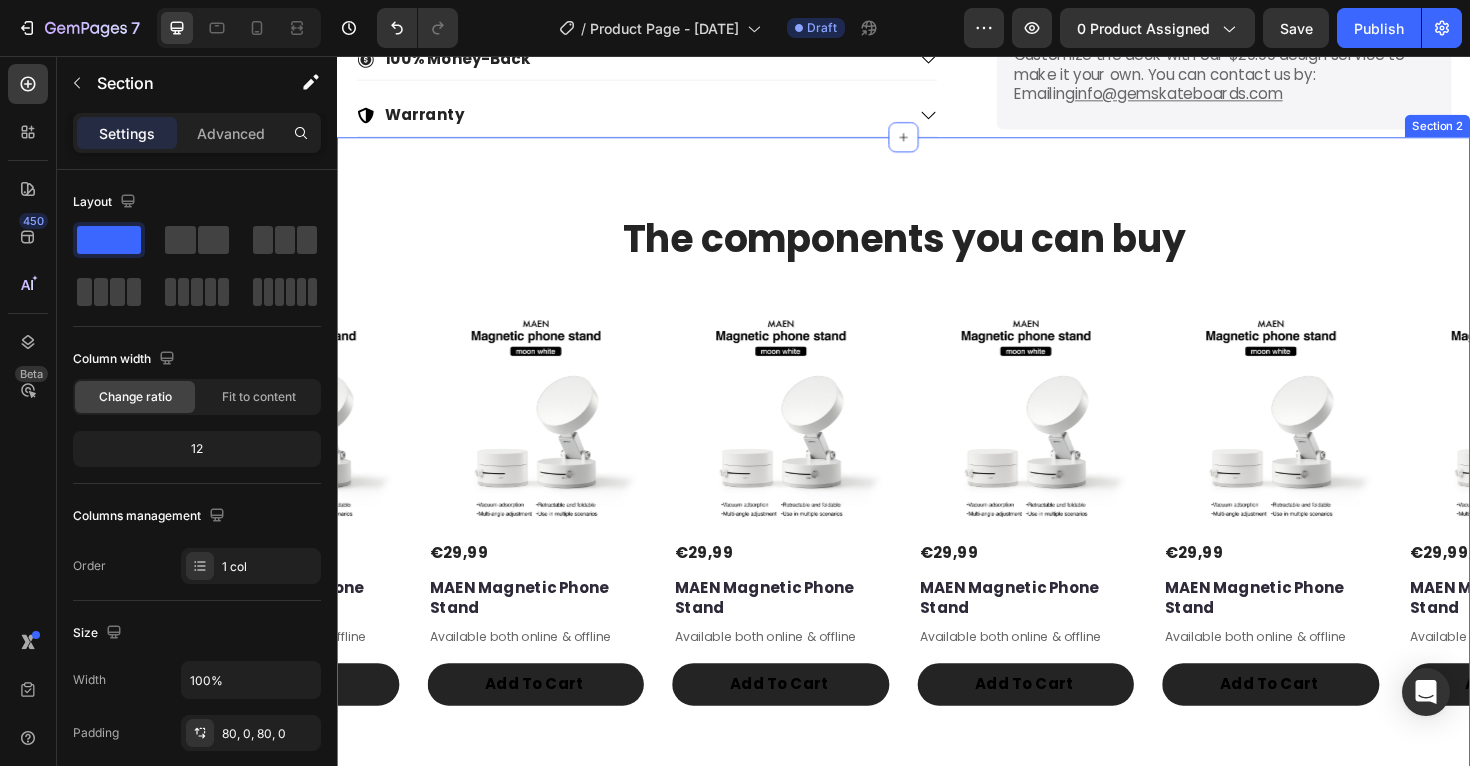 click on "Section 2" at bounding box center (1502, 130) 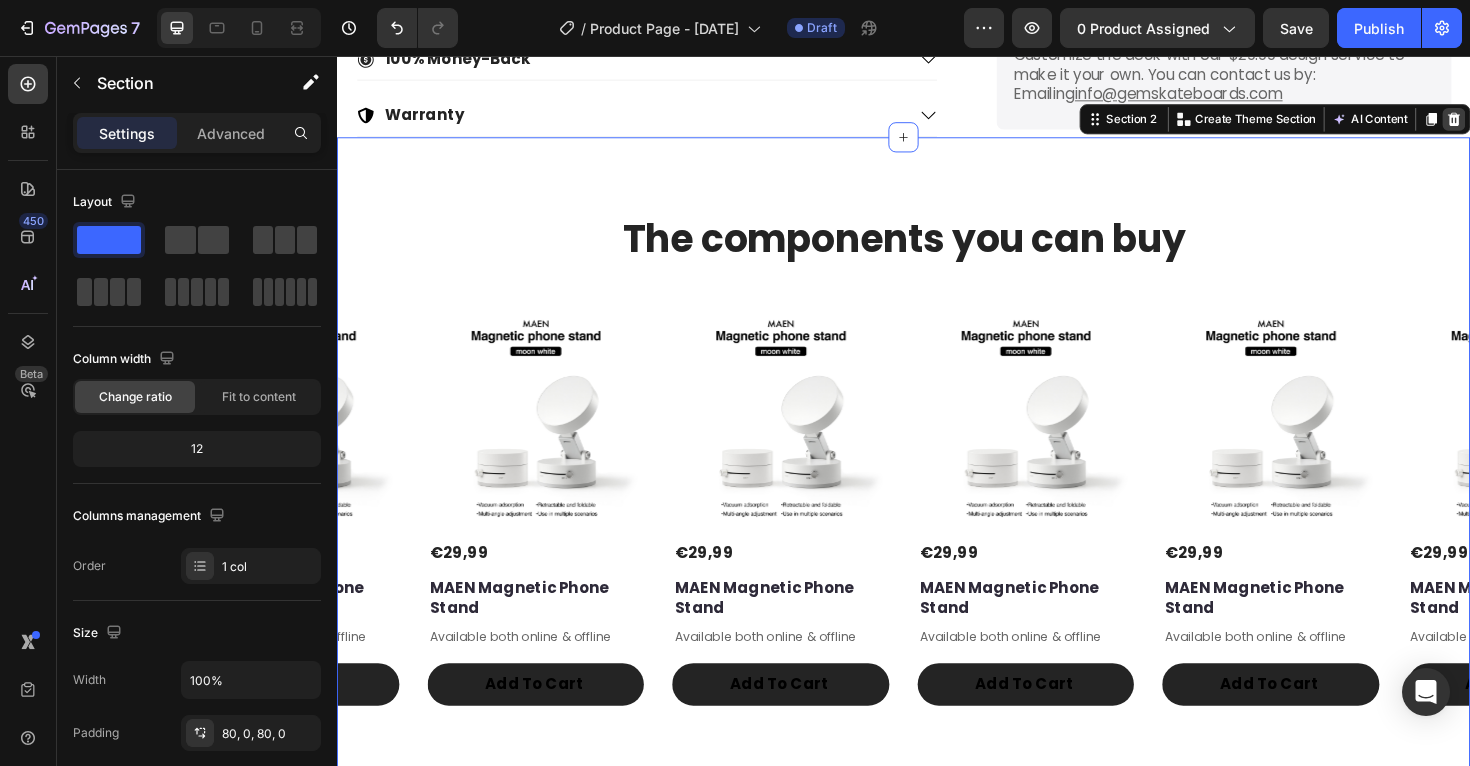 click 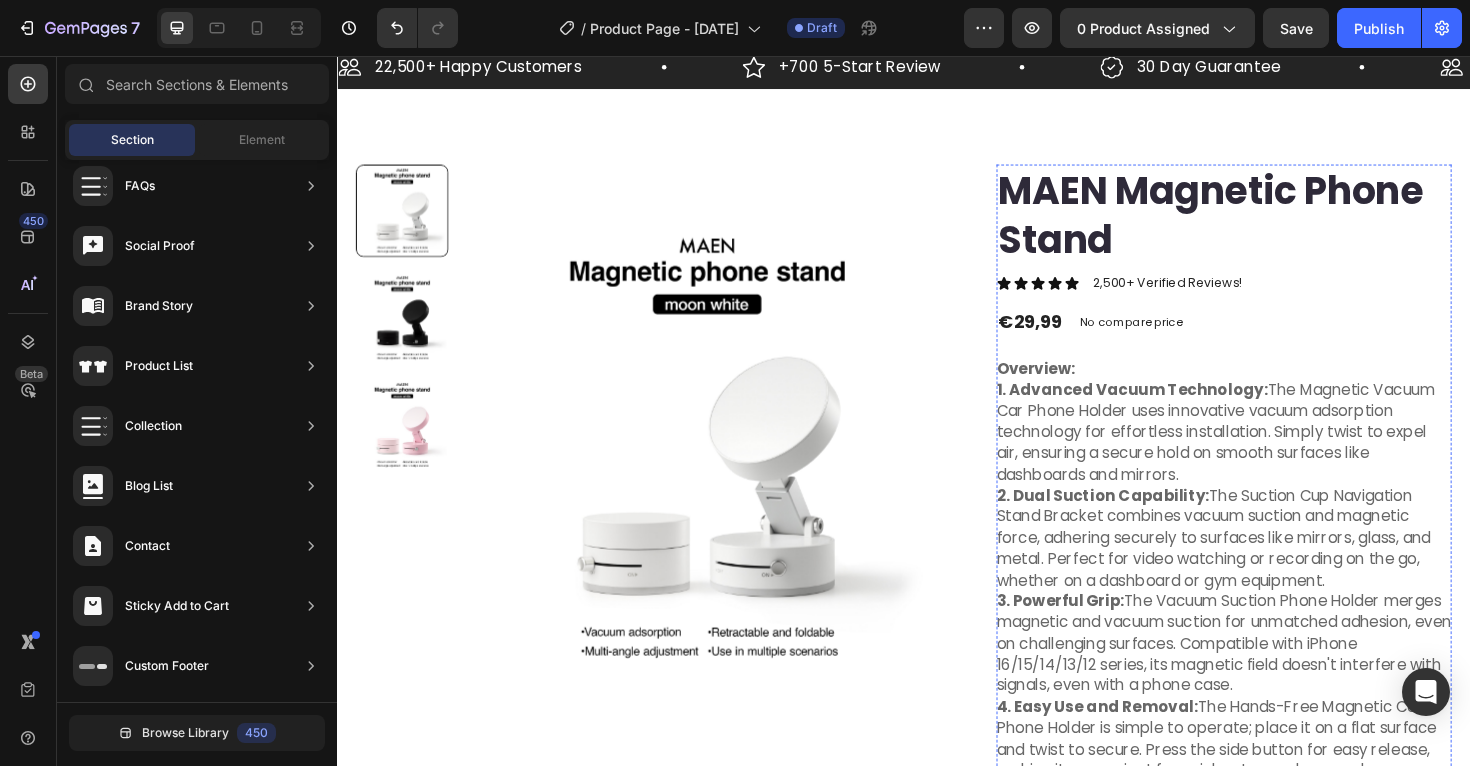 scroll, scrollTop: 0, scrollLeft: 0, axis: both 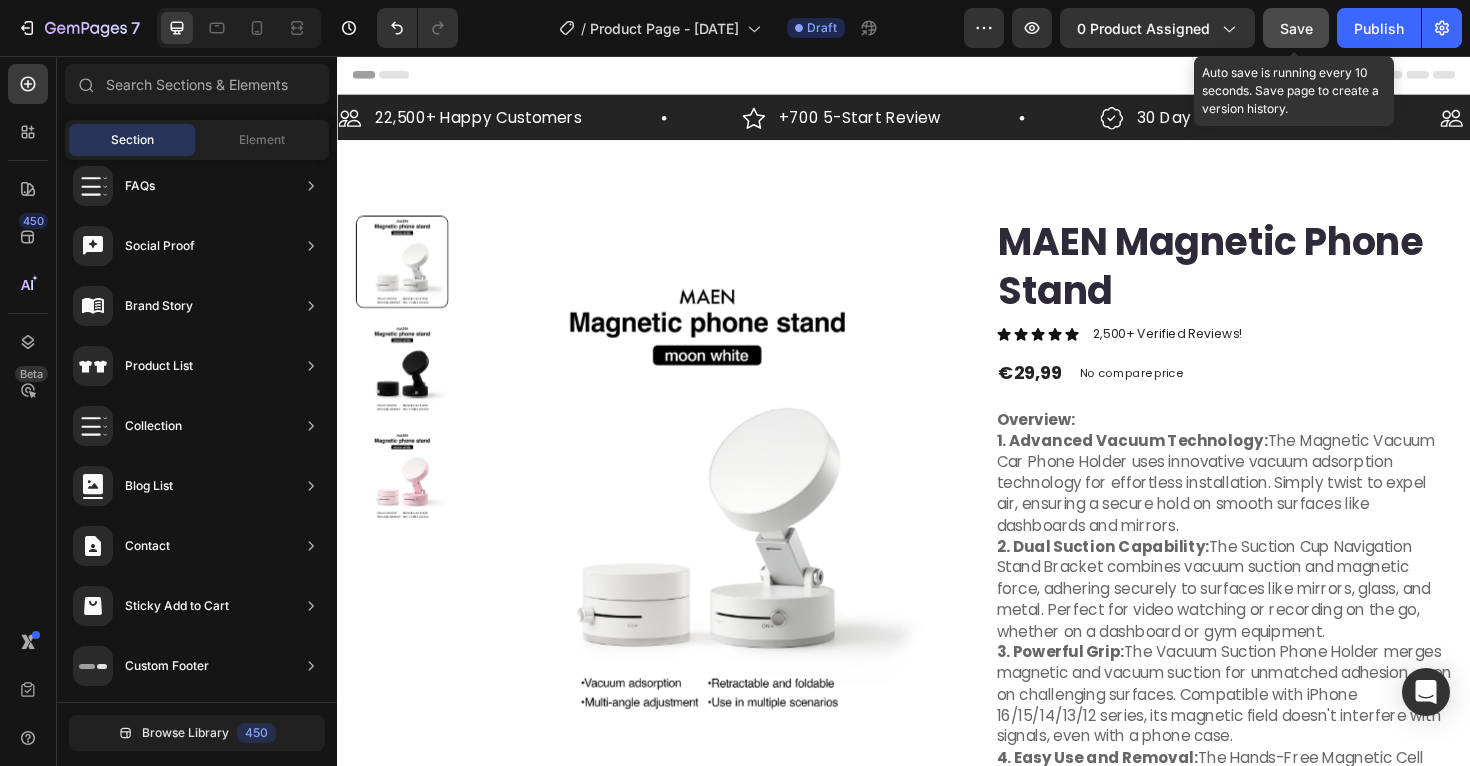 click on "Save" 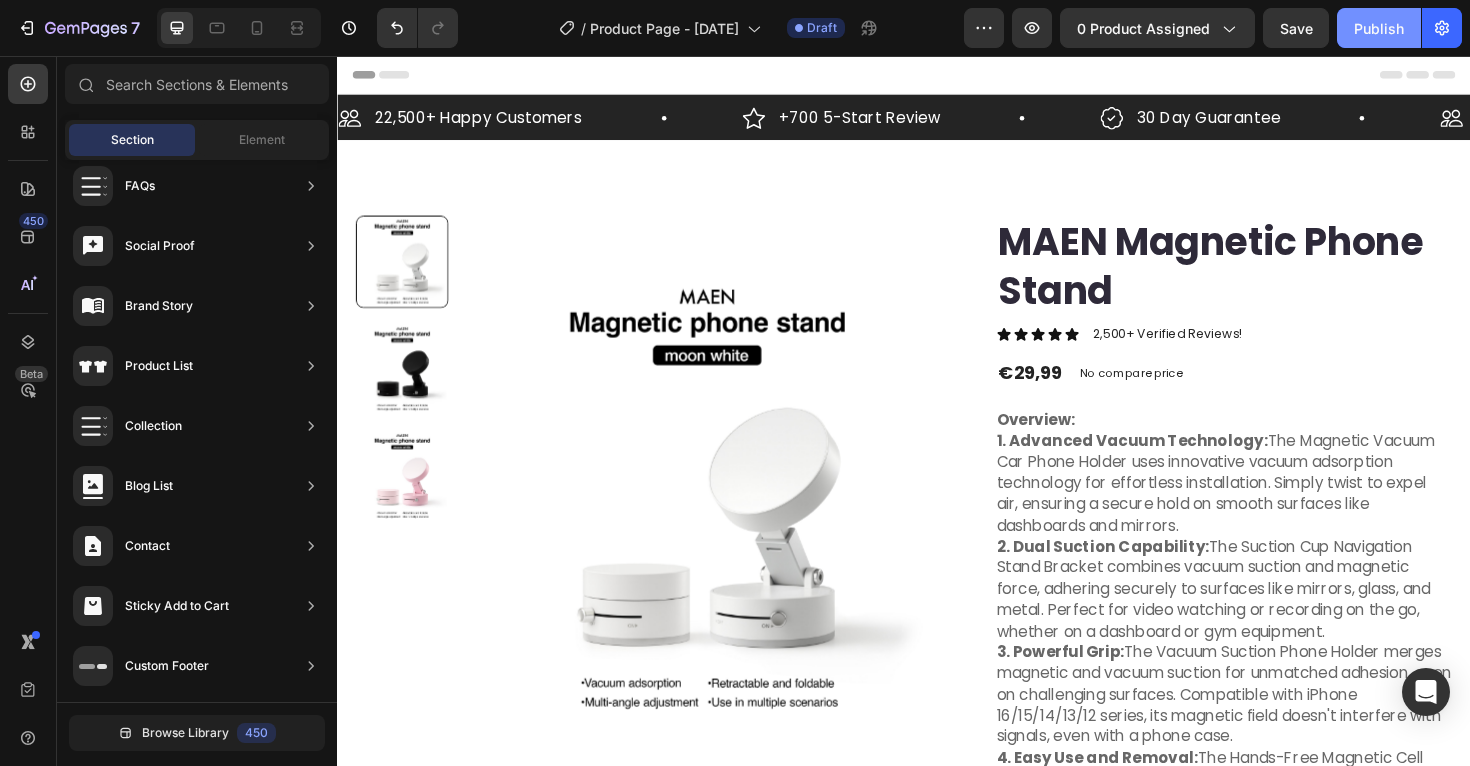 click on "Publish" 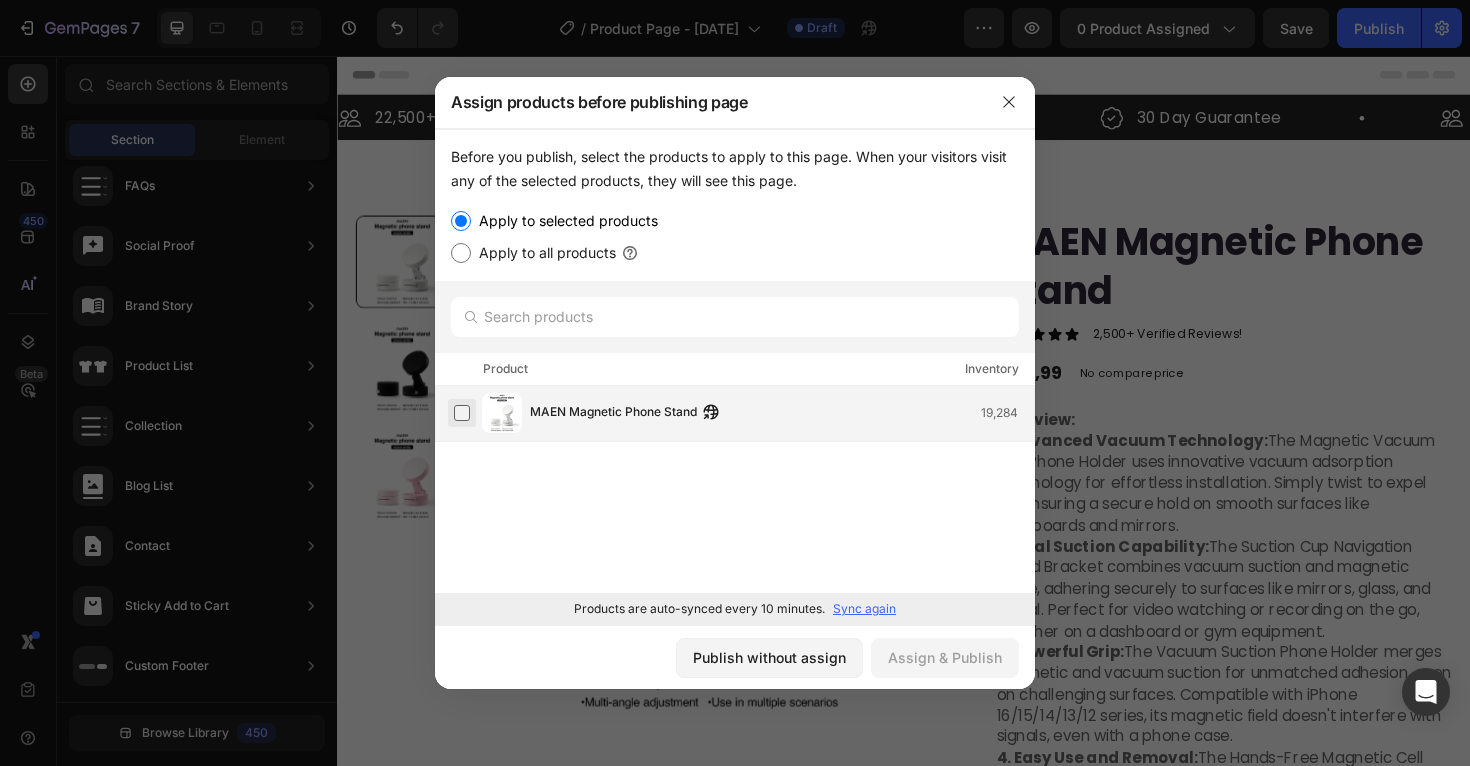 click at bounding box center (462, 413) 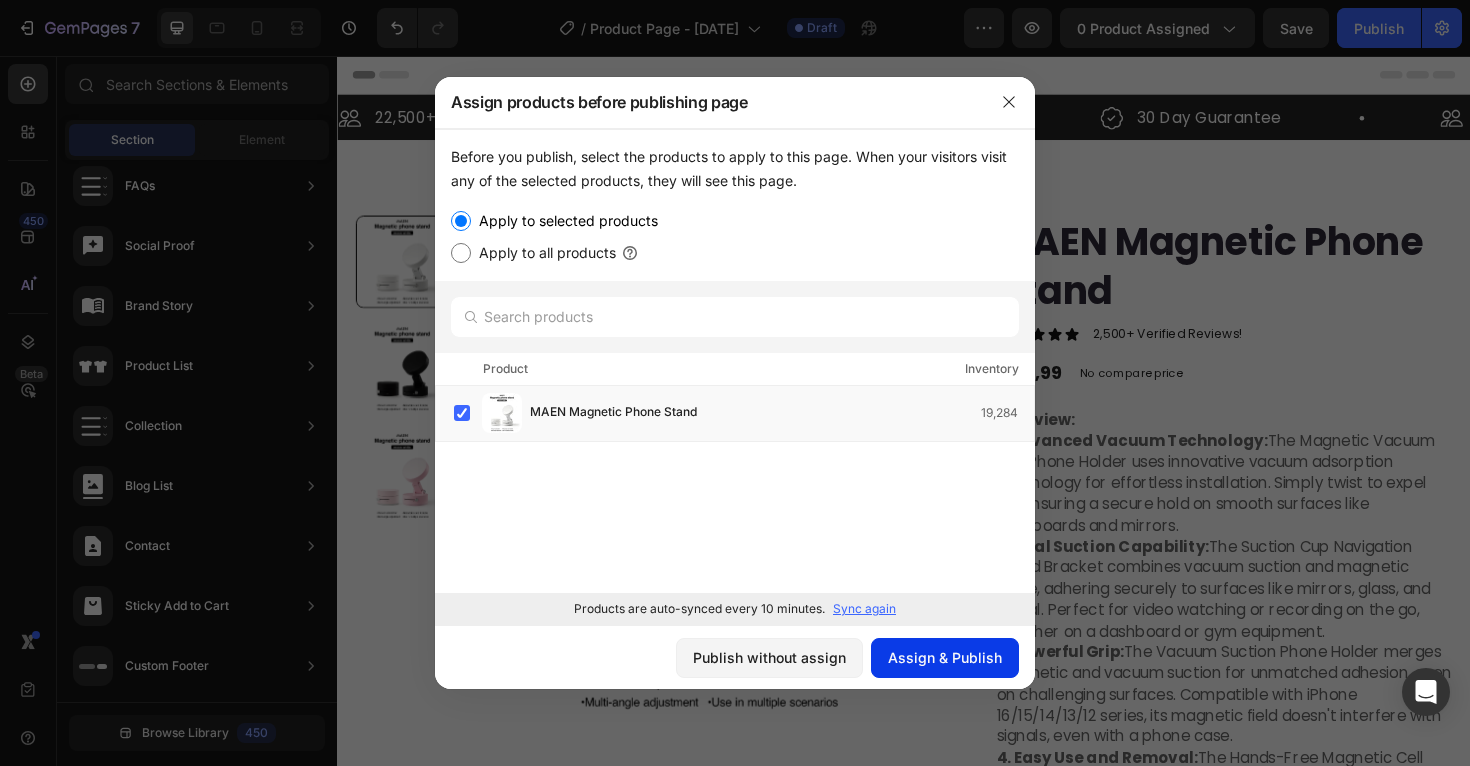 click on "Assign & Publish" at bounding box center [945, 657] 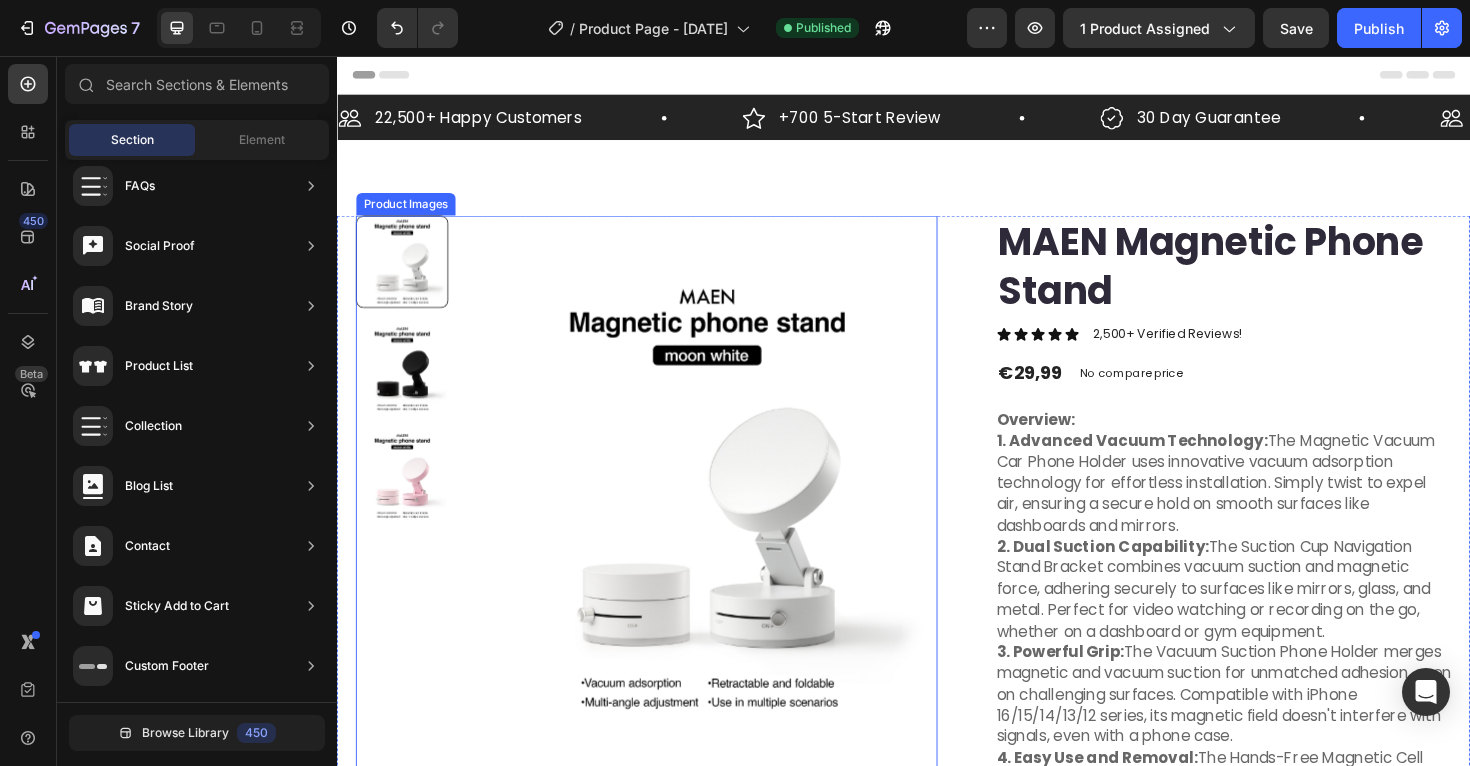 click at bounding box center [729, 526] 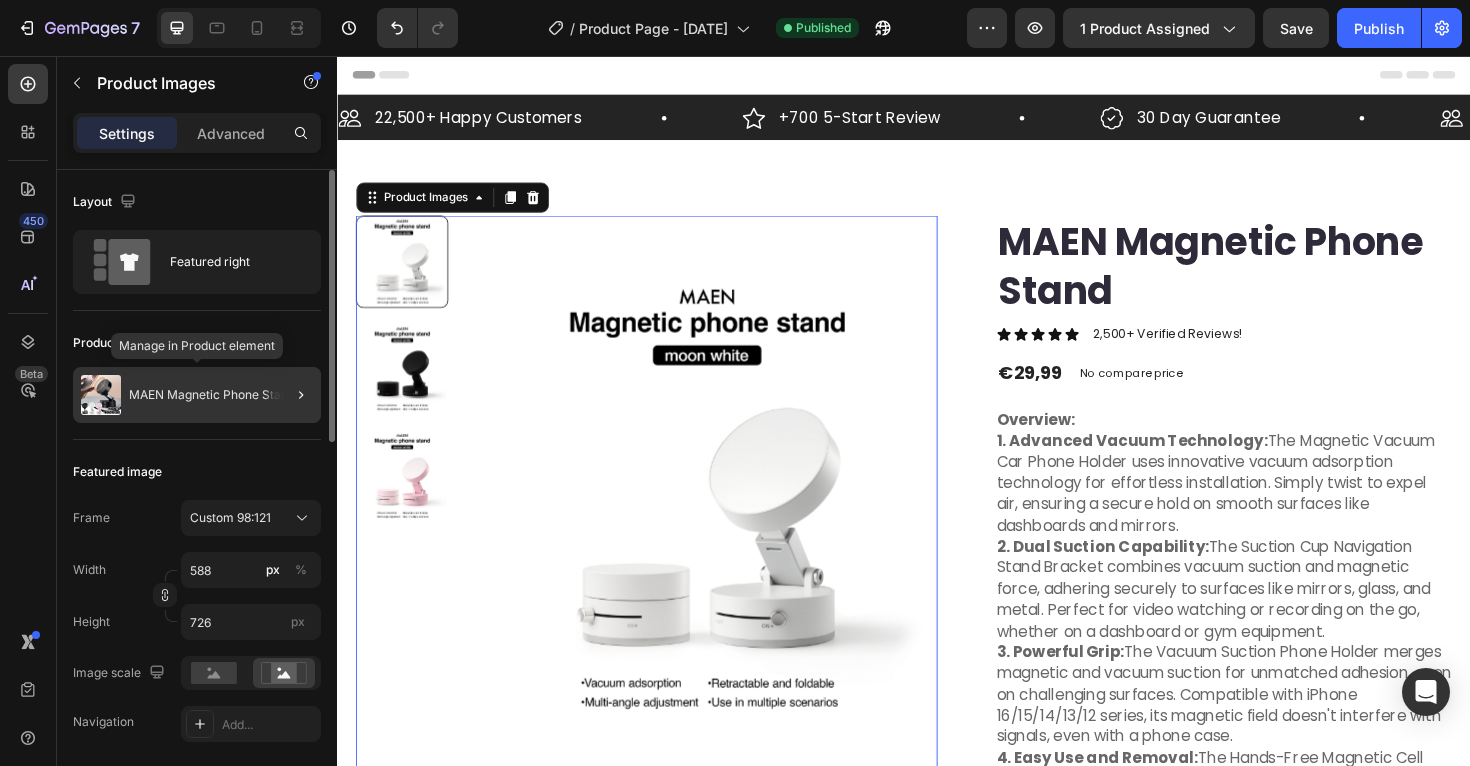 click on "MAEN Magnetic Phone Stand" at bounding box center (212, 395) 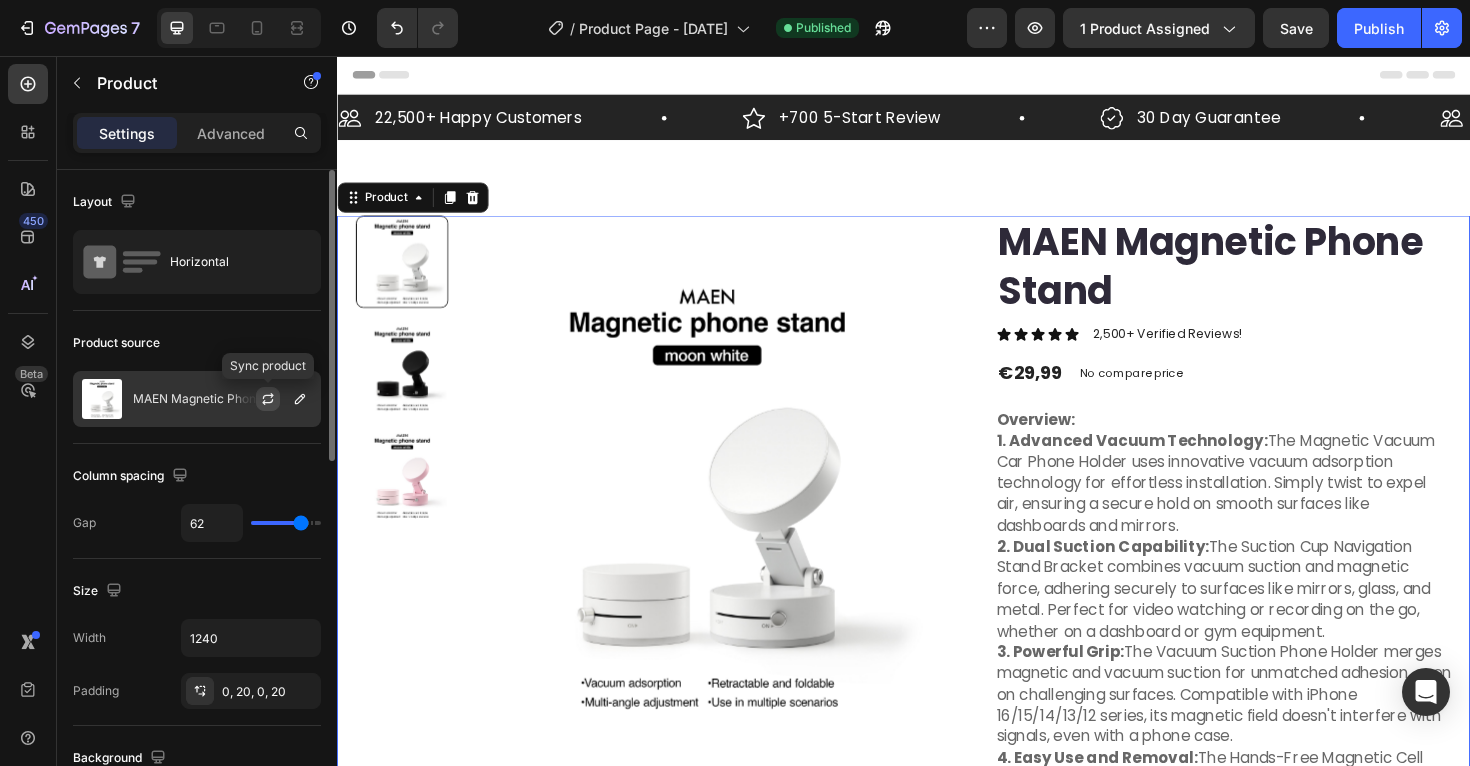 click 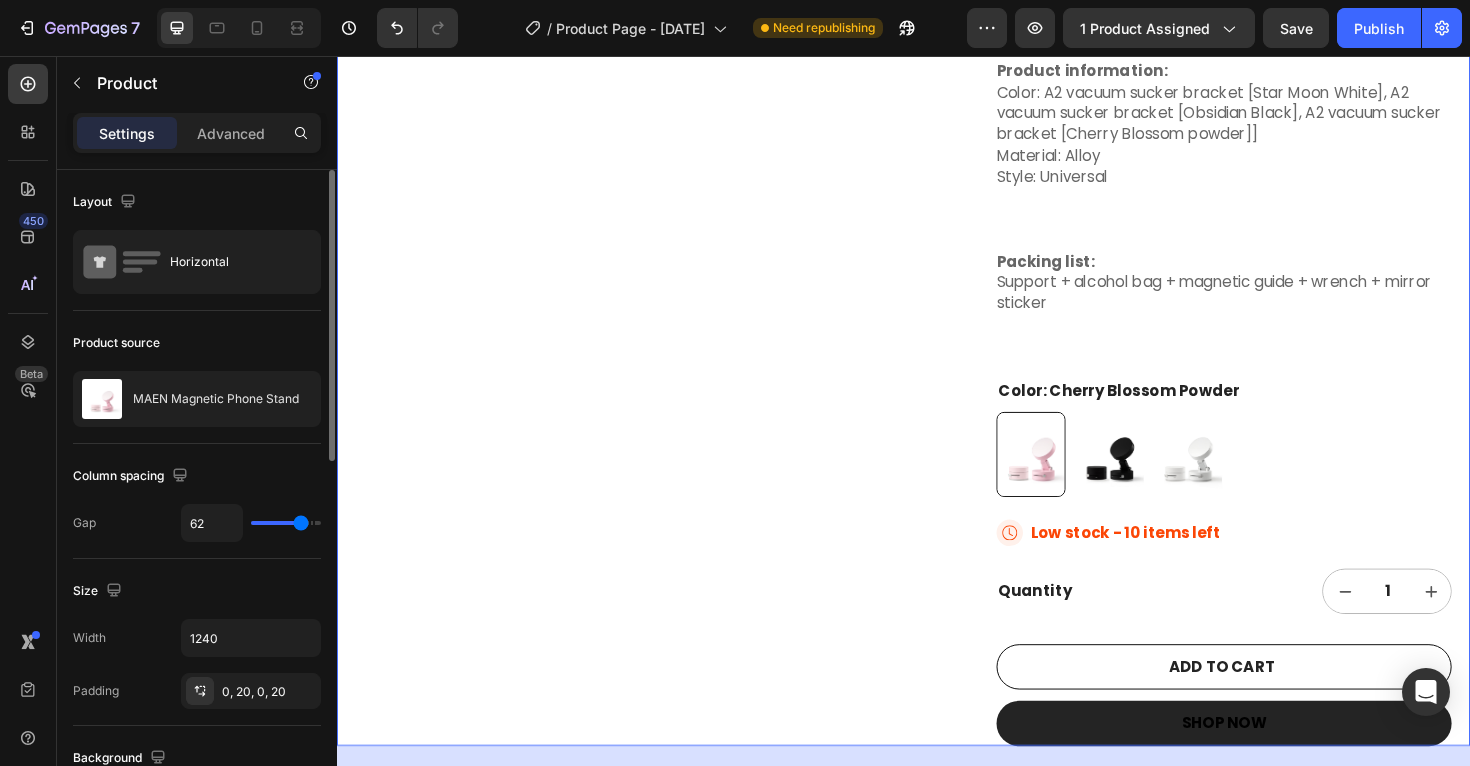 scroll, scrollTop: 1068, scrollLeft: 0, axis: vertical 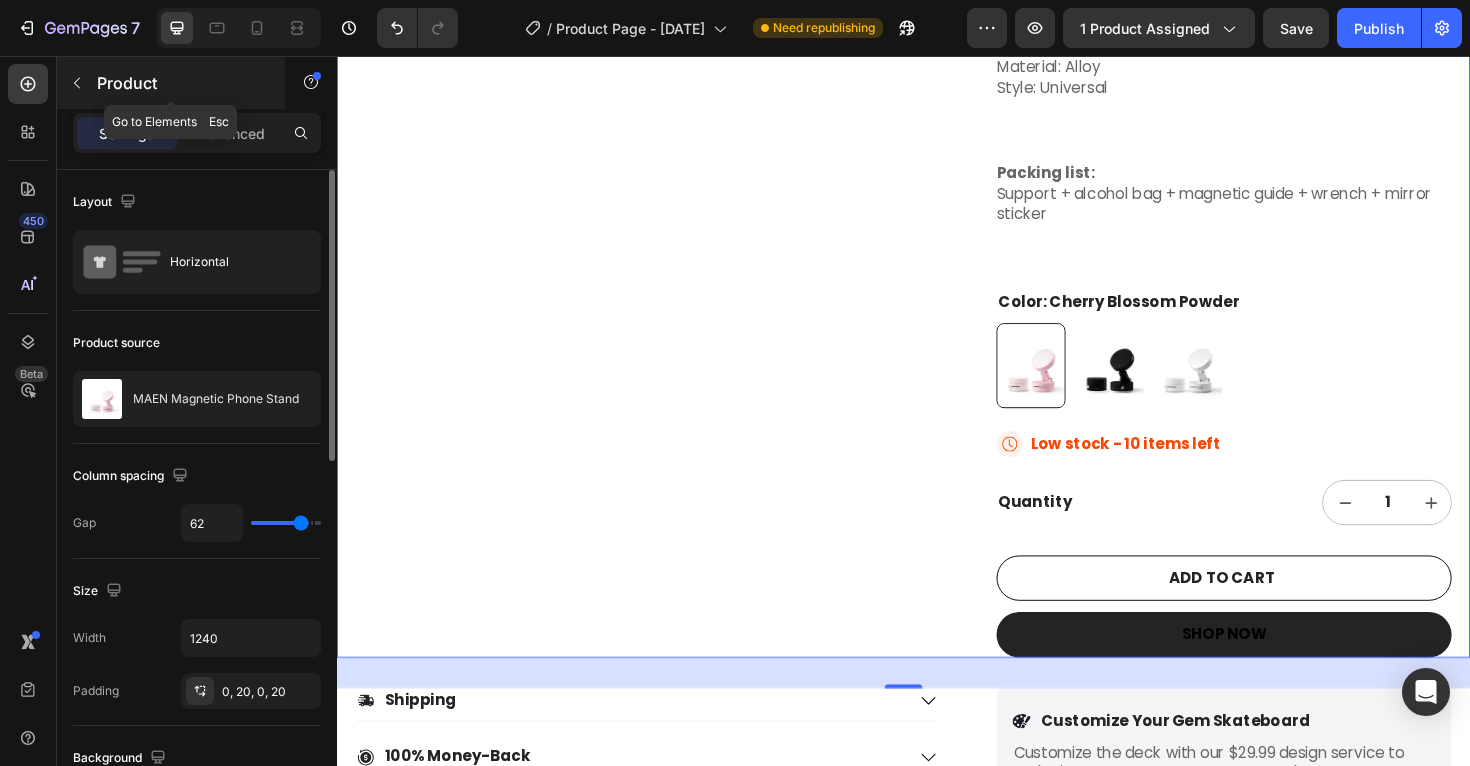 click 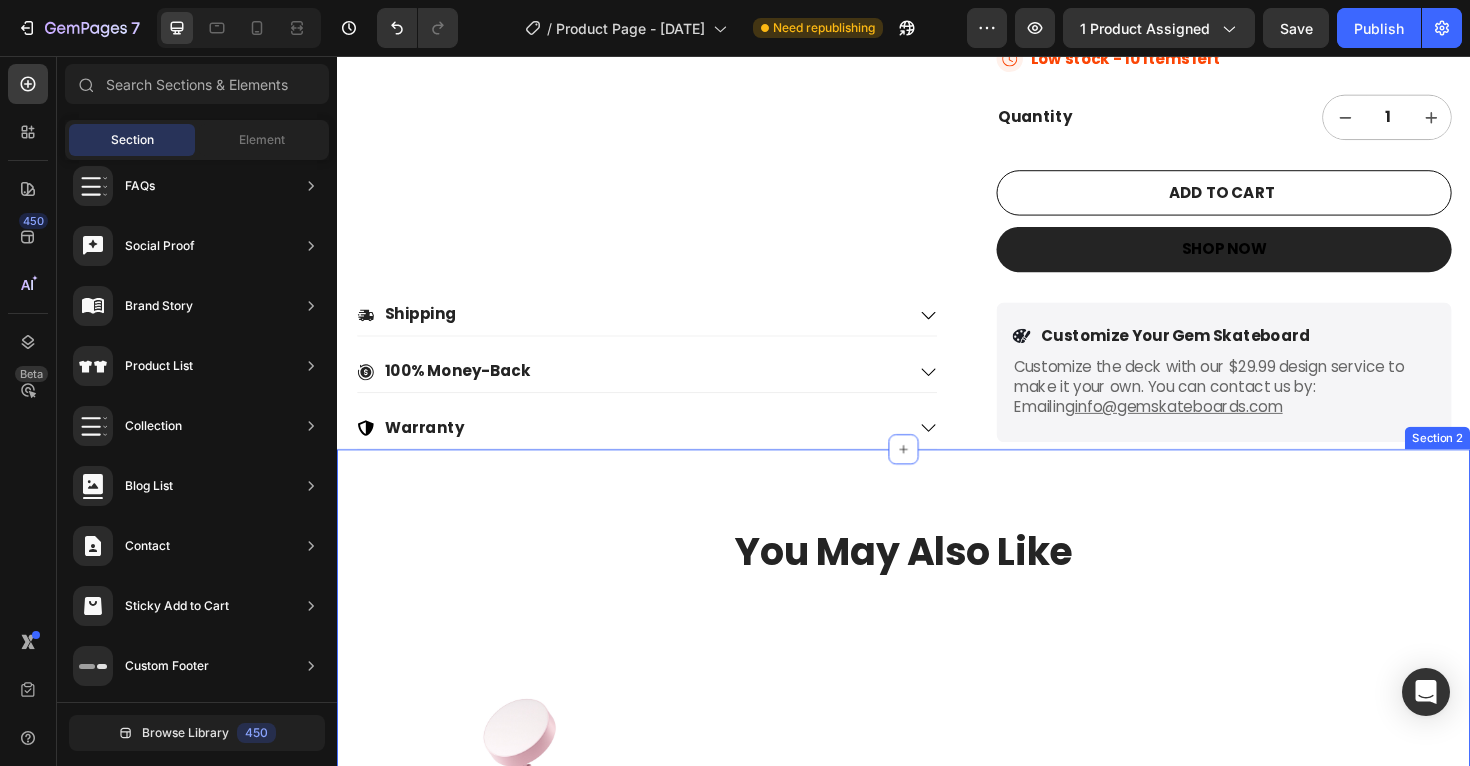 scroll, scrollTop: 1073, scrollLeft: 0, axis: vertical 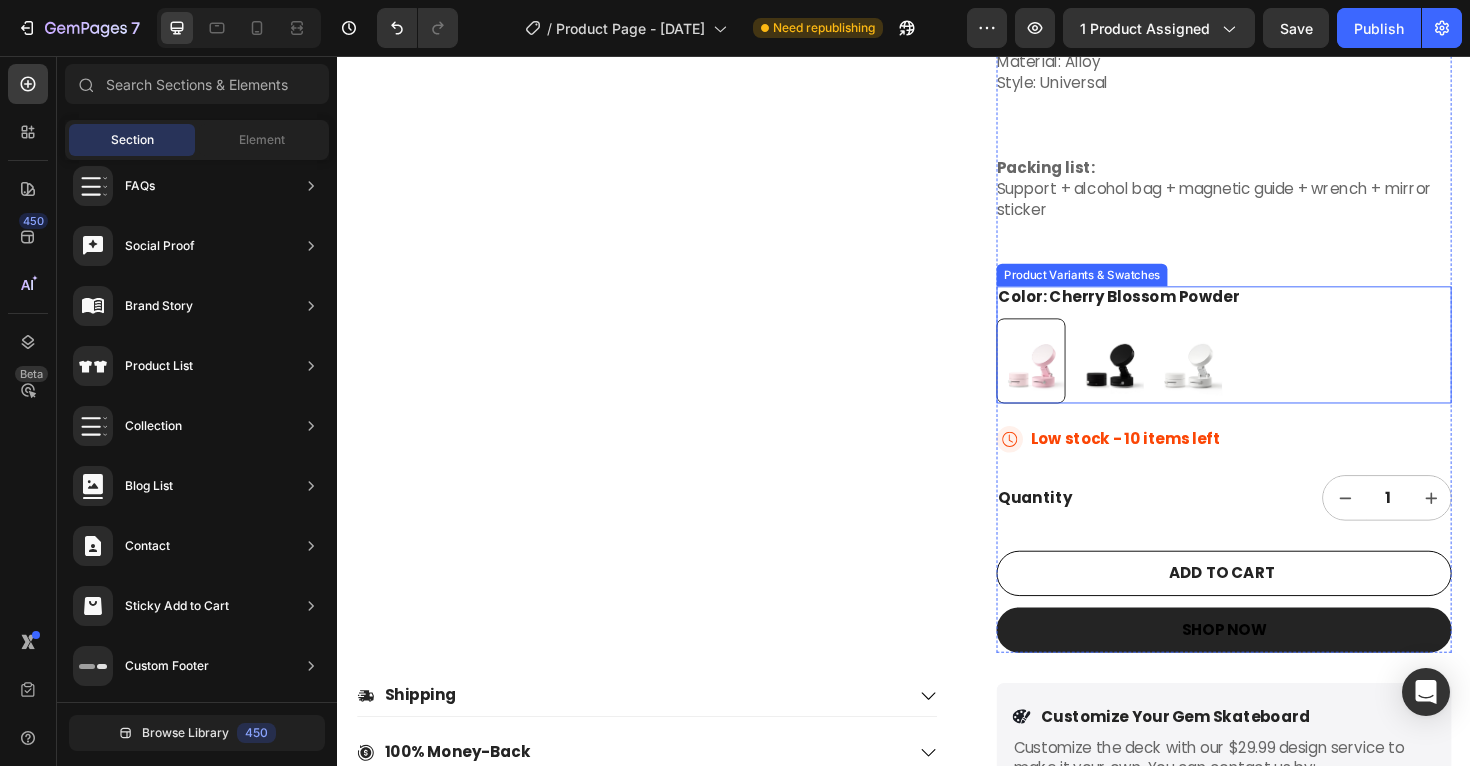 click at bounding box center [1154, 379] 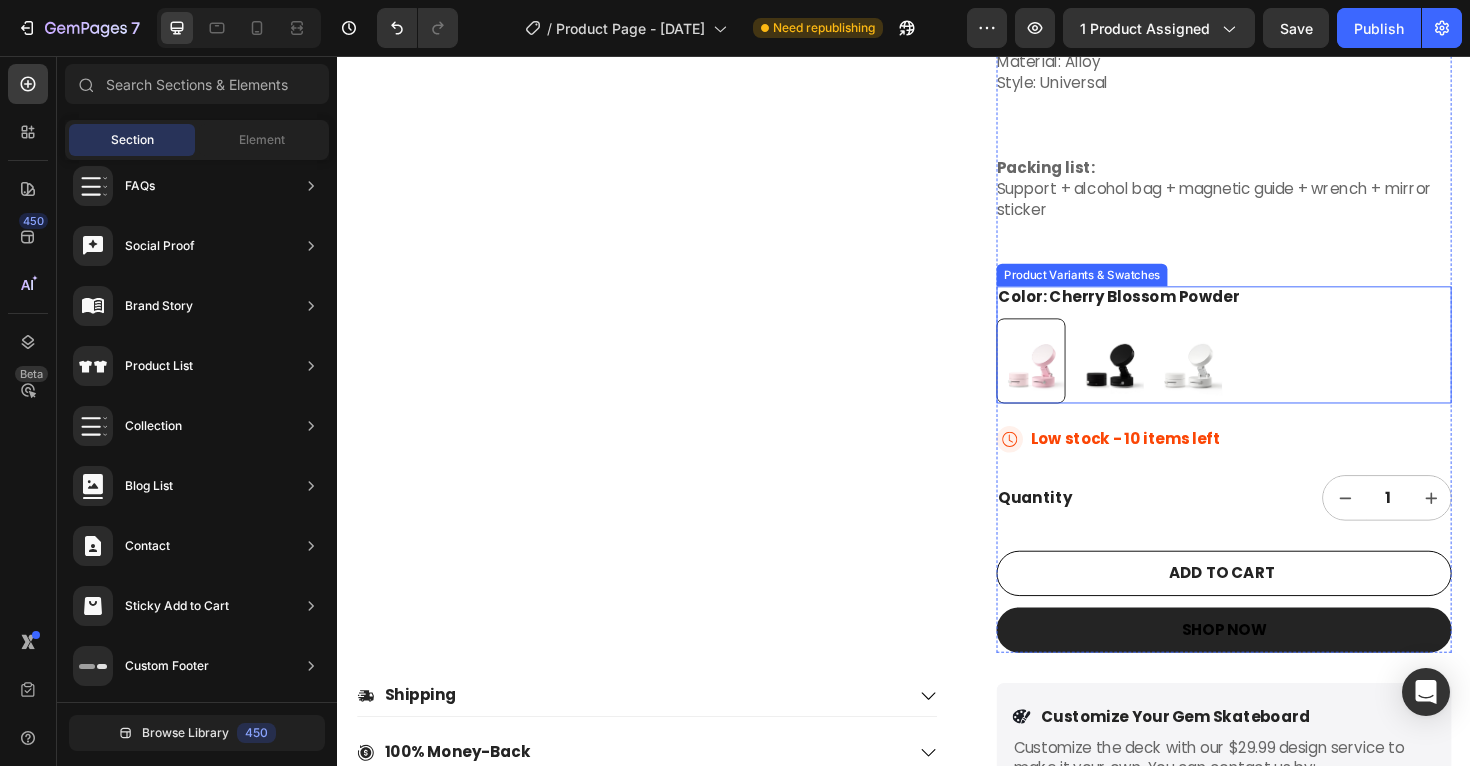 click on "Obsidian Black Obsidian Black" at bounding box center [1117, 333] 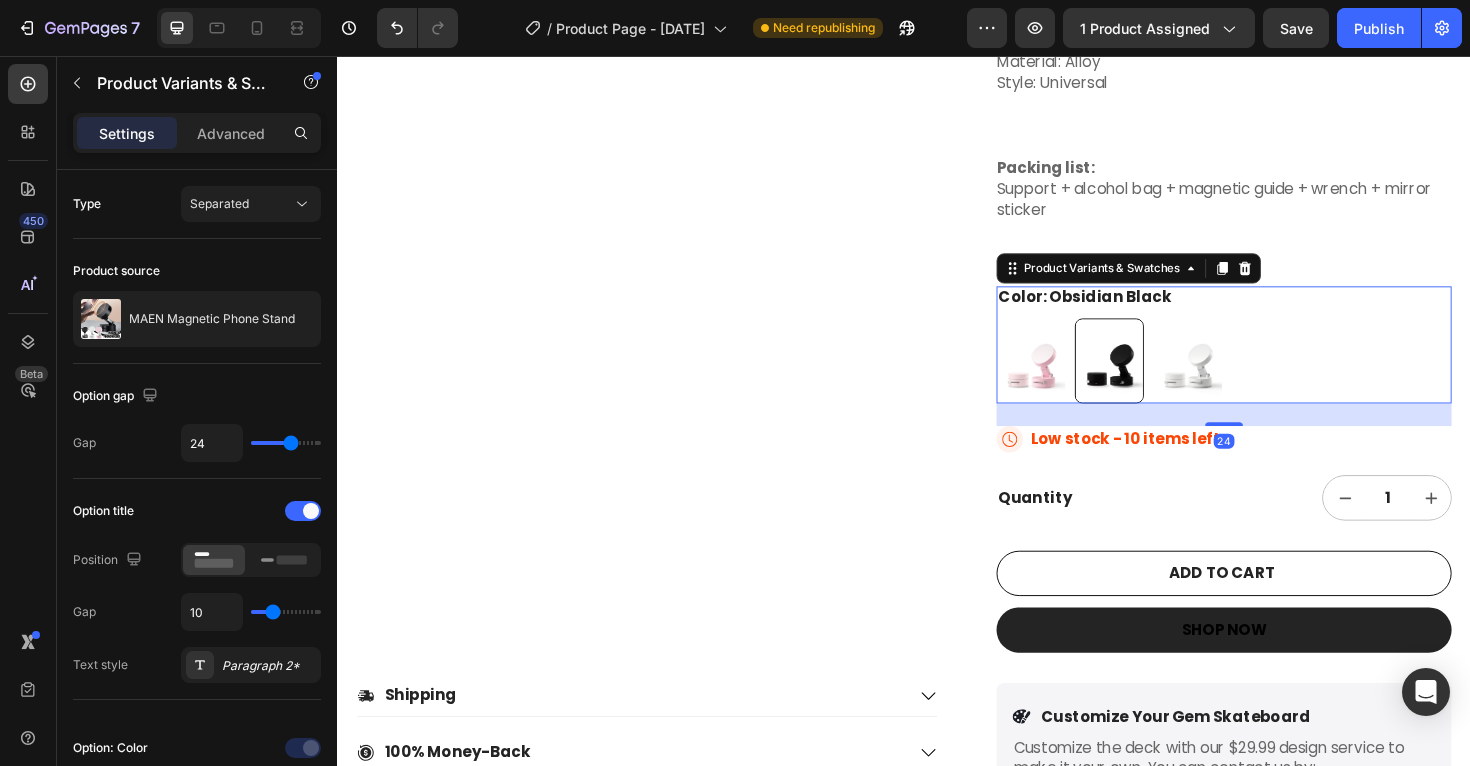 click at bounding box center [1237, 379] 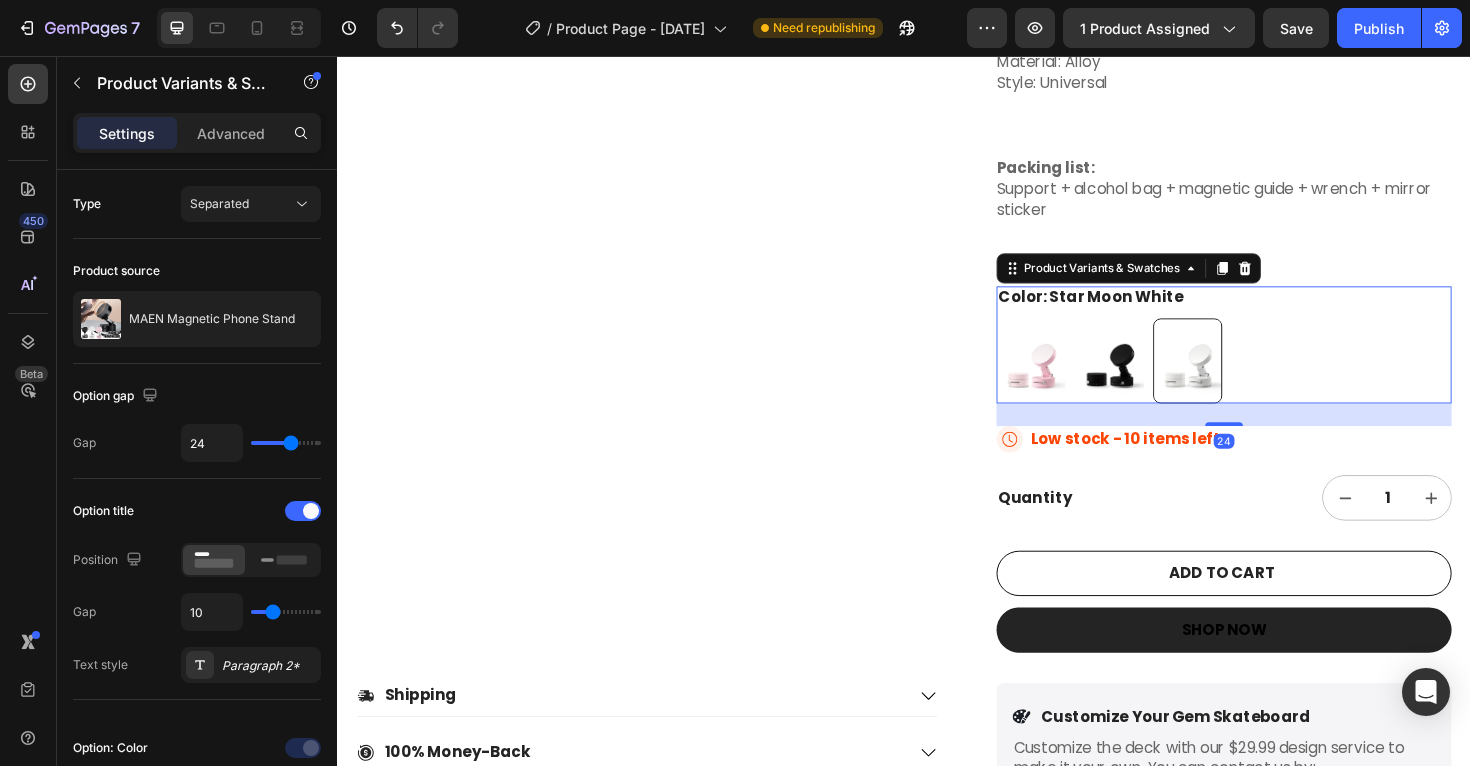 click at bounding box center [1154, 379] 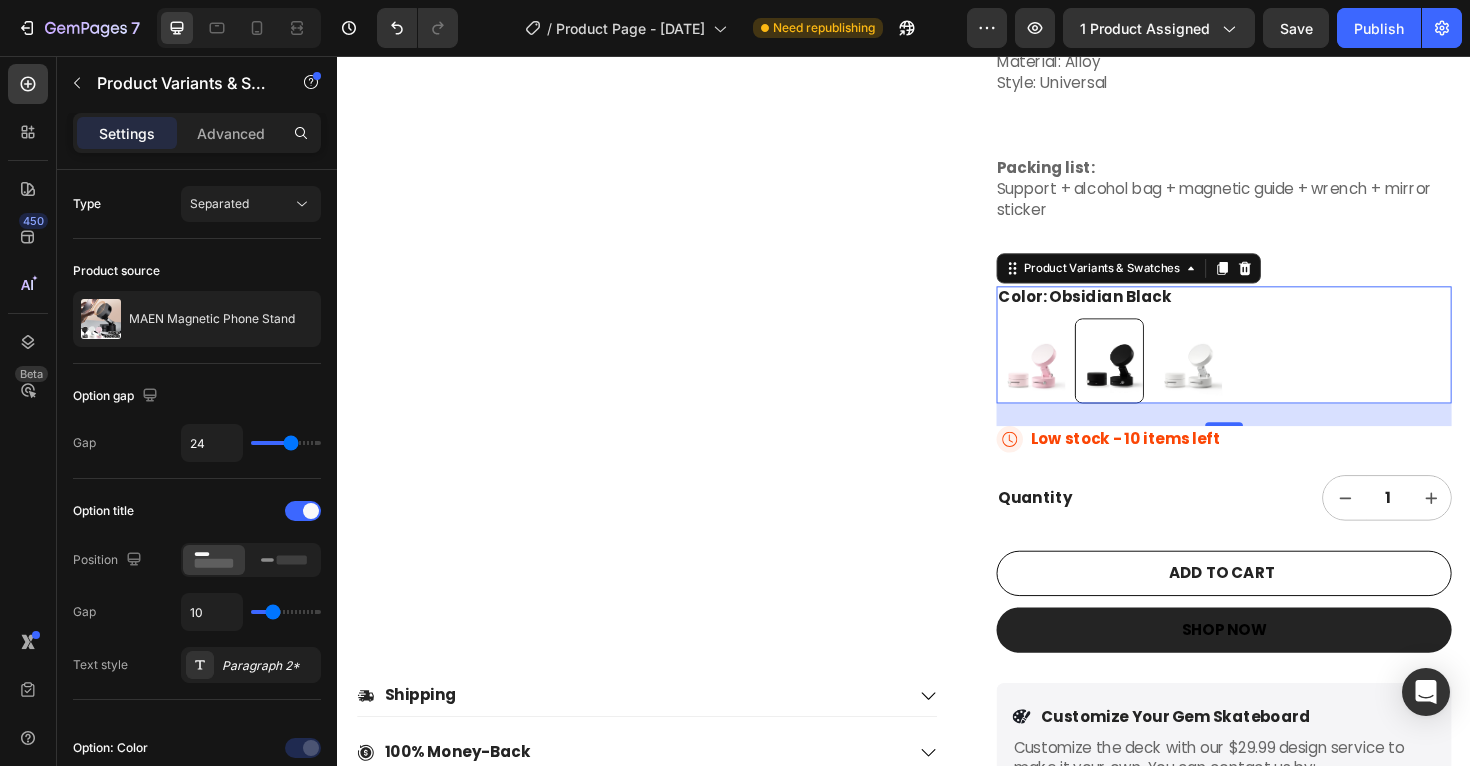 click at bounding box center (1071, 379) 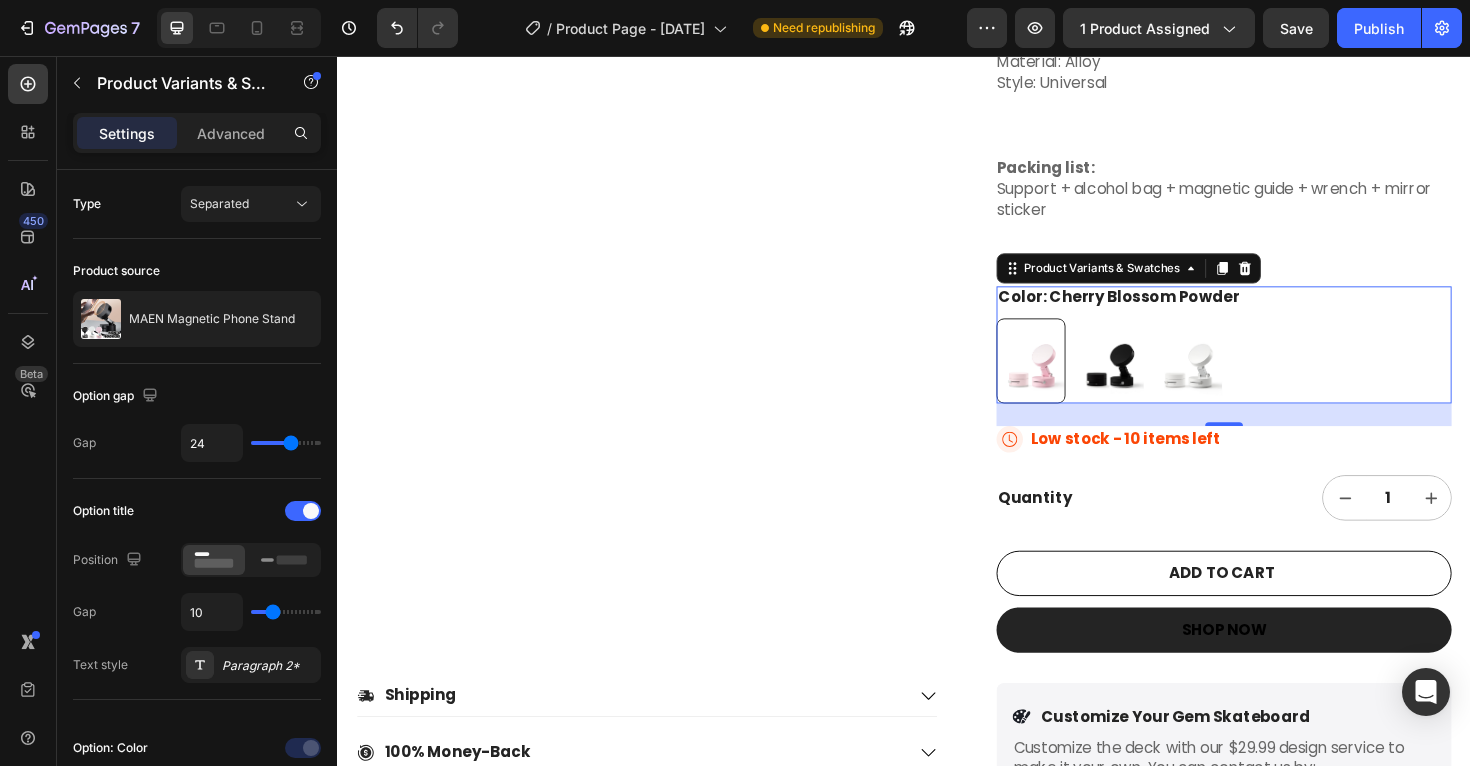 click at bounding box center (1154, 379) 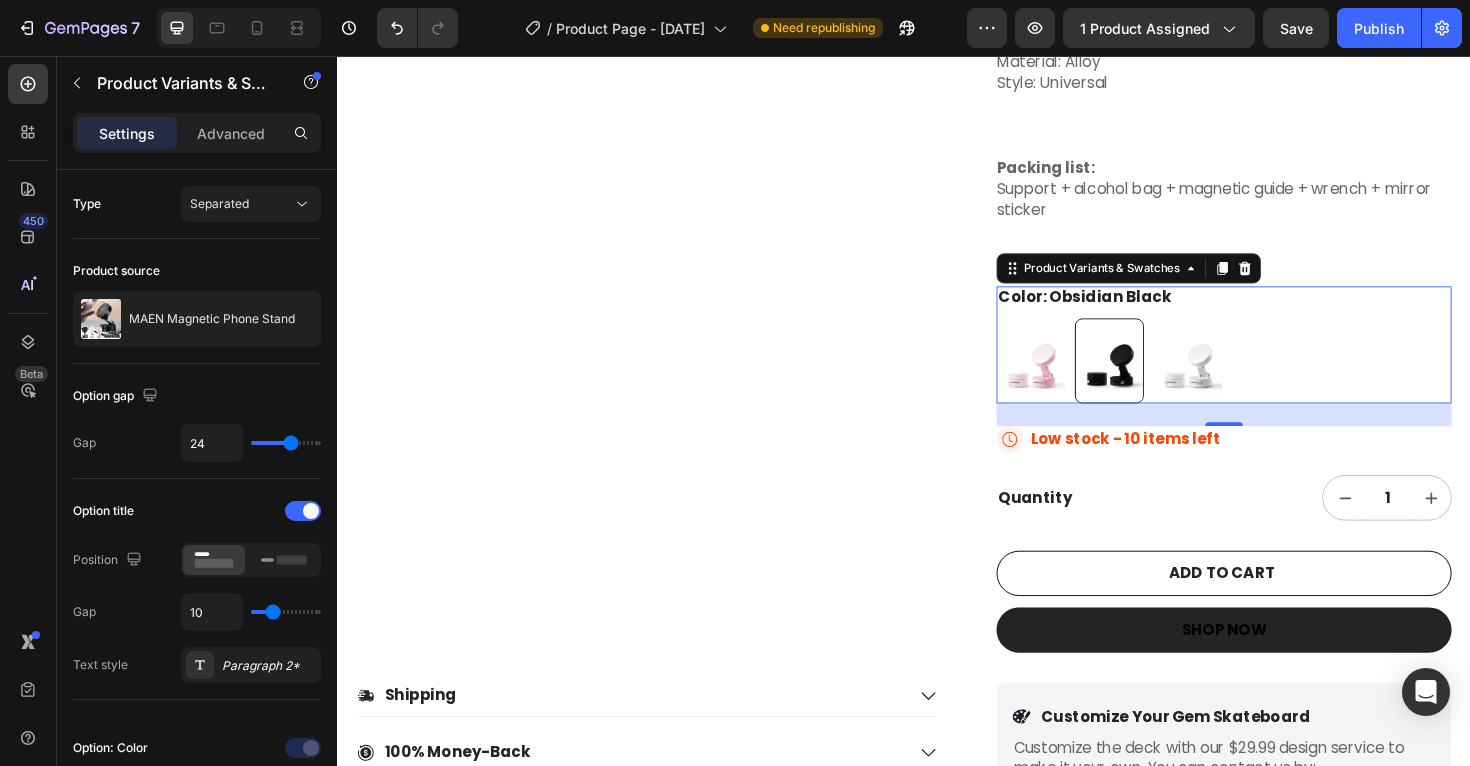 click at bounding box center (1237, 379) 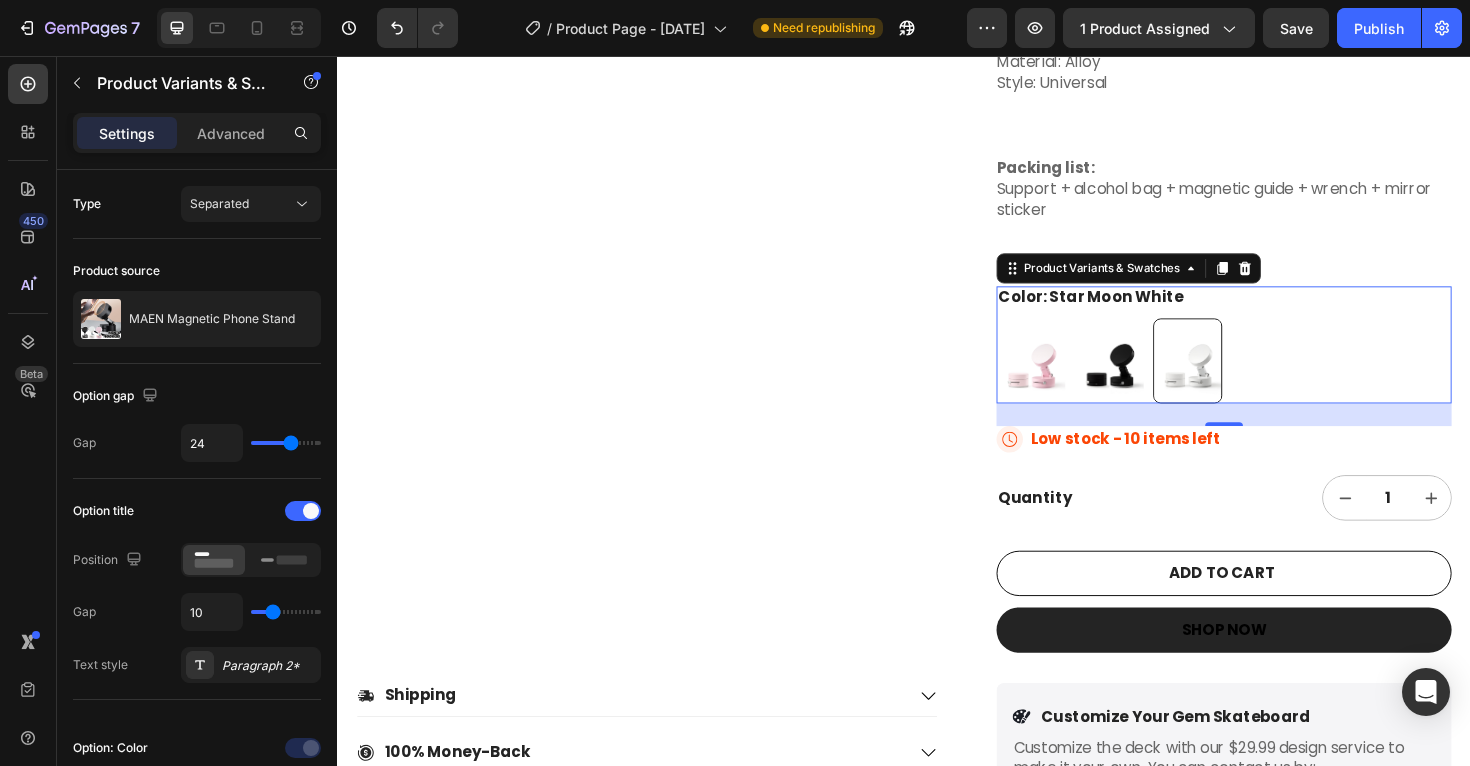 click at bounding box center [1154, 379] 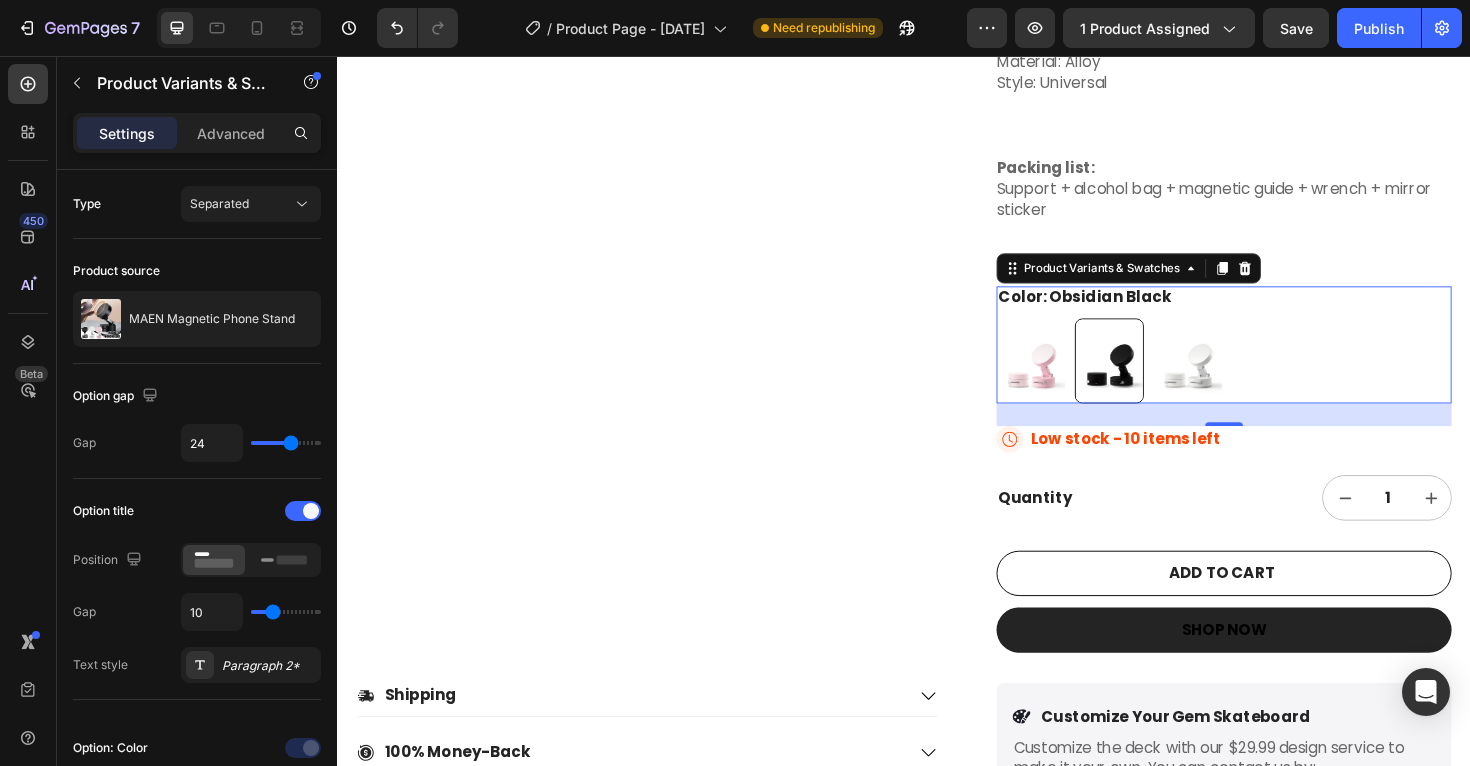 click at bounding box center (1071, 379) 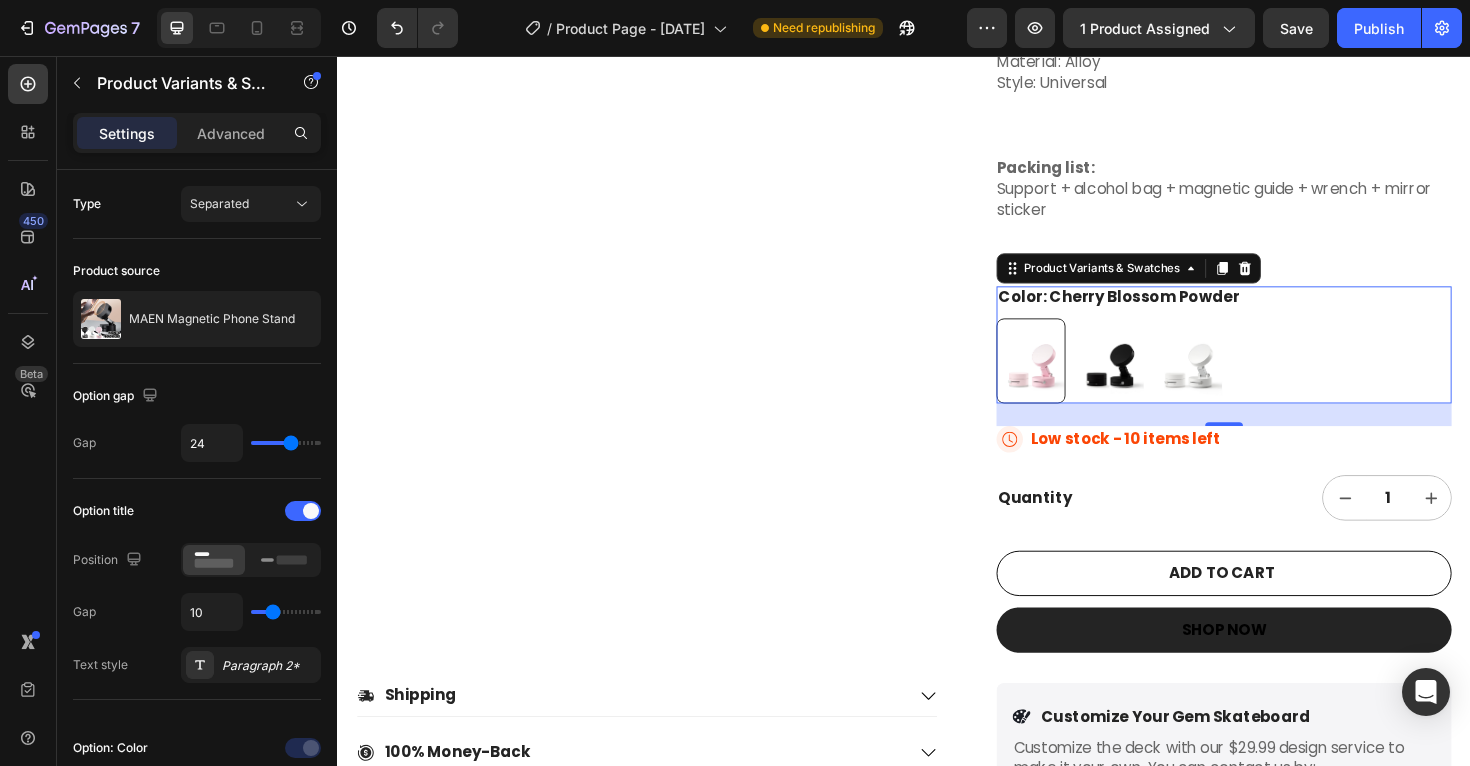 click at bounding box center [1237, 379] 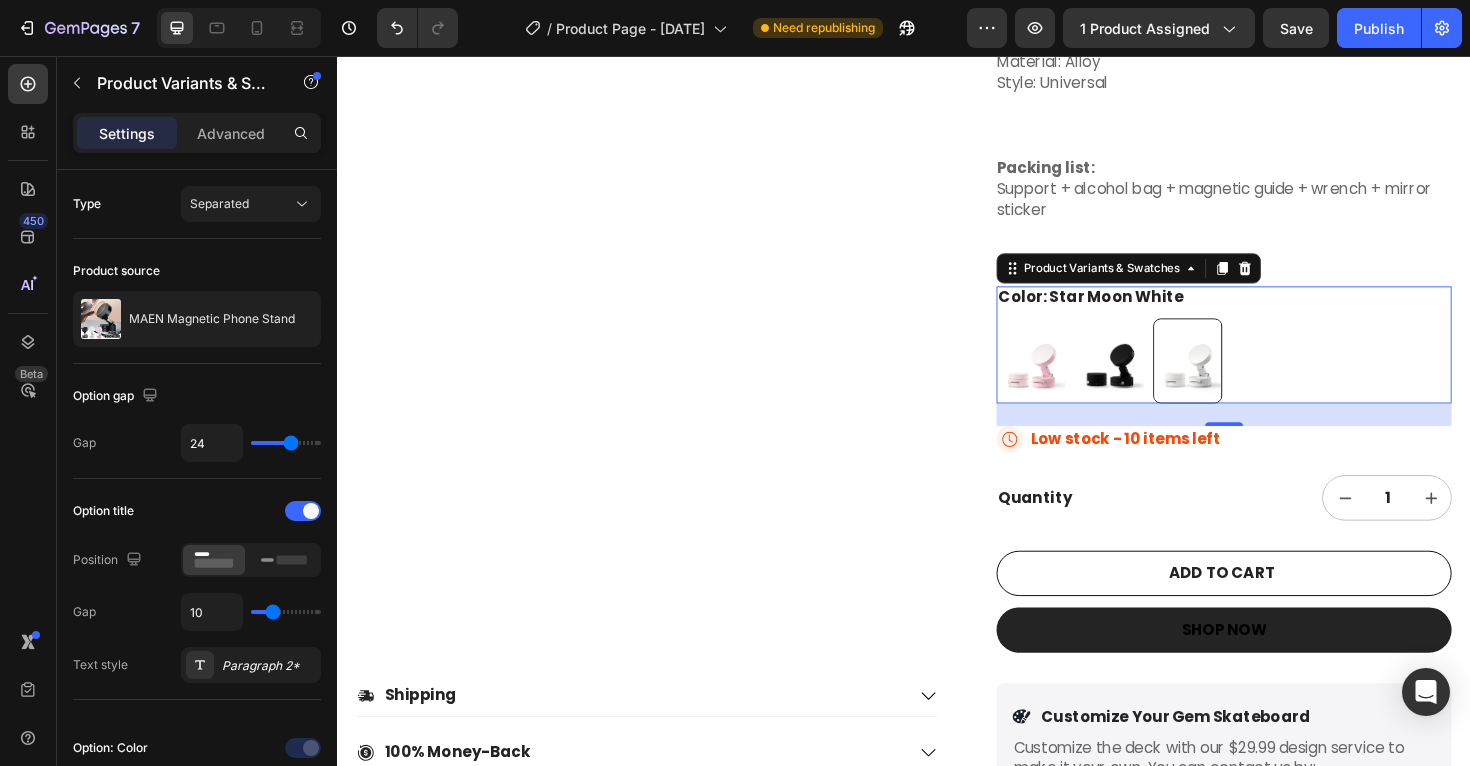 click at bounding box center [1154, 379] 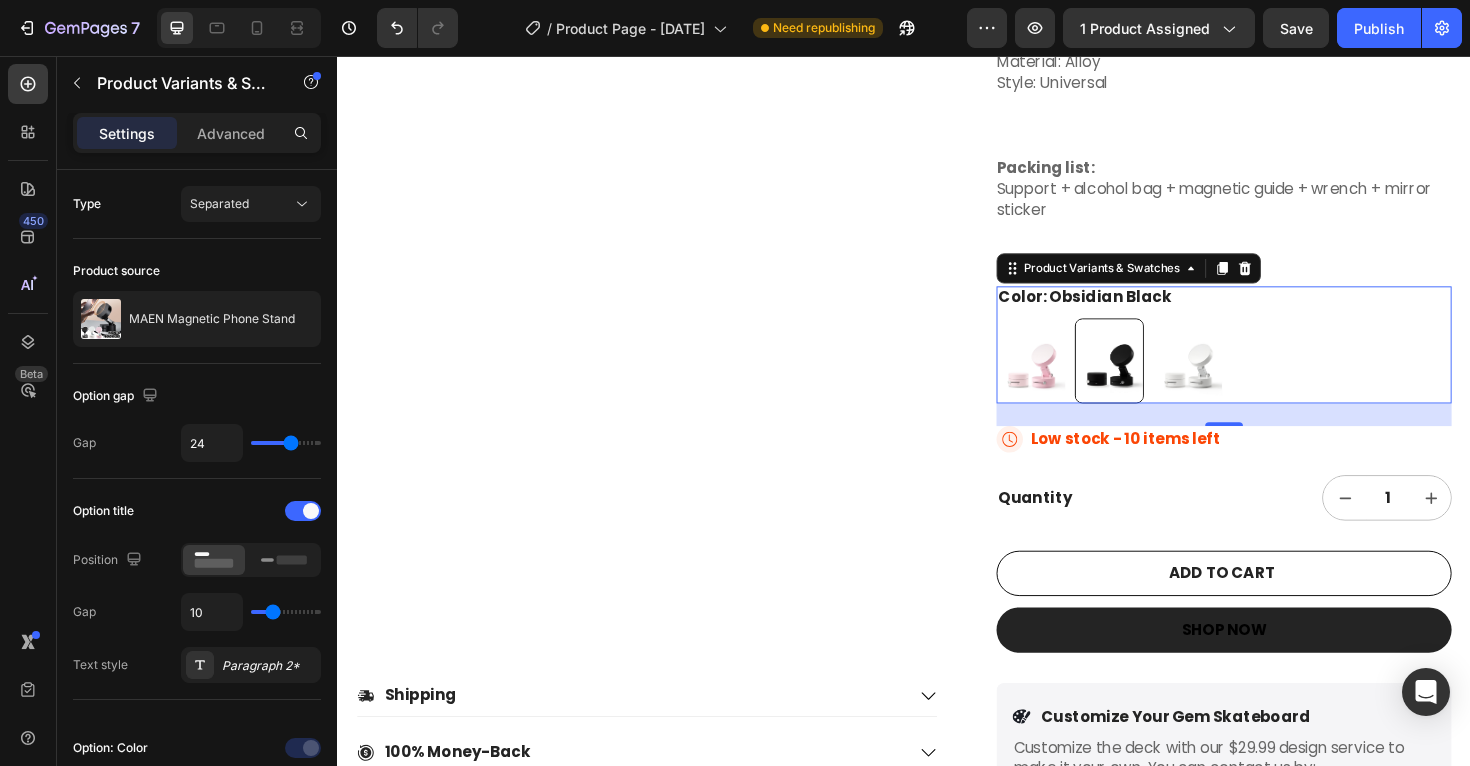 click at bounding box center [1071, 379] 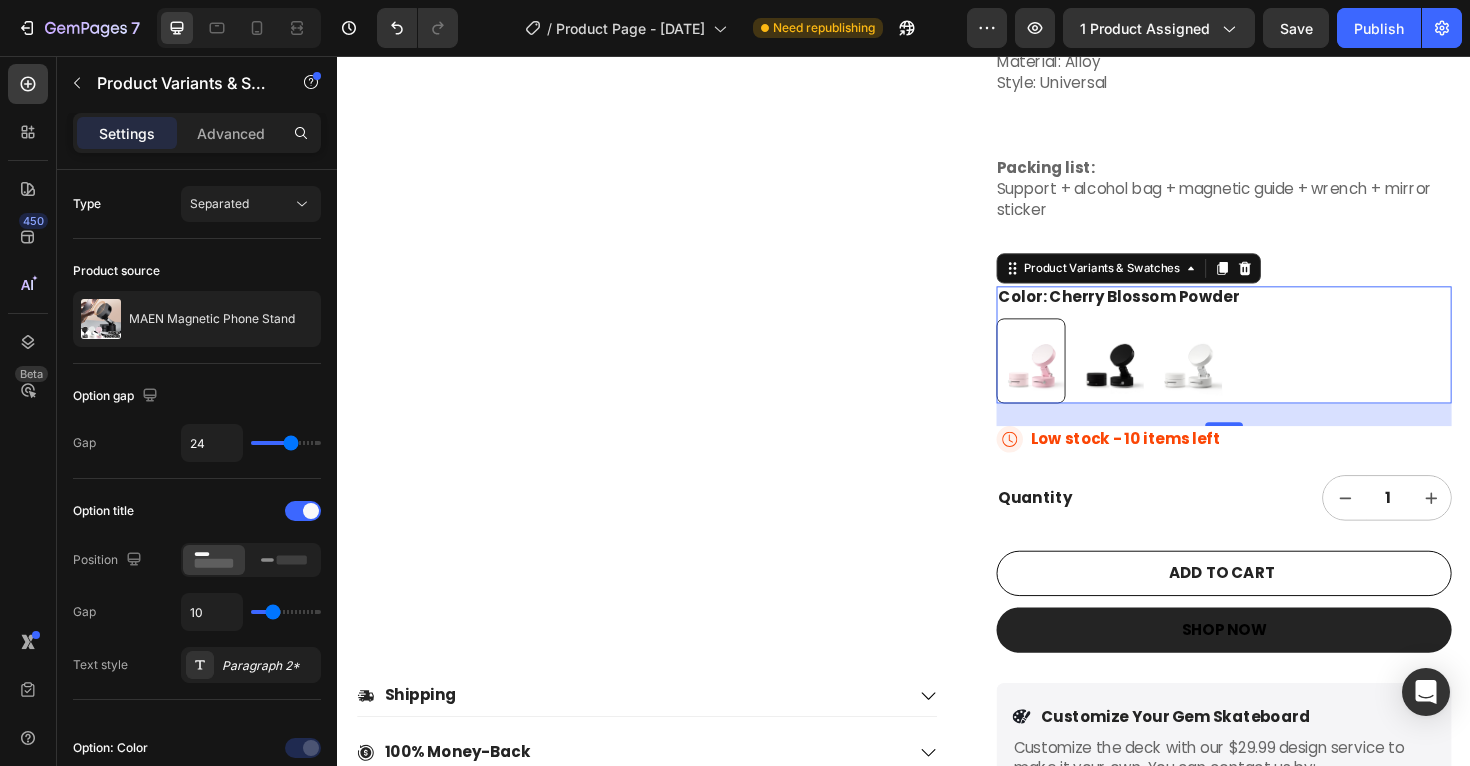 click at bounding box center [1154, 379] 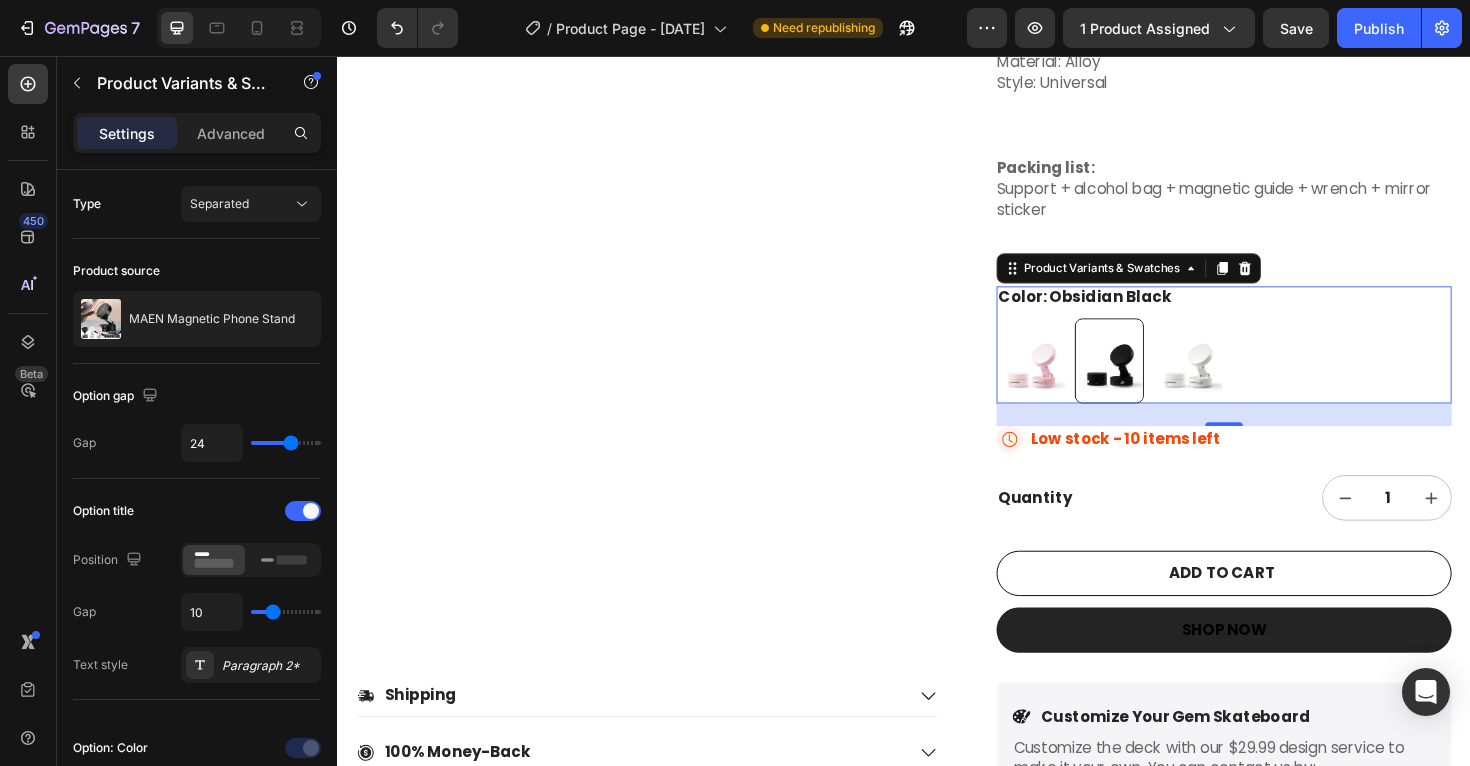 click at bounding box center [1237, 379] 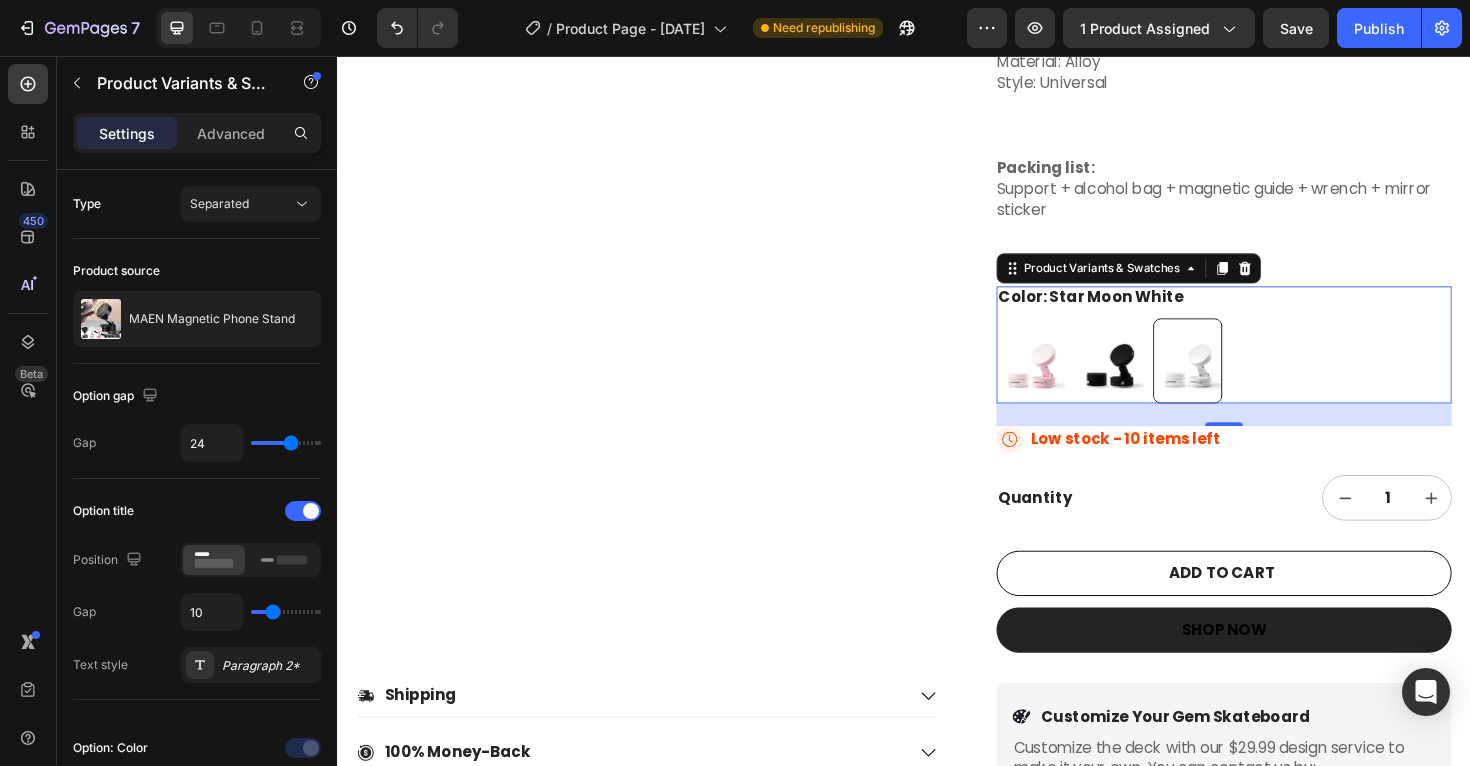 click at bounding box center (1154, 379) 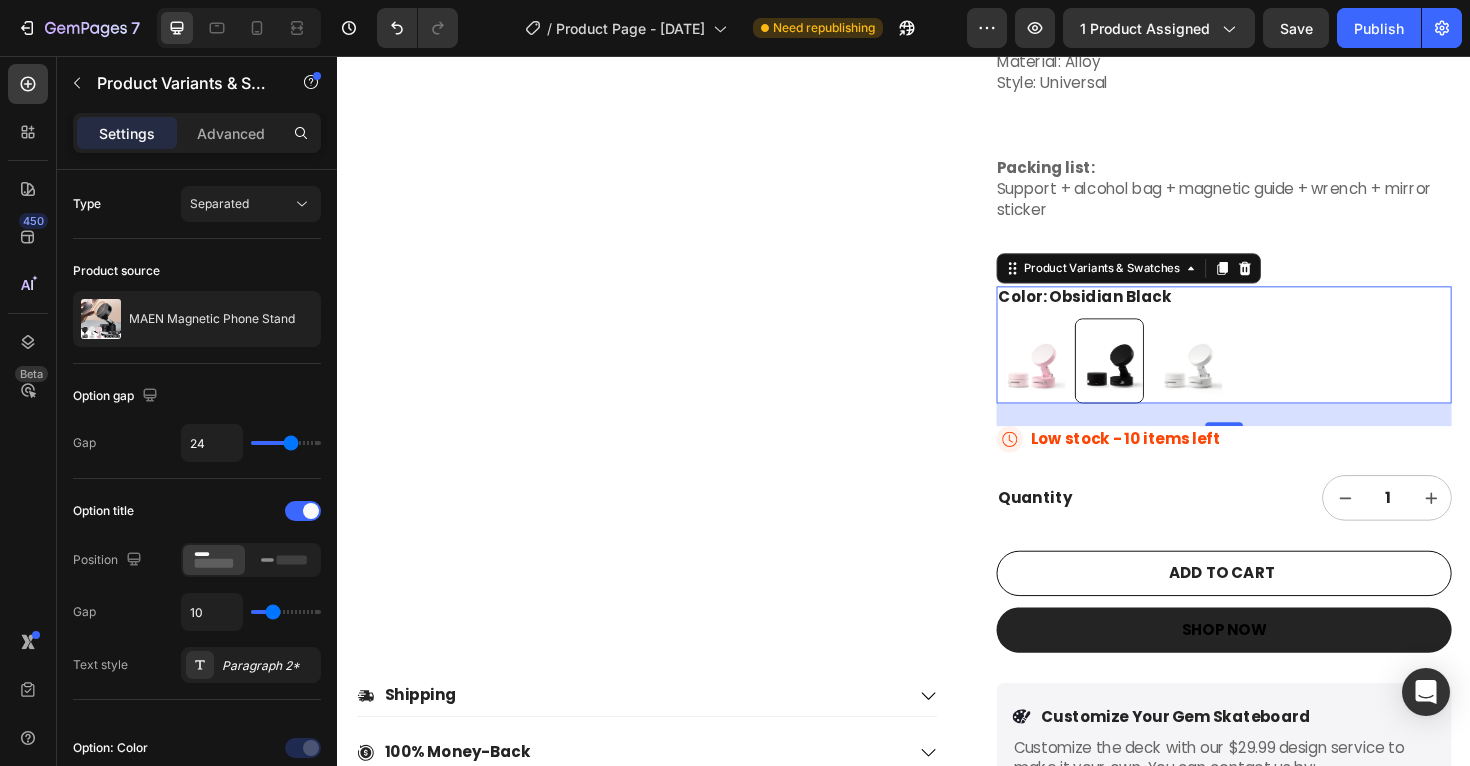click at bounding box center [1071, 379] 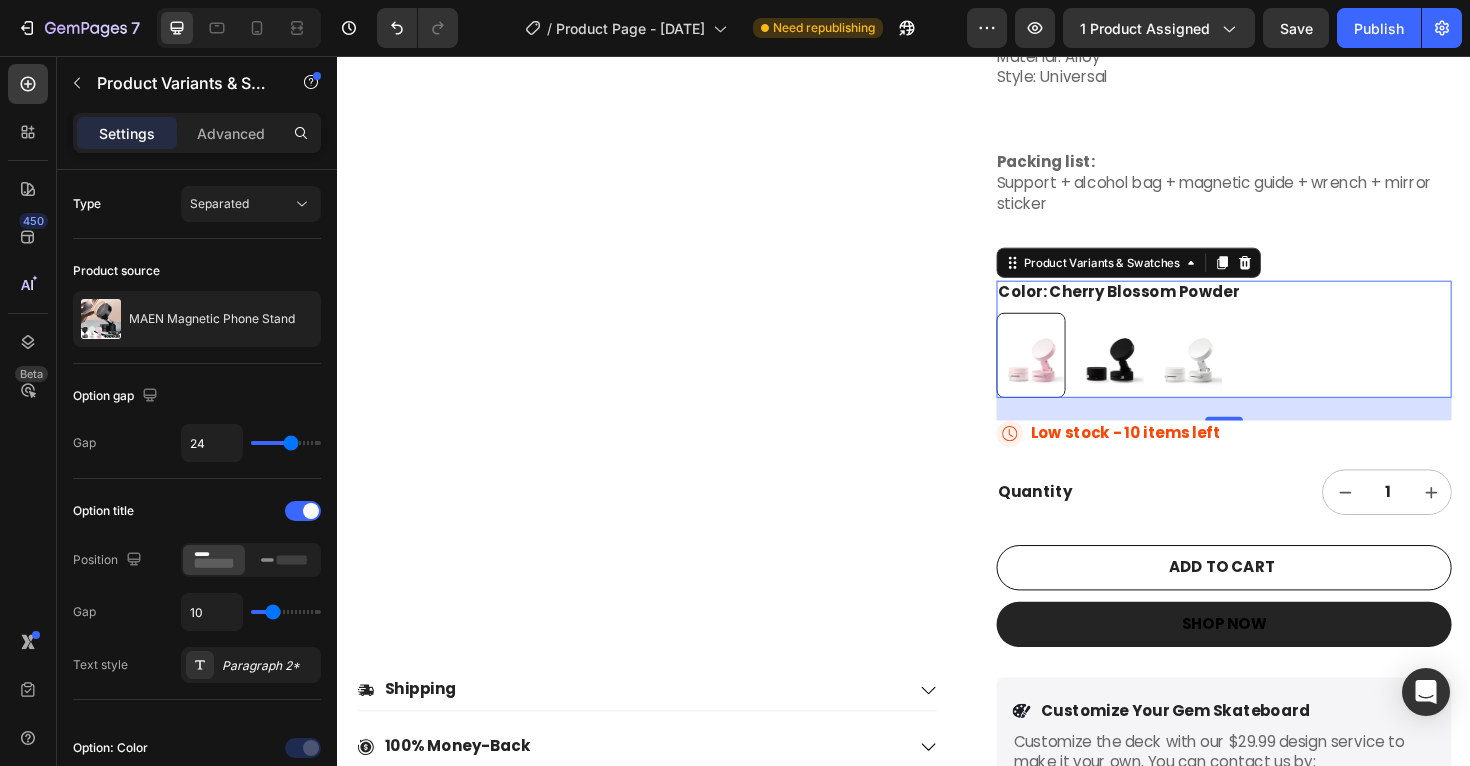 scroll, scrollTop: 716, scrollLeft: 0, axis: vertical 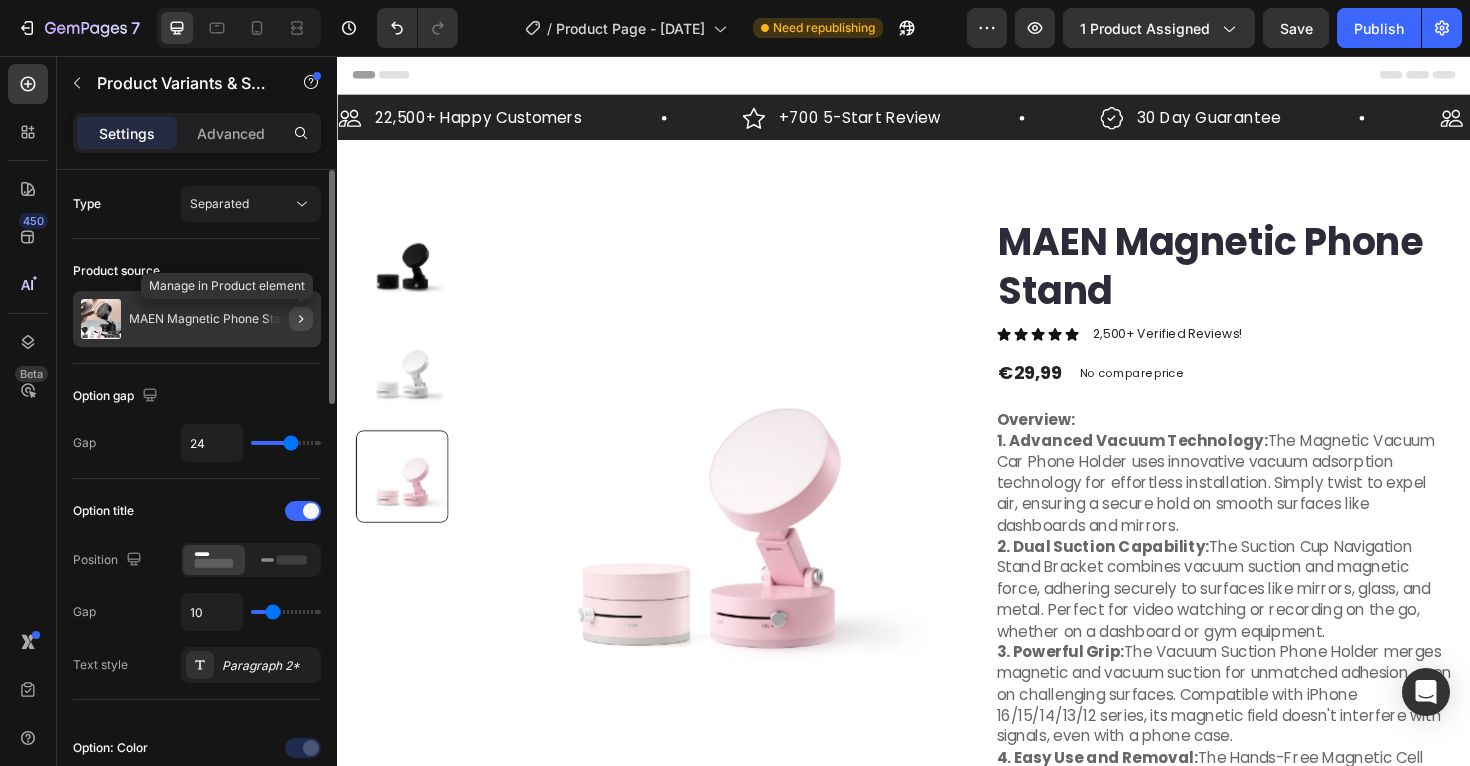 click 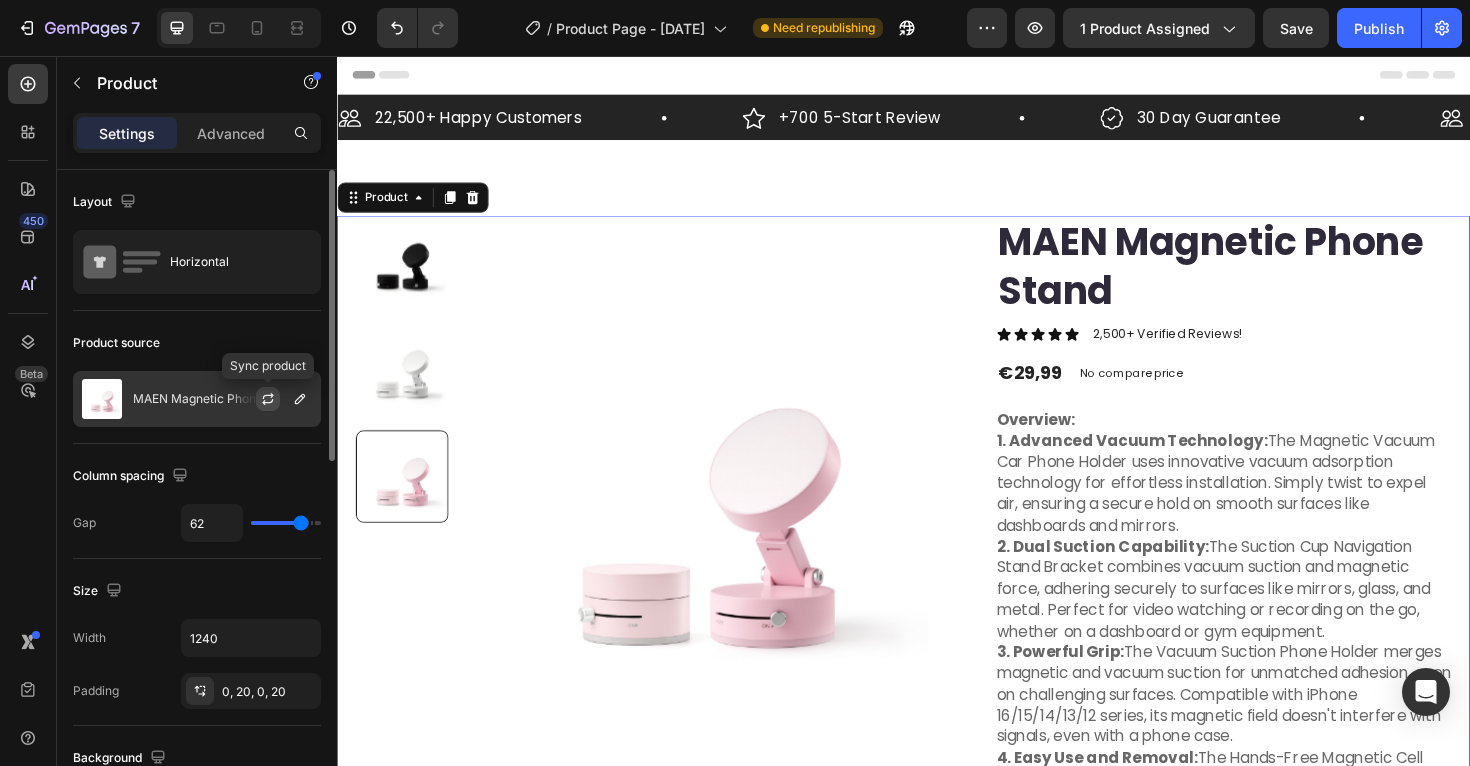 click 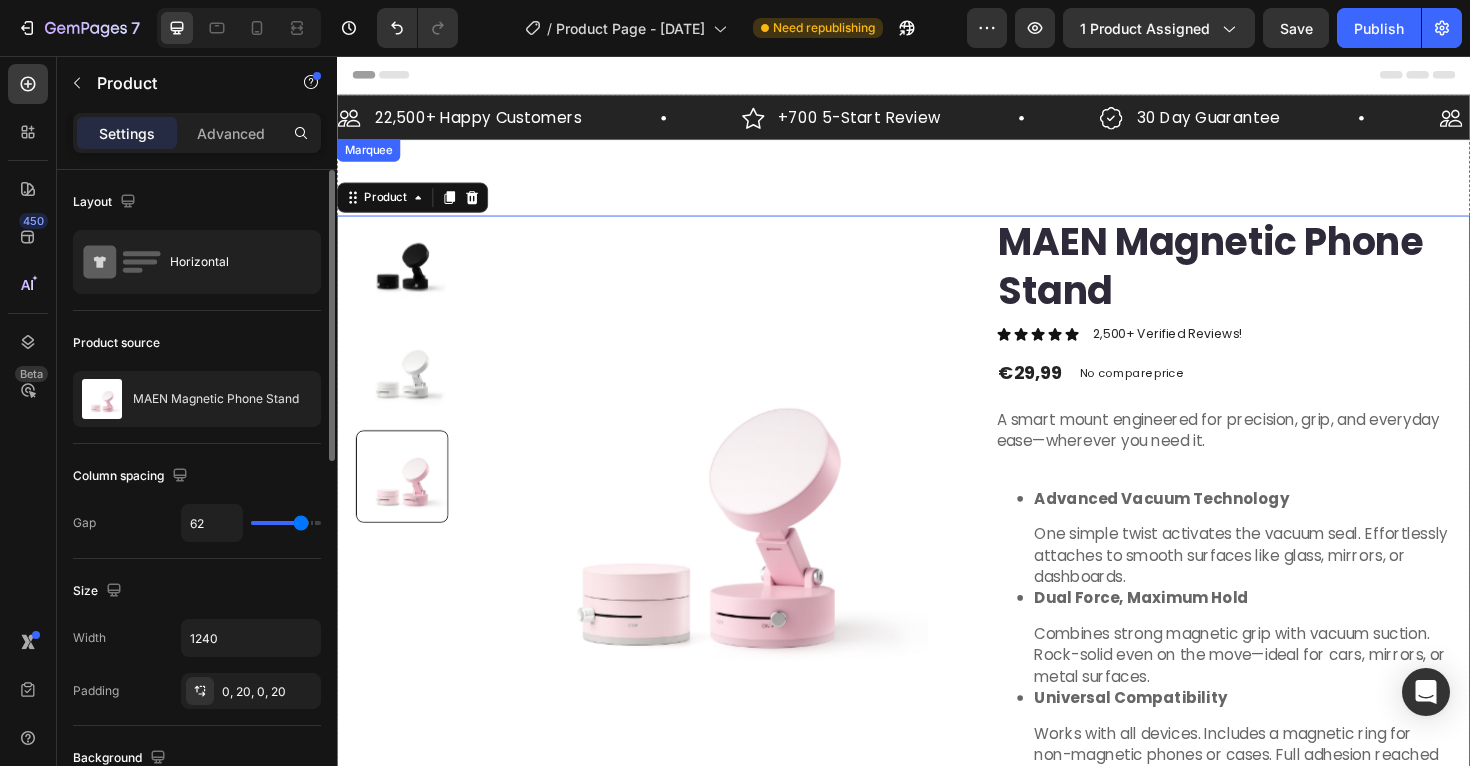 click on "30 Day Guarantee Item List" at bounding box center (1325, 122) 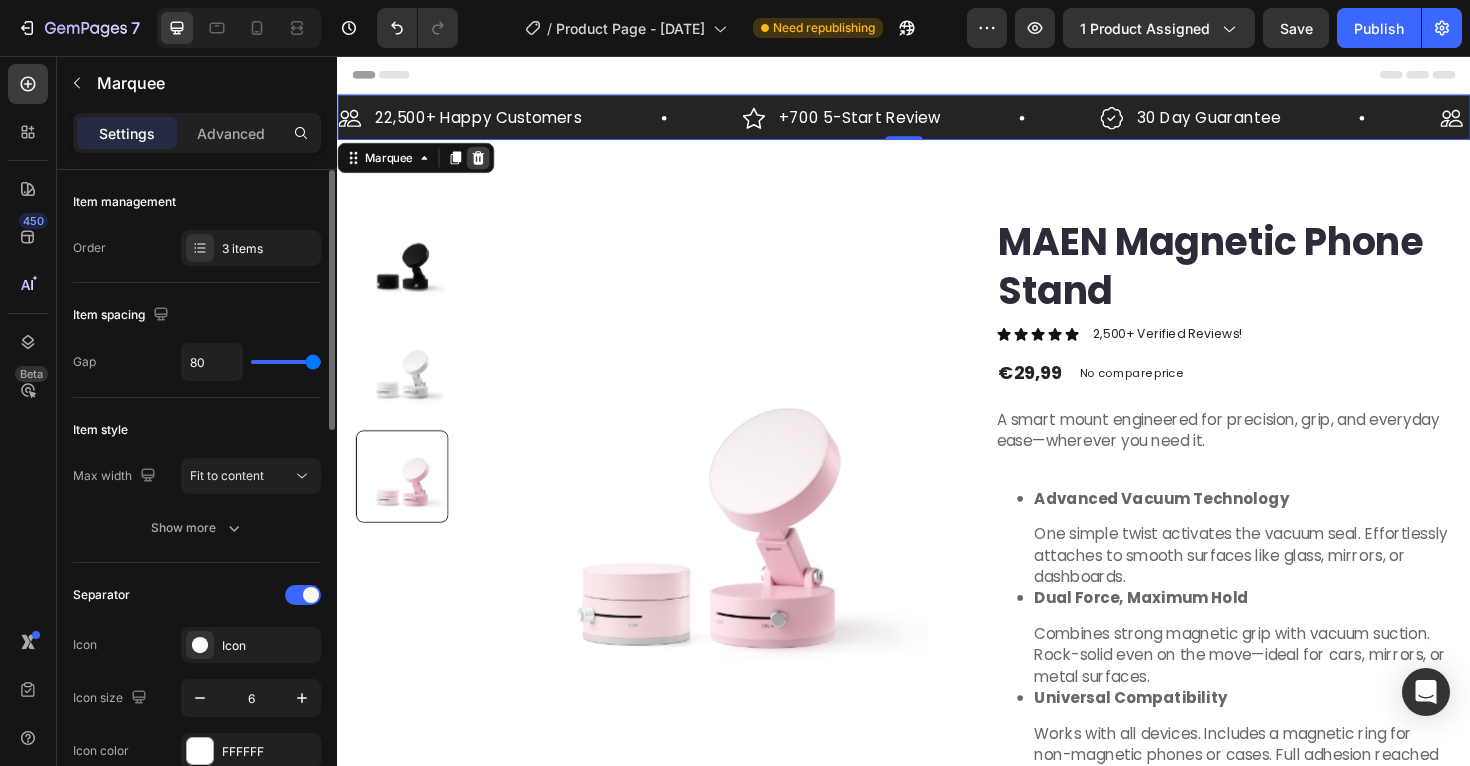 click 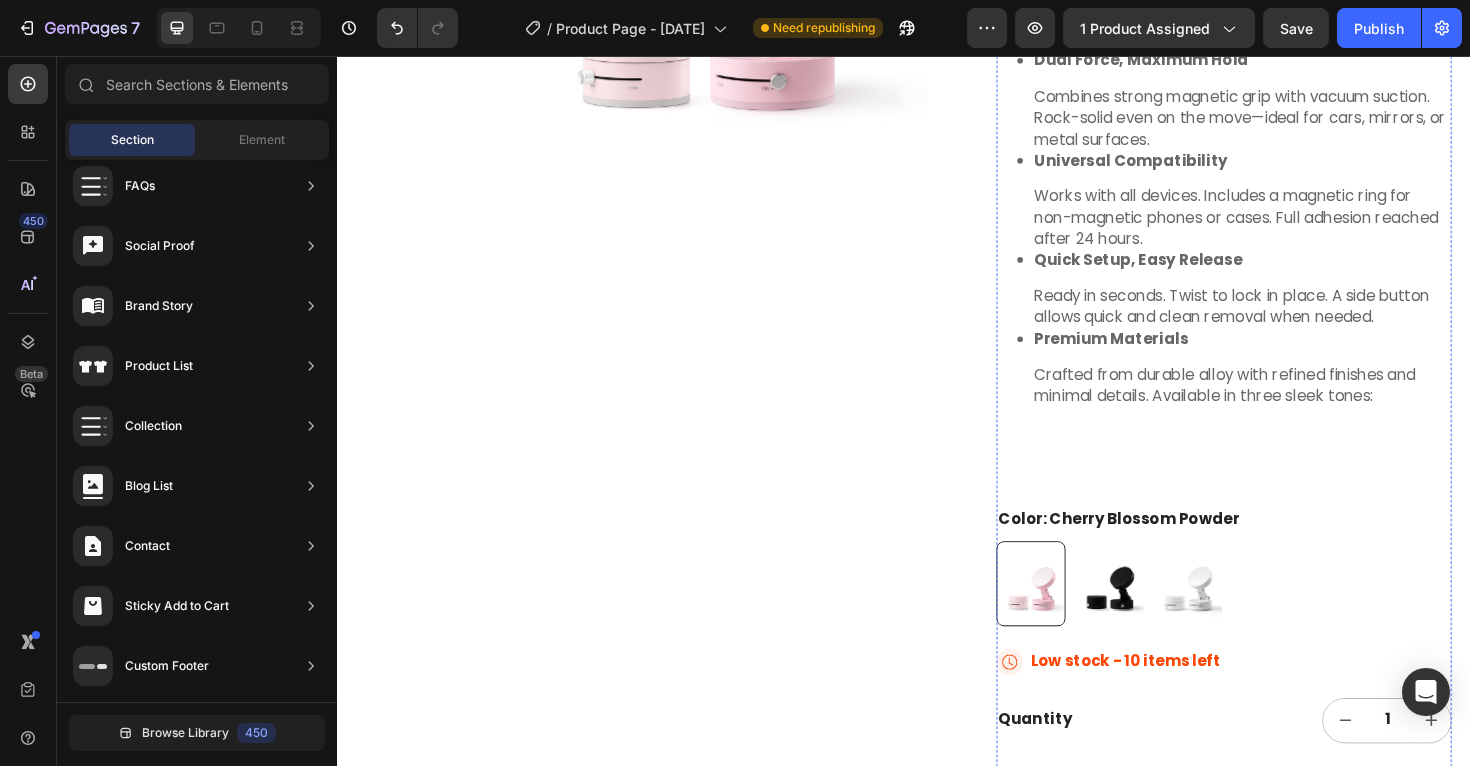 scroll, scrollTop: 588, scrollLeft: 0, axis: vertical 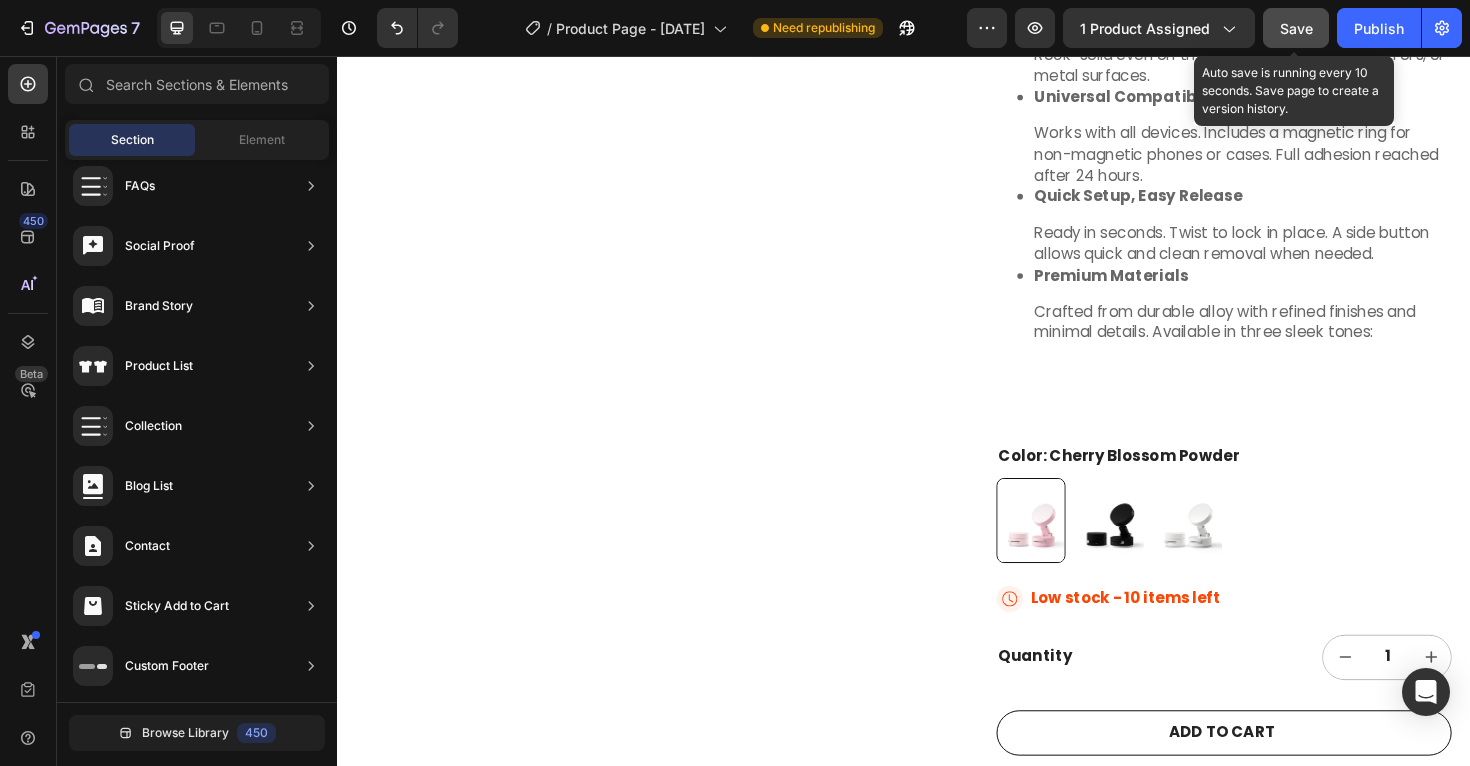 click on "Save" 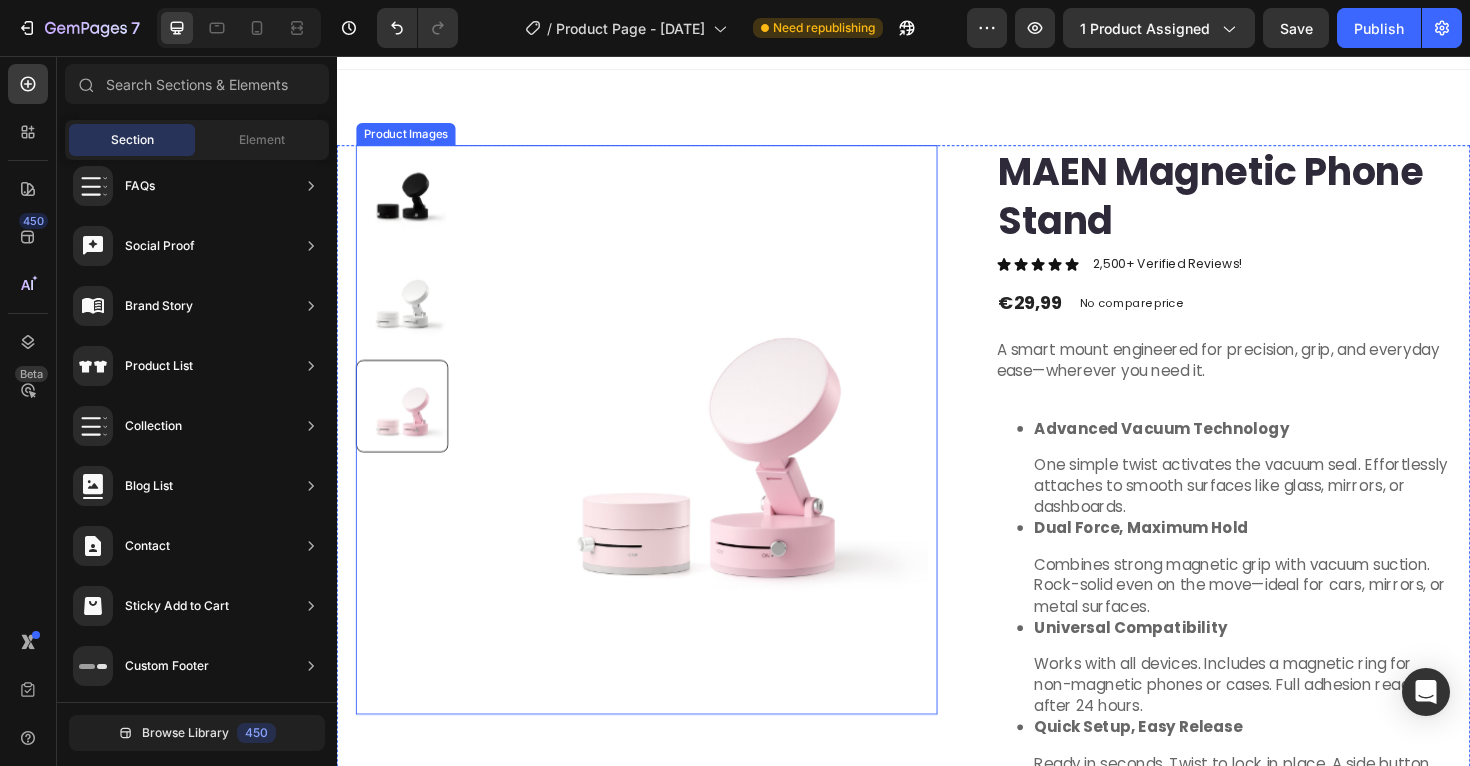 scroll, scrollTop: 0, scrollLeft: 0, axis: both 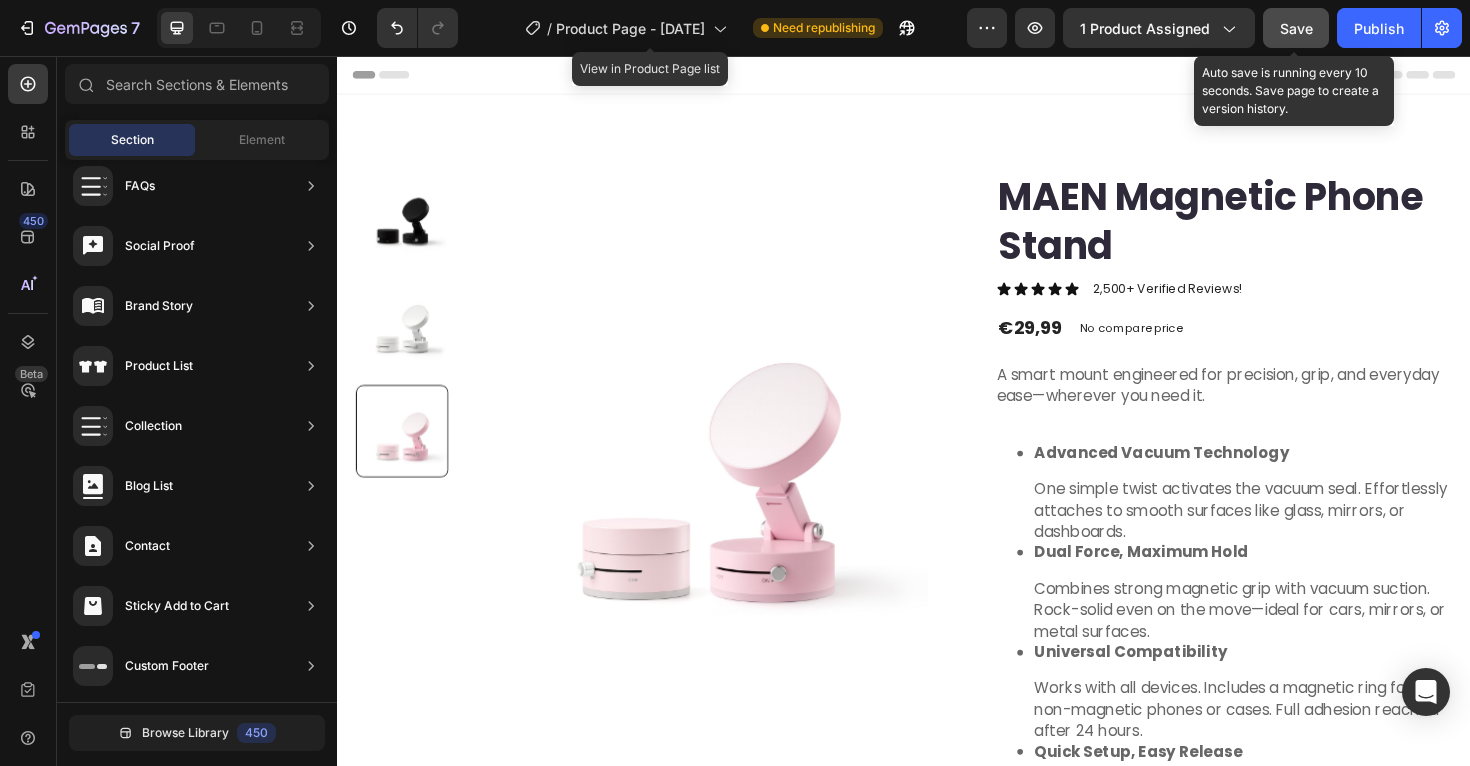 click on "Save" 